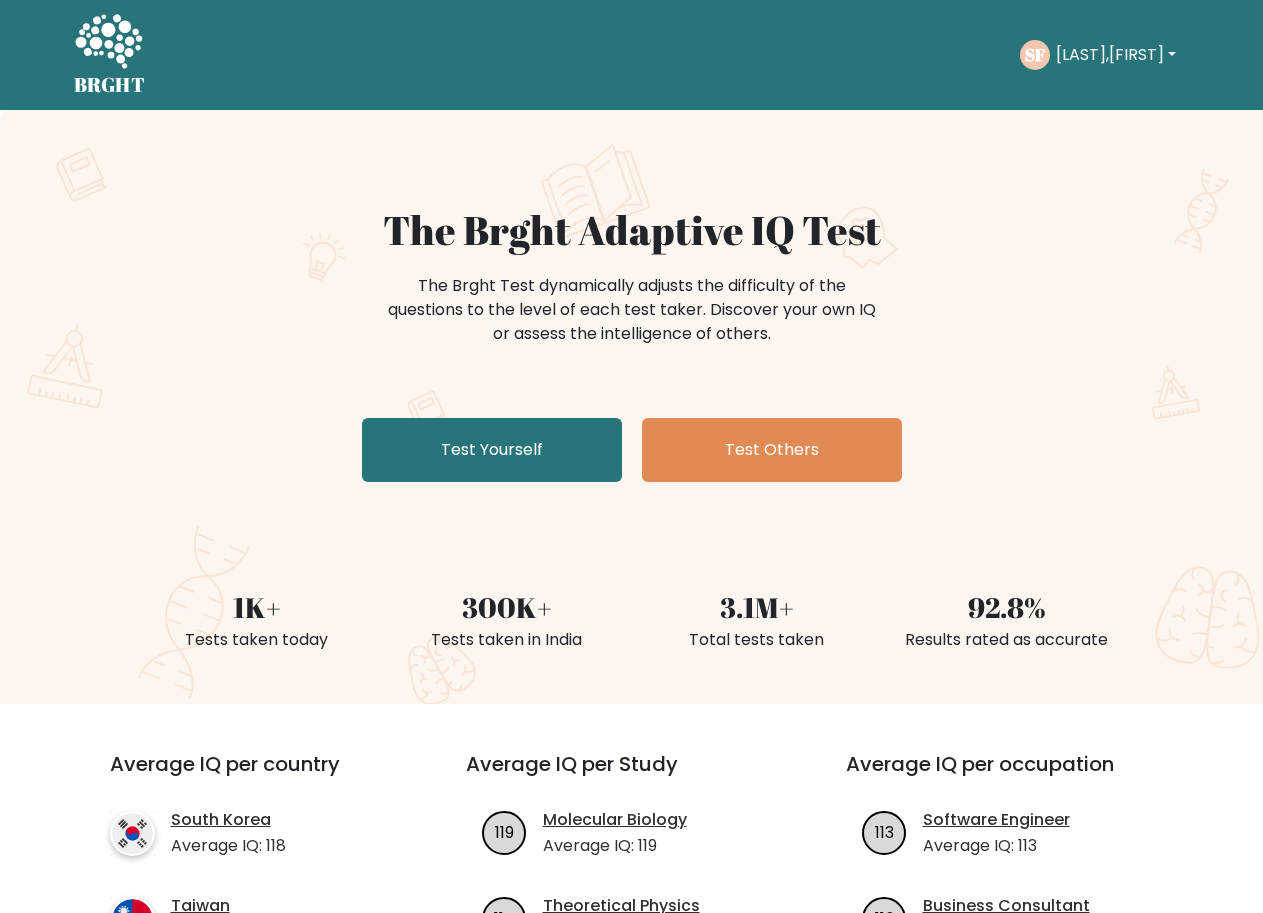 scroll, scrollTop: 0, scrollLeft: 0, axis: both 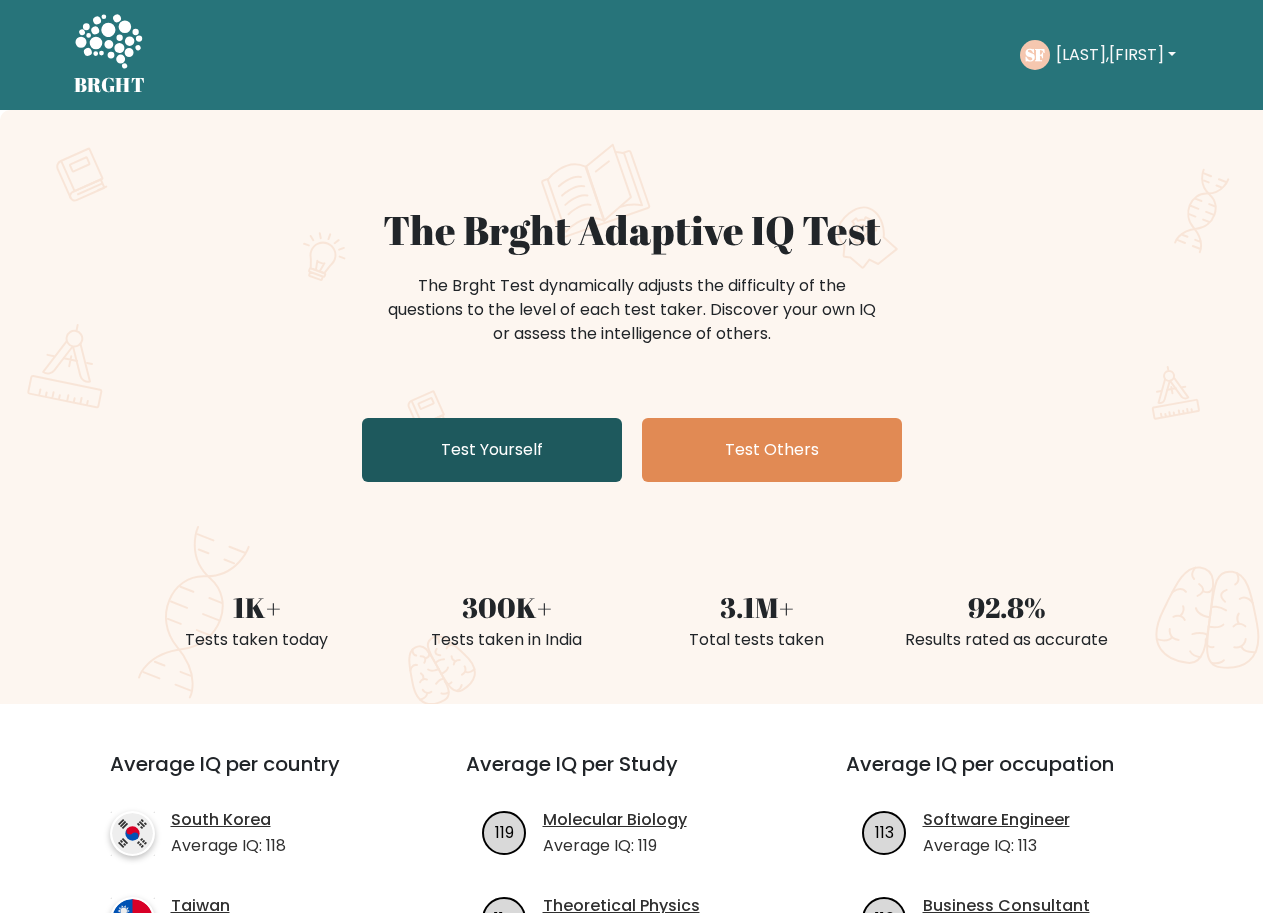 click on "Test Yourself" at bounding box center [492, 450] 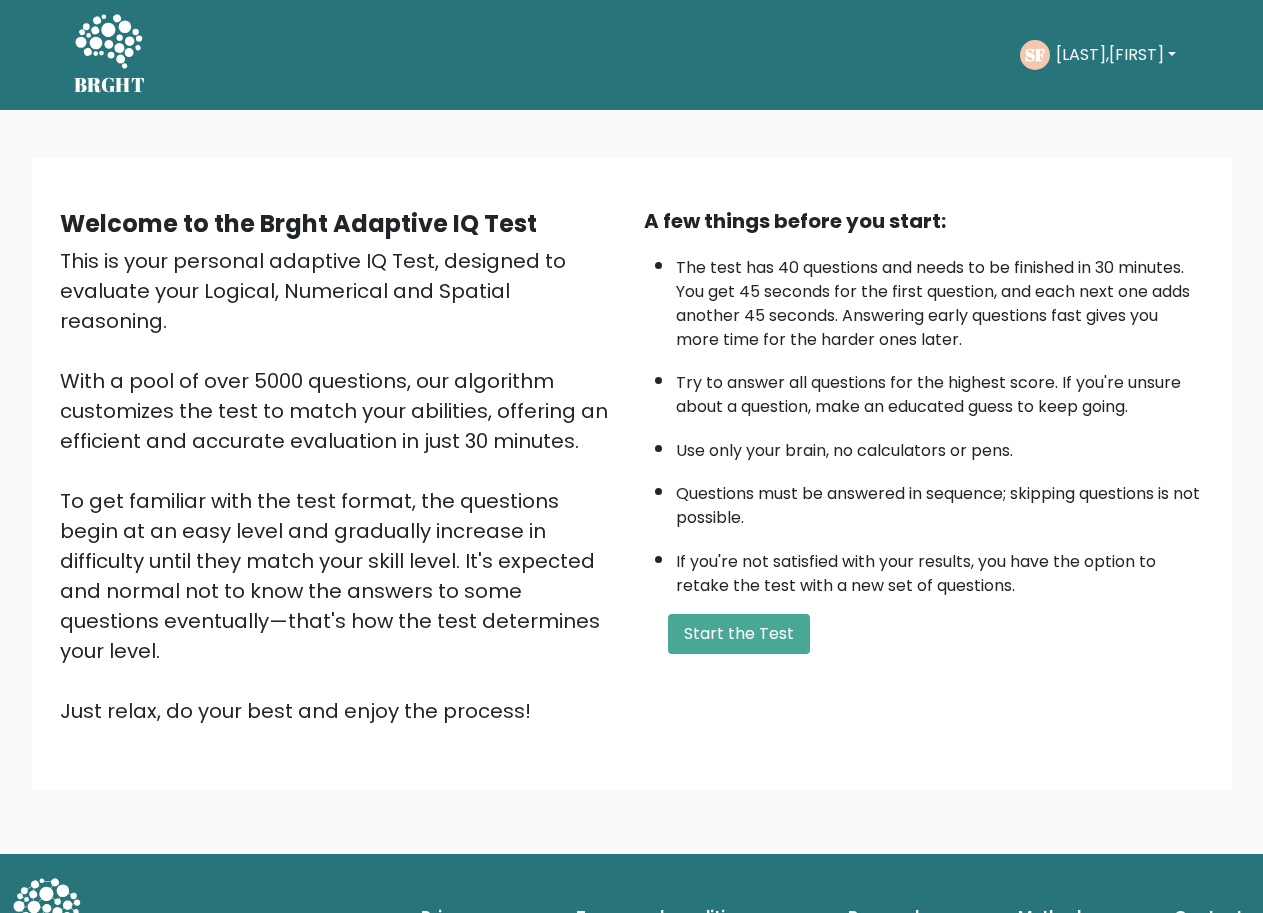 scroll, scrollTop: 0, scrollLeft: 0, axis: both 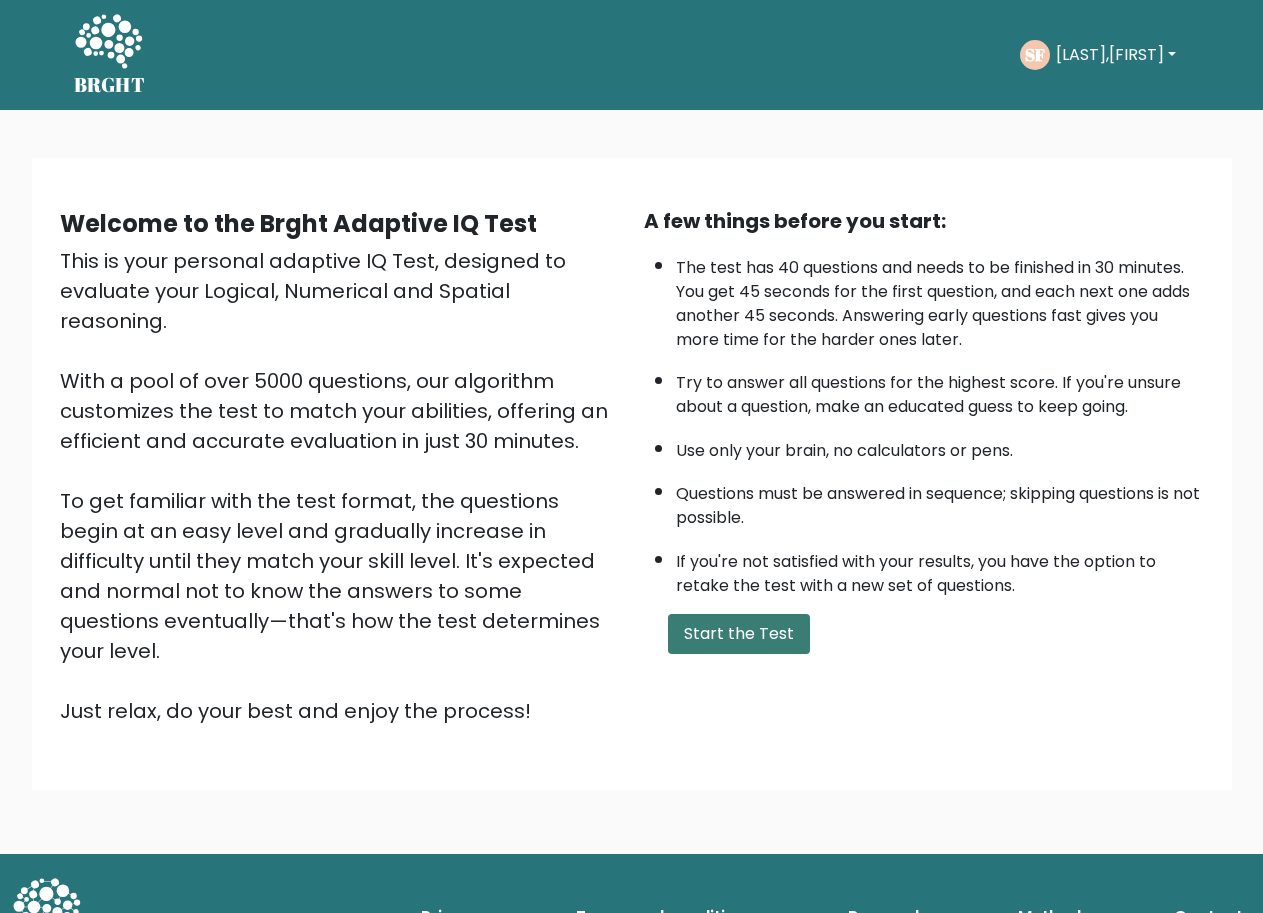 click on "Start the Test" at bounding box center (739, 634) 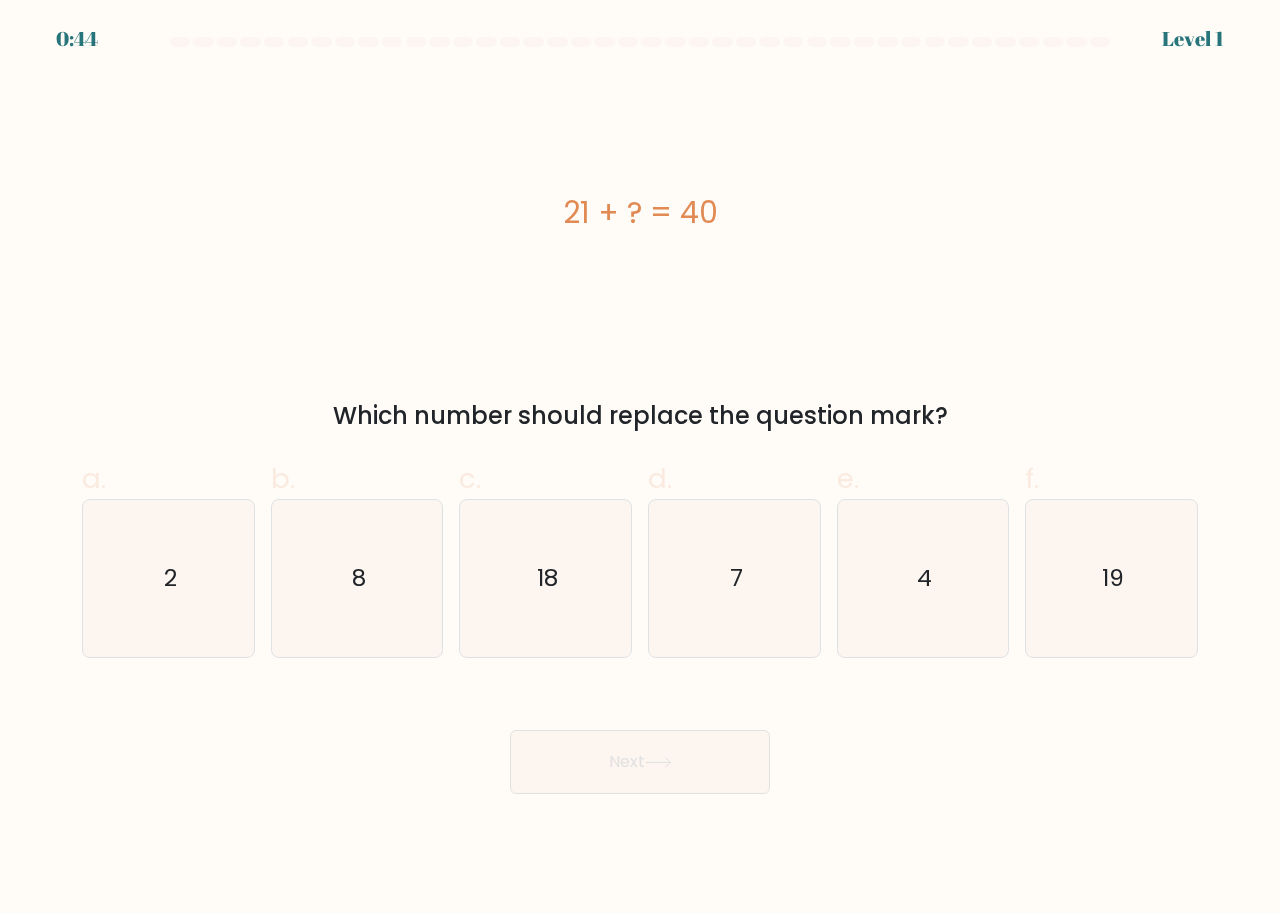 scroll, scrollTop: 0, scrollLeft: 0, axis: both 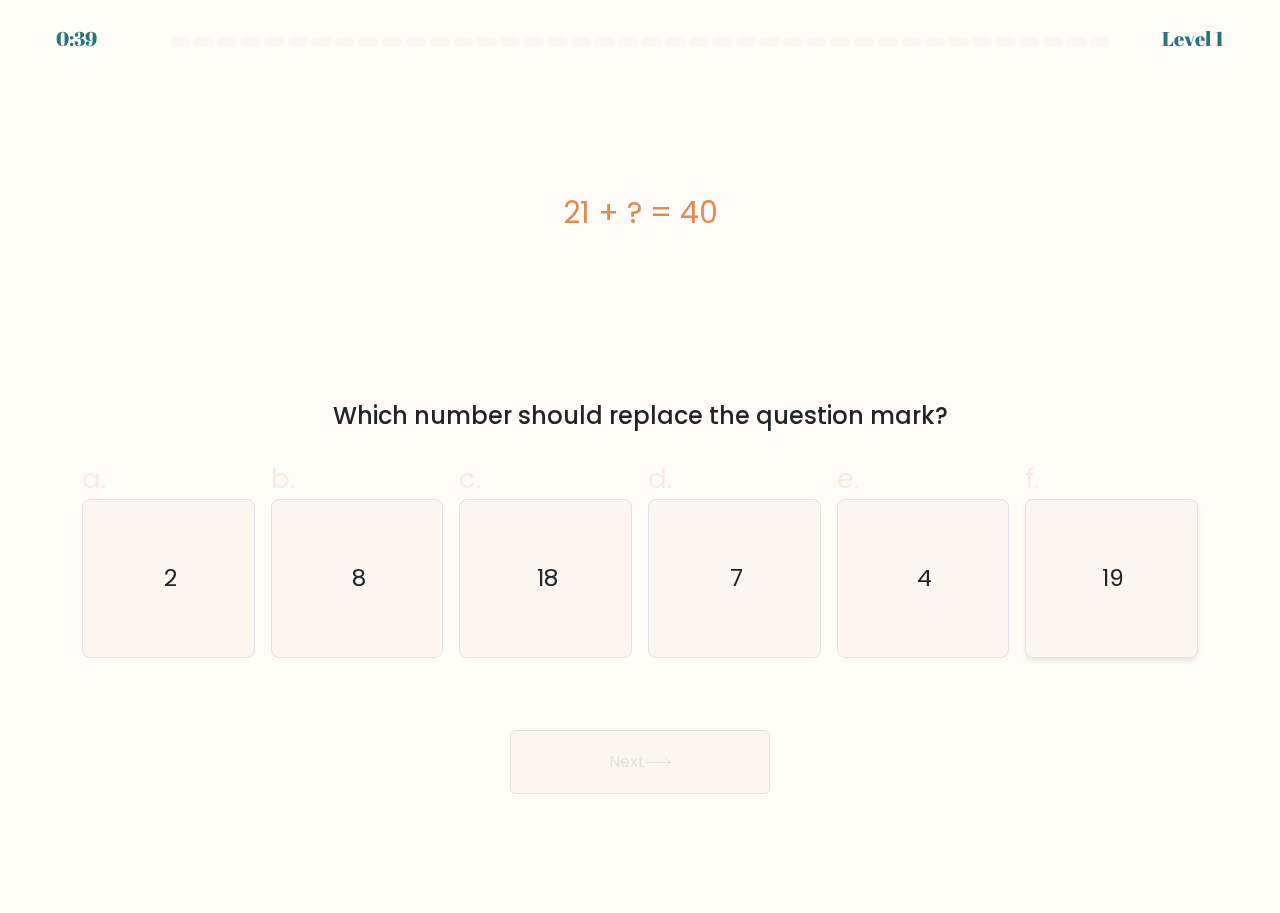 click on "19" at bounding box center [1111, 578] 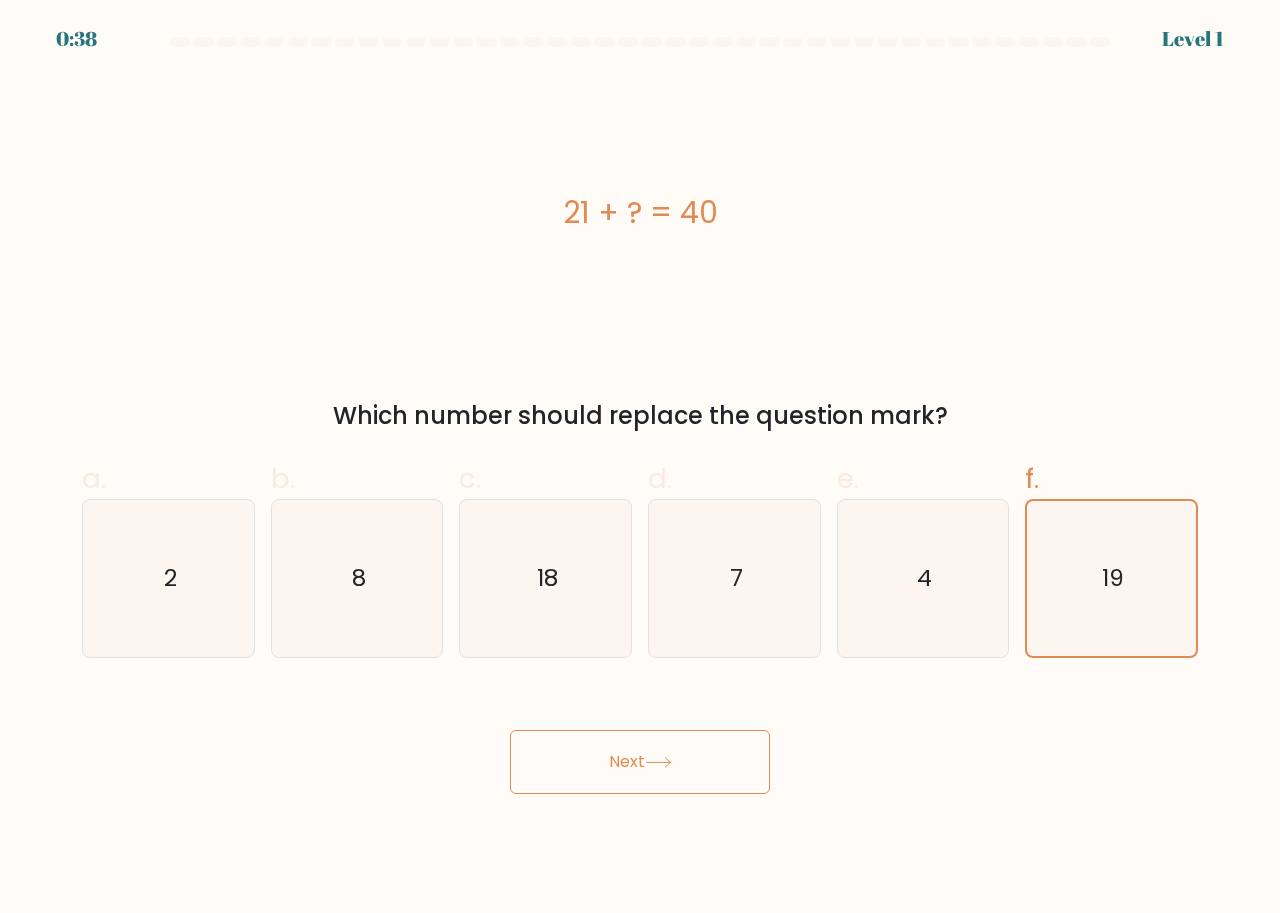 click on "Next" at bounding box center [640, 762] 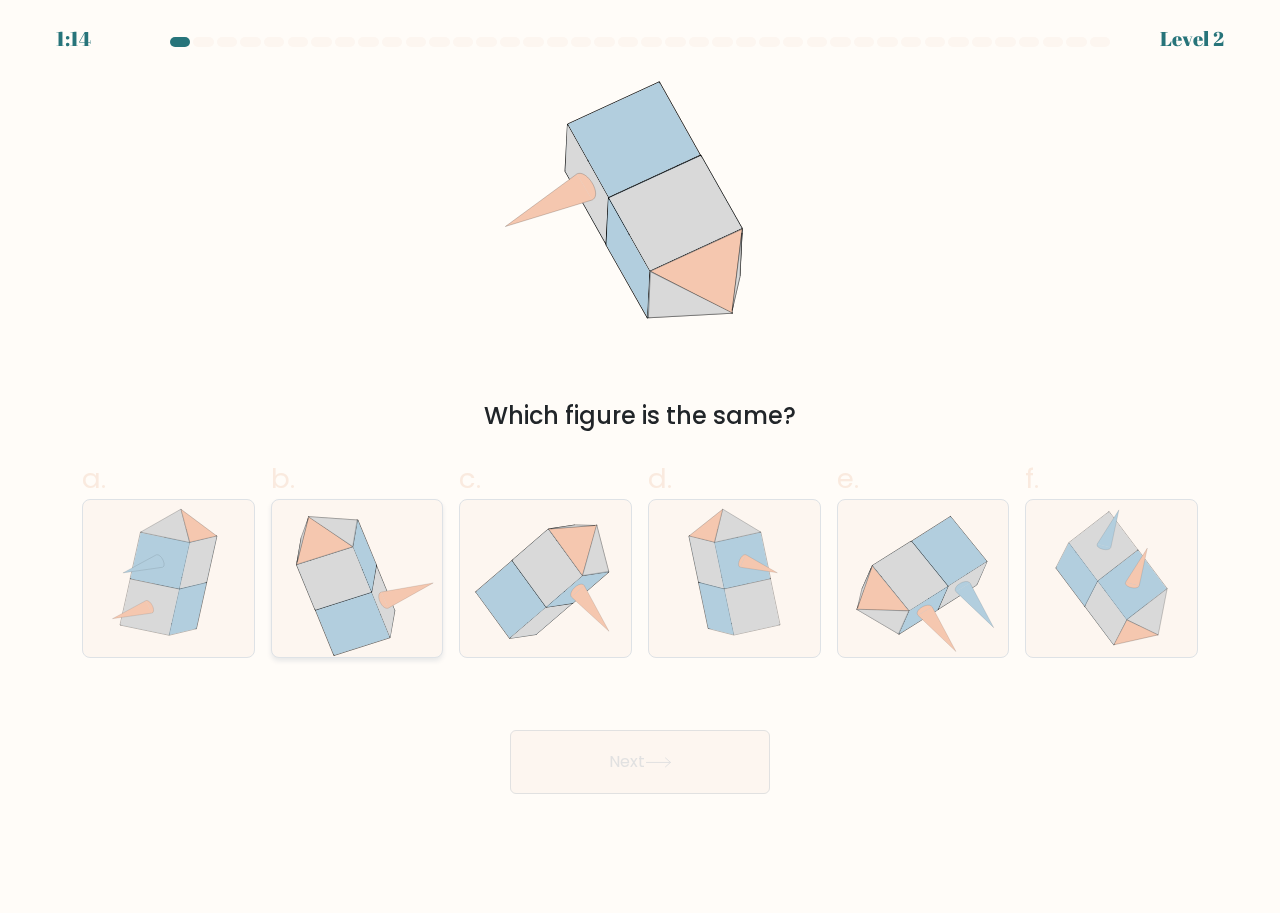click at bounding box center (334, 579) 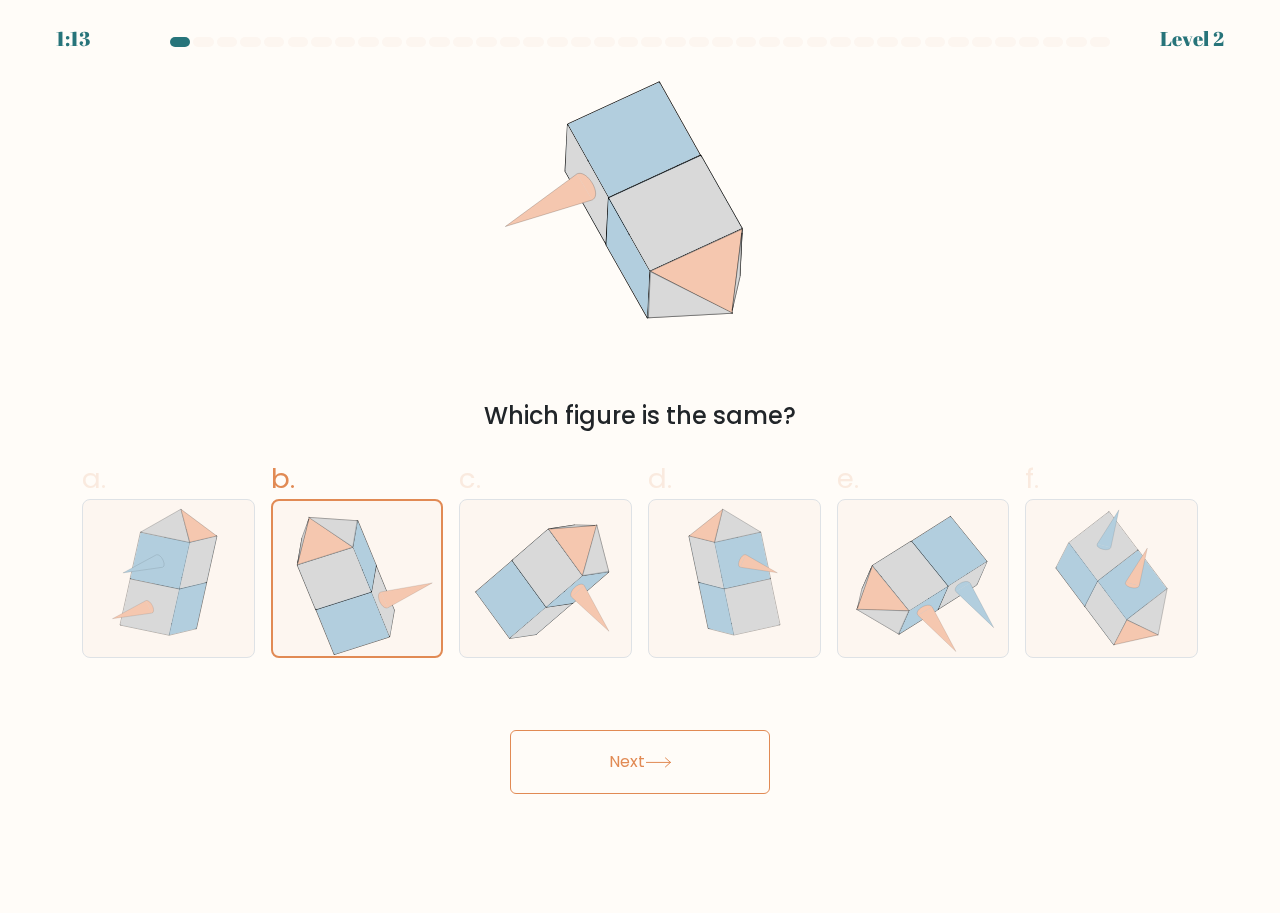 click on "Next" at bounding box center [640, 762] 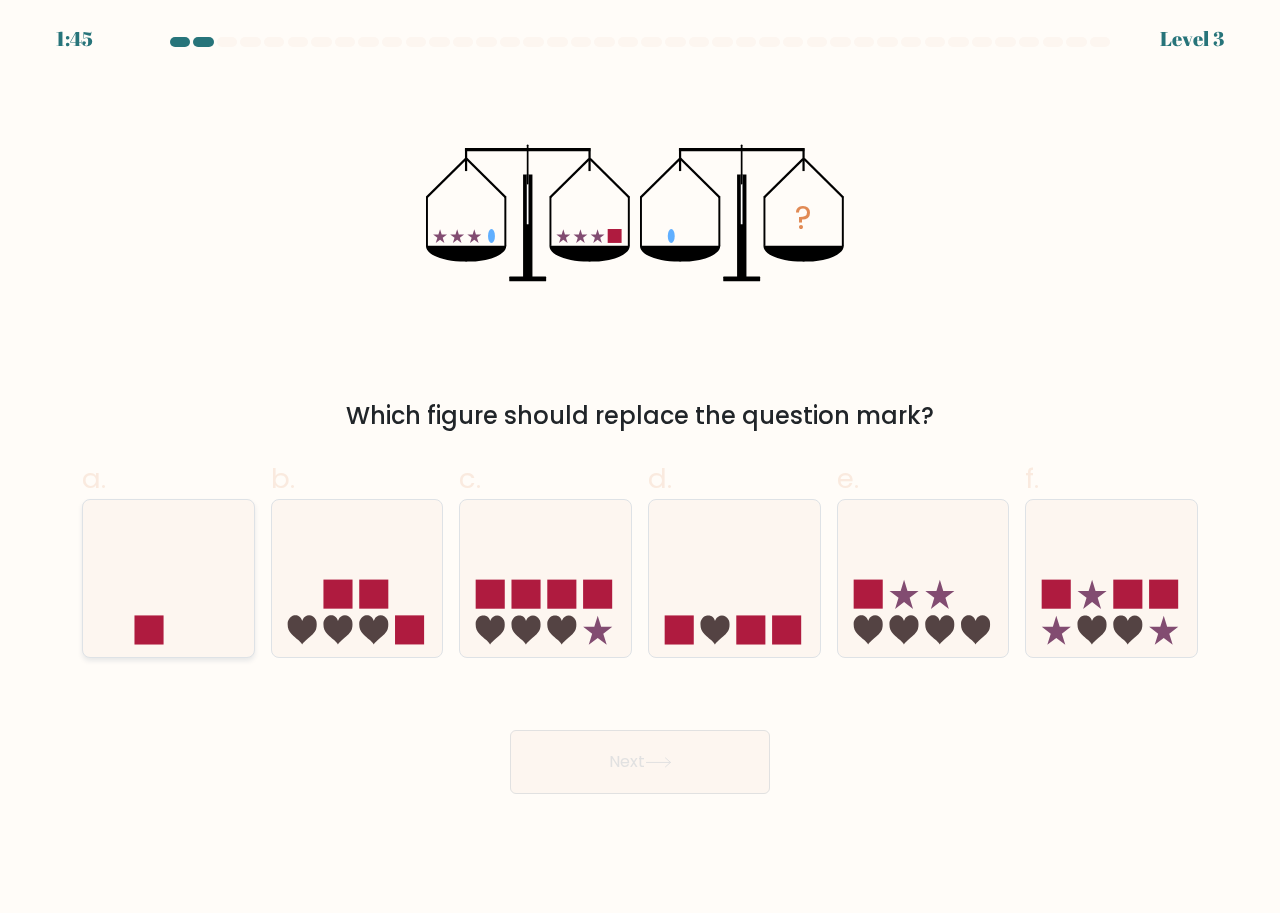 click at bounding box center [168, 578] 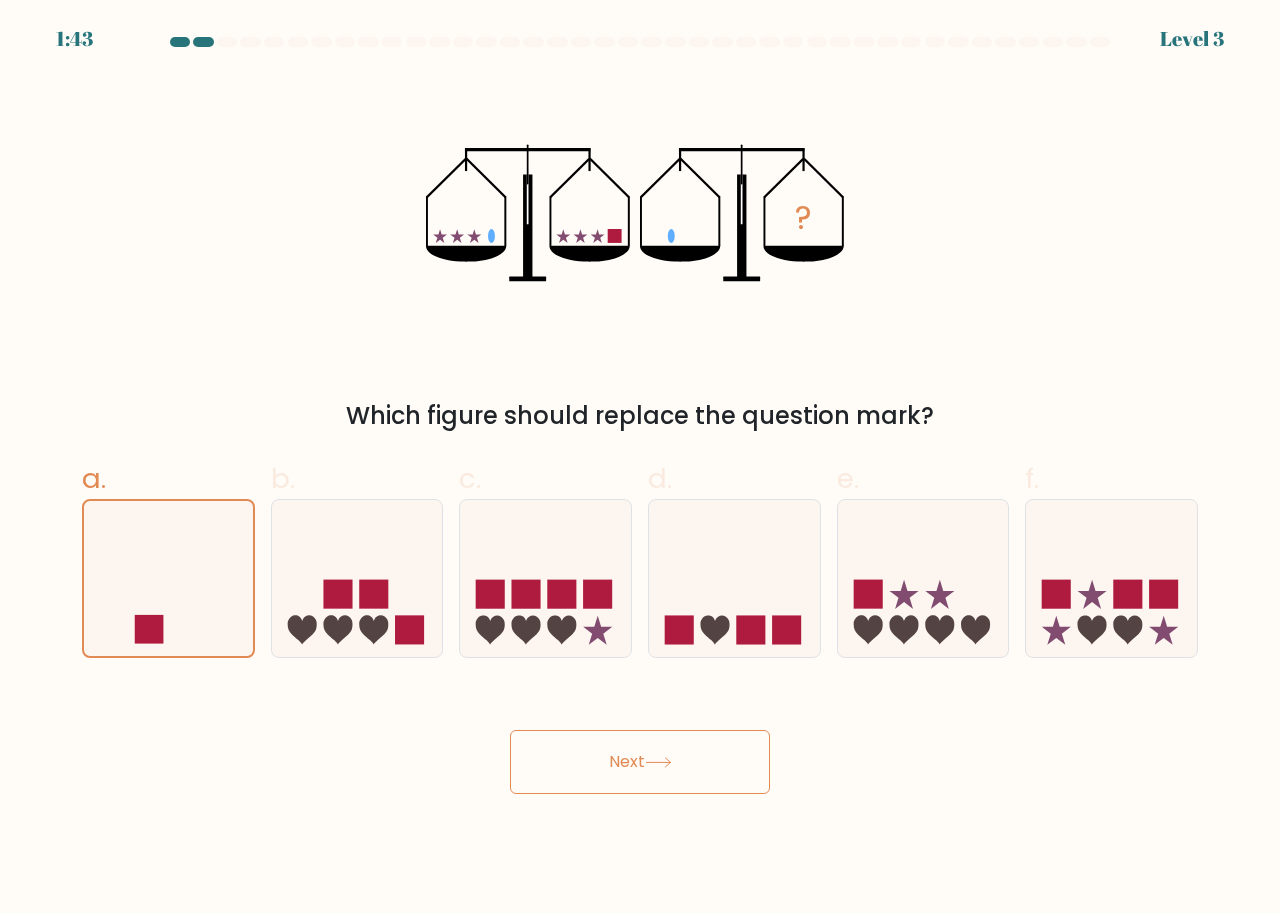 click on "Next" at bounding box center (640, 762) 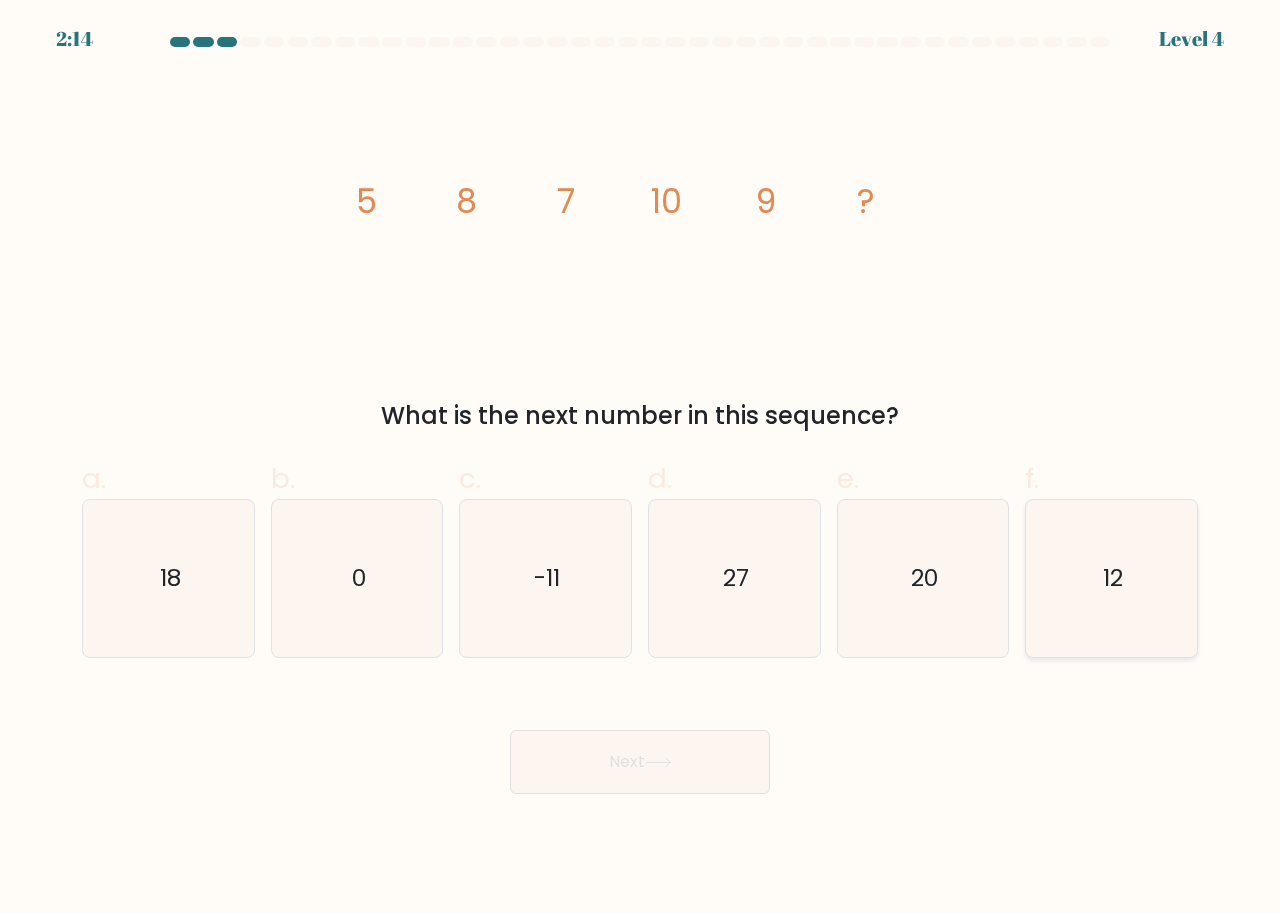 click on "12" at bounding box center (1111, 578) 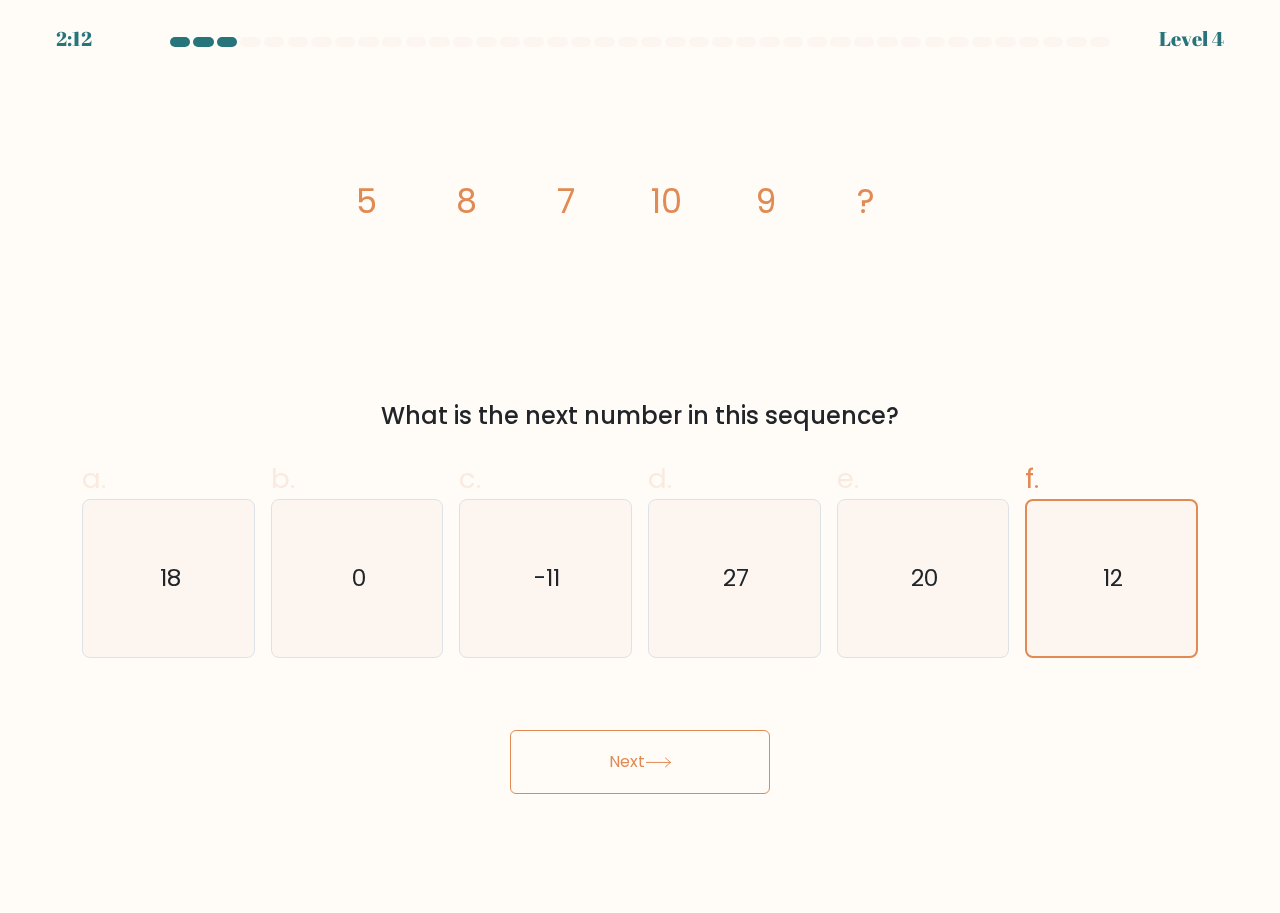 click on "Next" at bounding box center (640, 762) 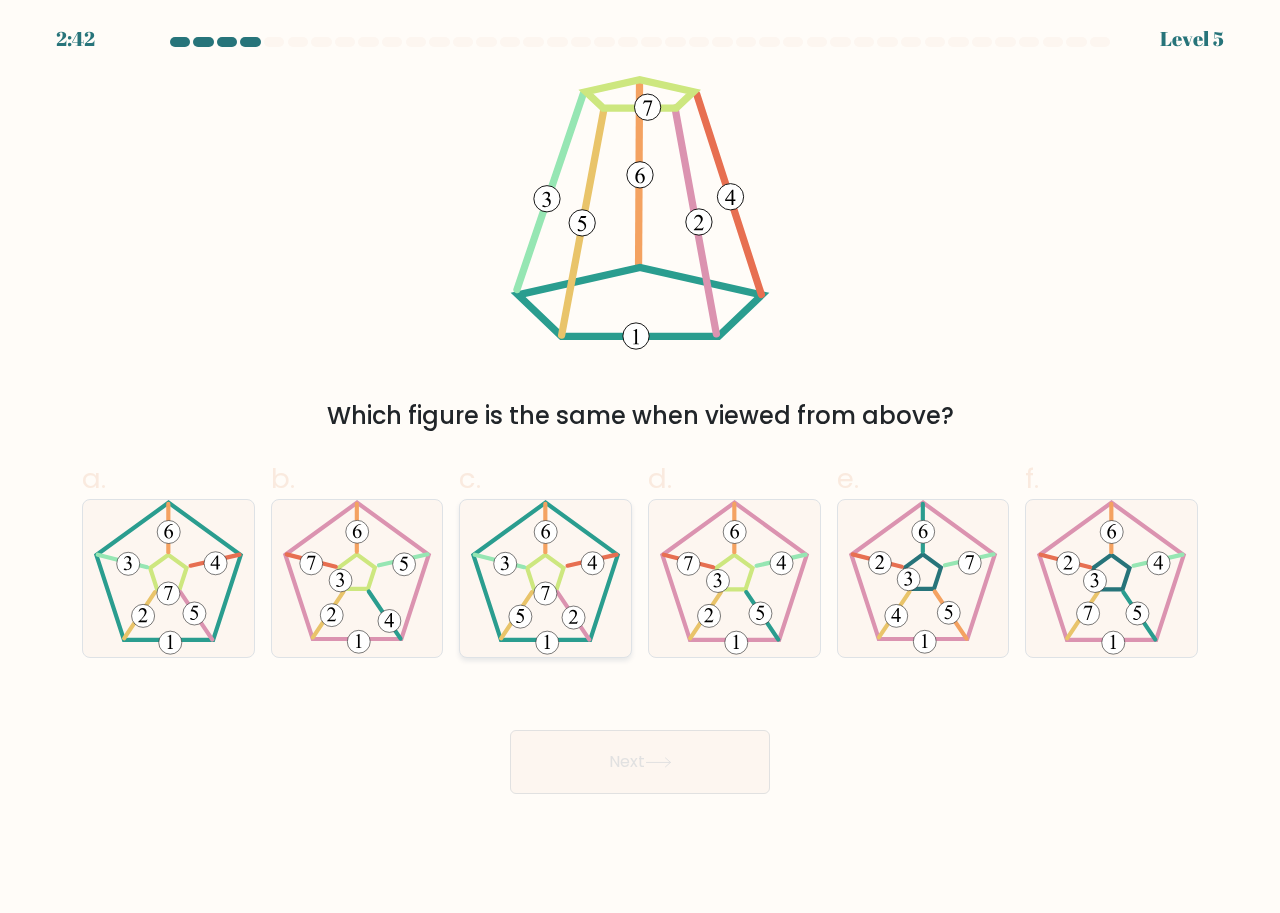 click at bounding box center [545, 593] 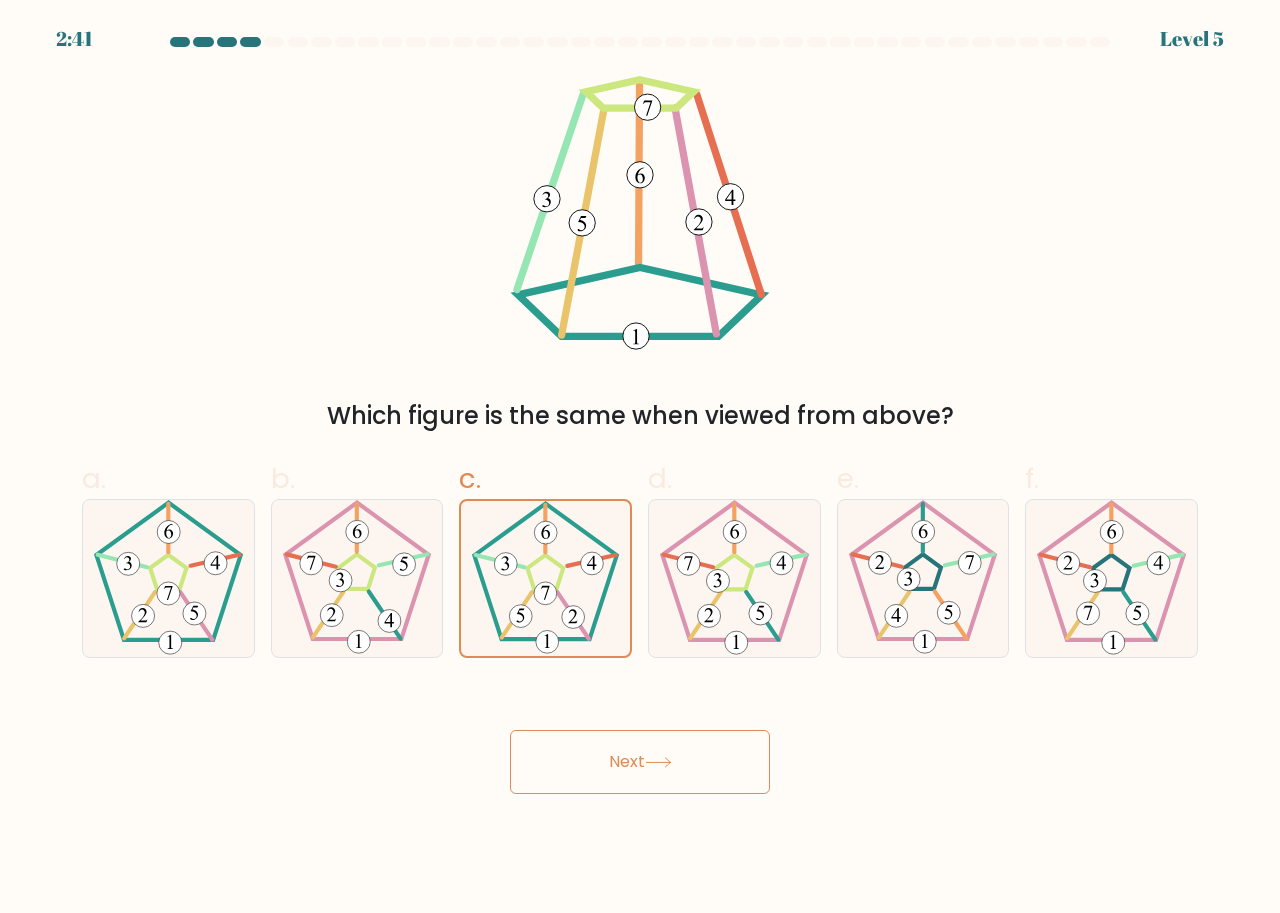 click on "Next" at bounding box center [640, 762] 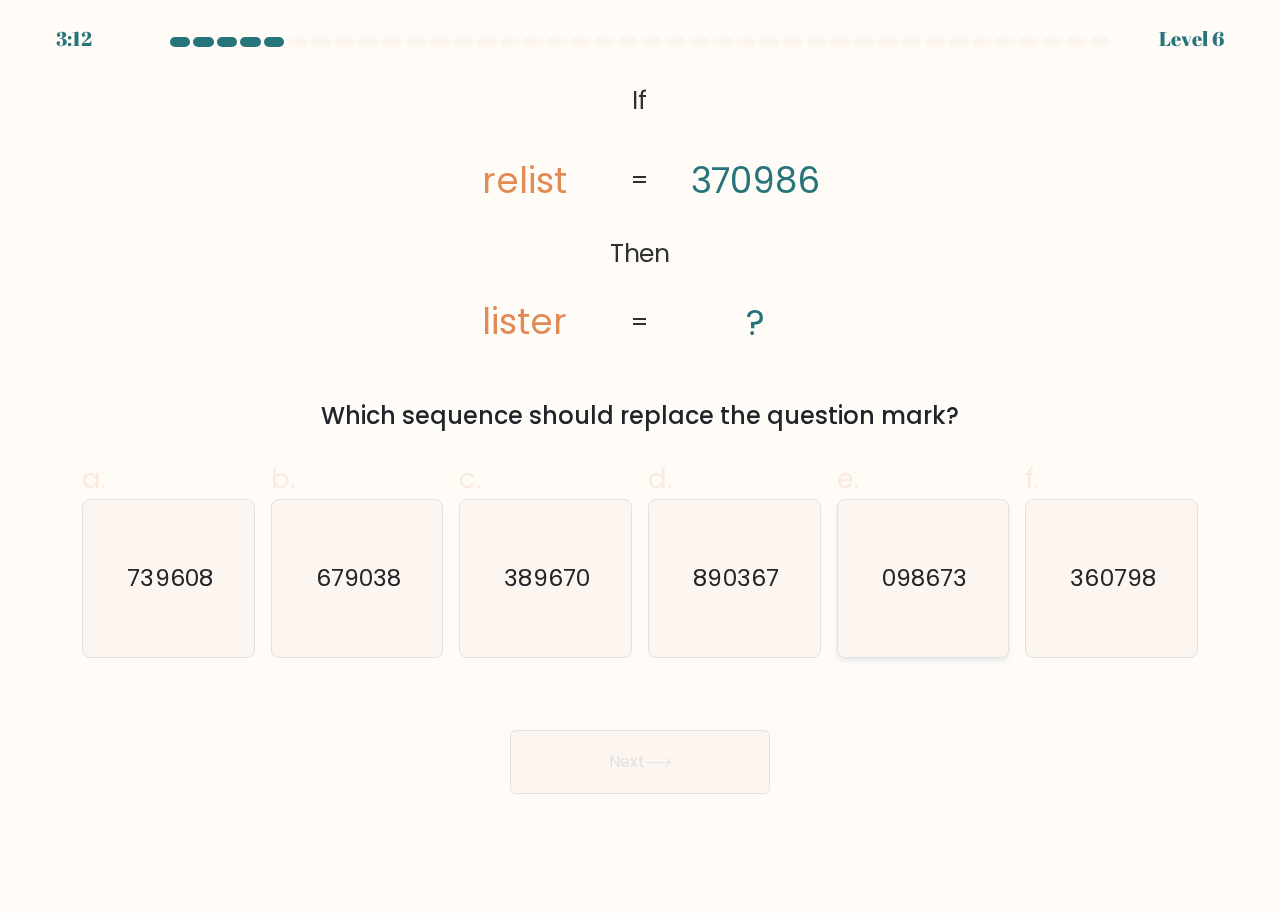 click on "098673" at bounding box center (924, 578) 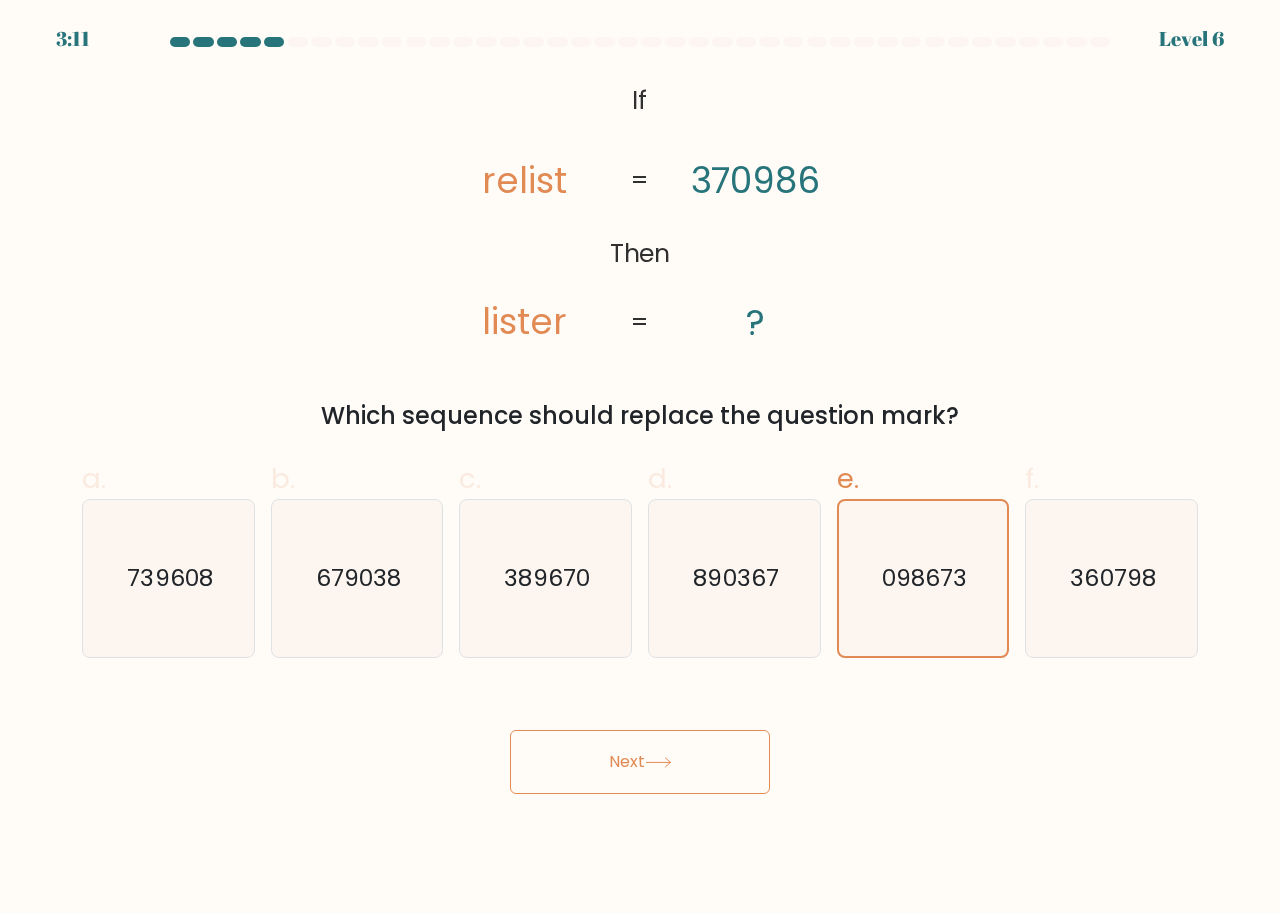 click on "Next" at bounding box center (640, 762) 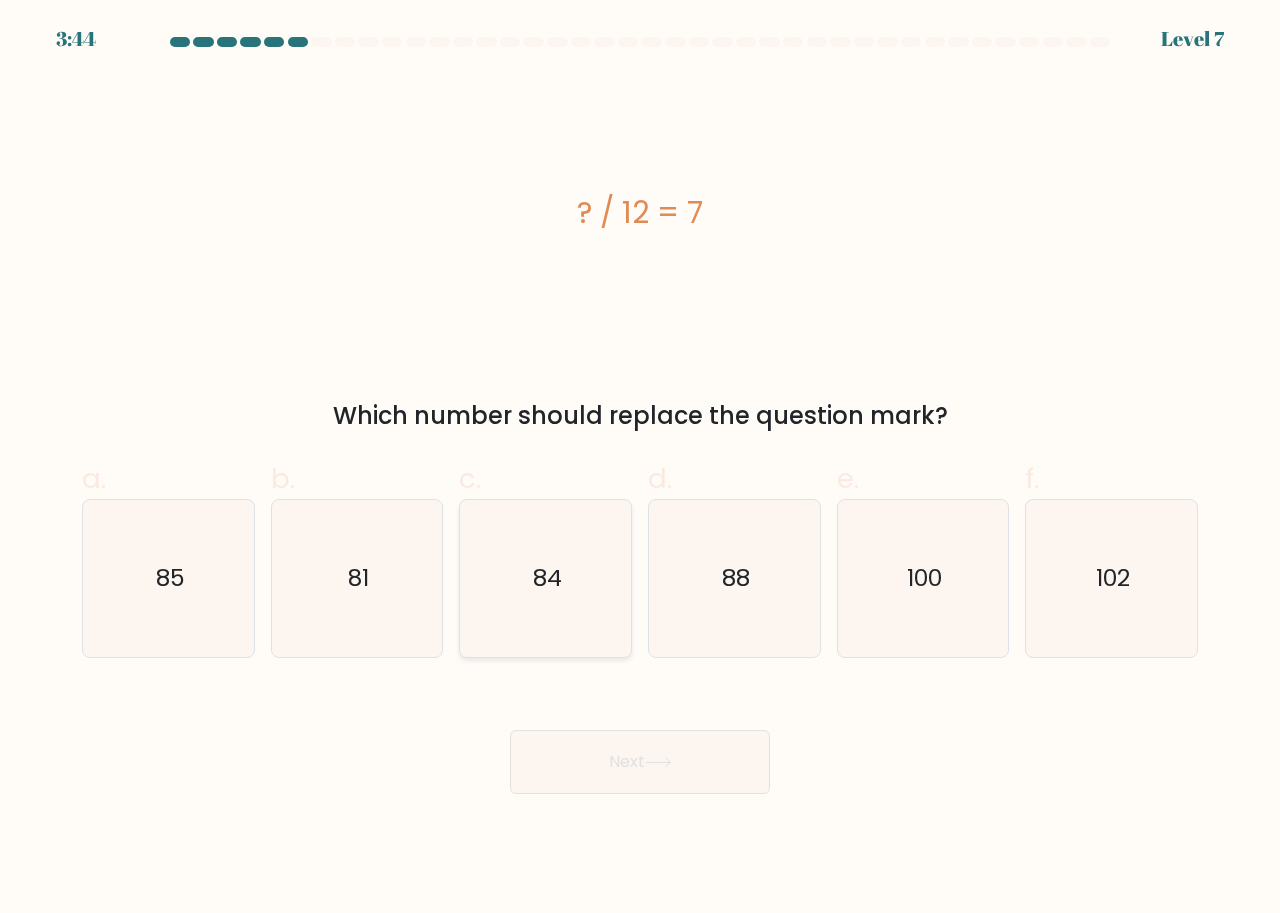 click on "84" at bounding box center [547, 578] 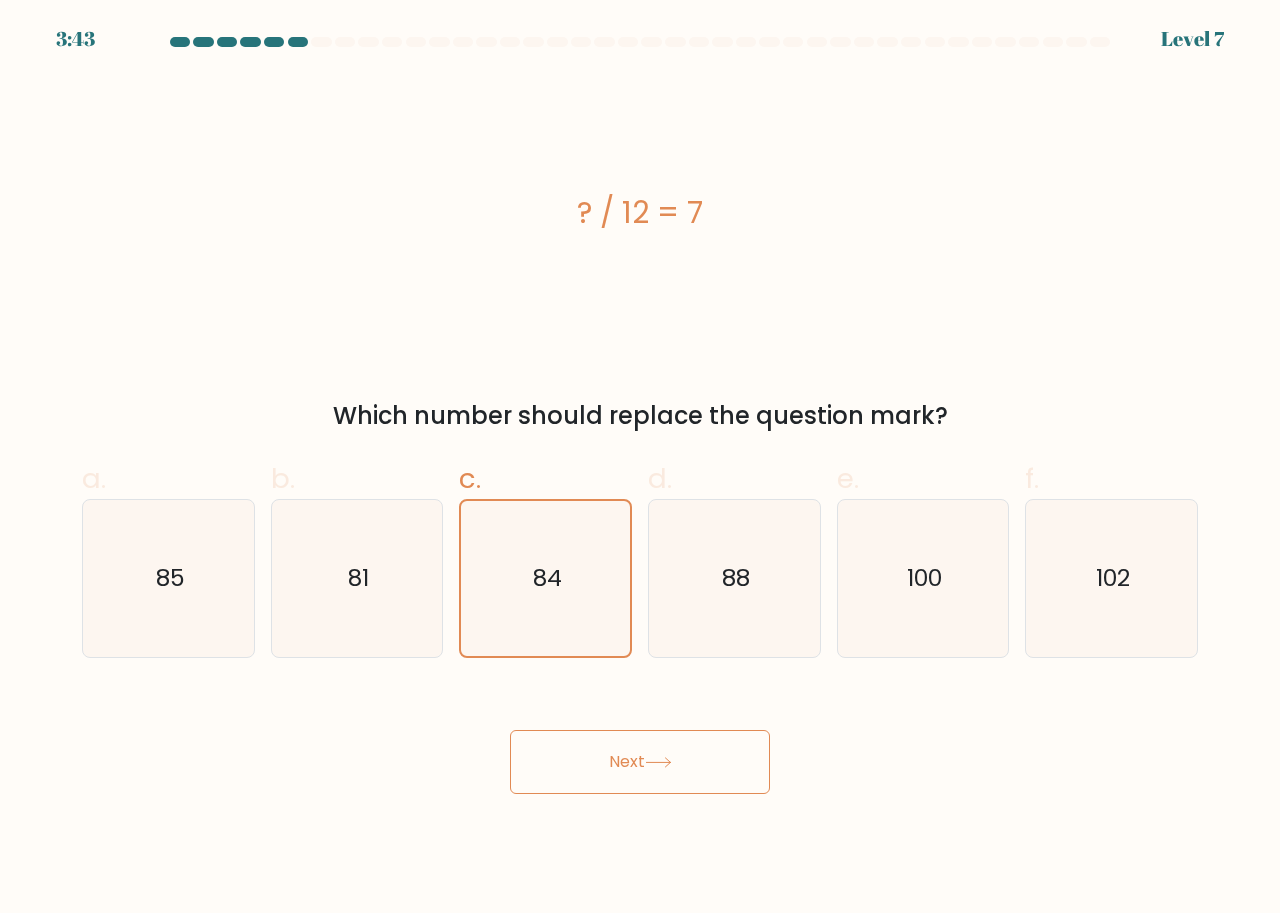 click on "Next" at bounding box center (640, 762) 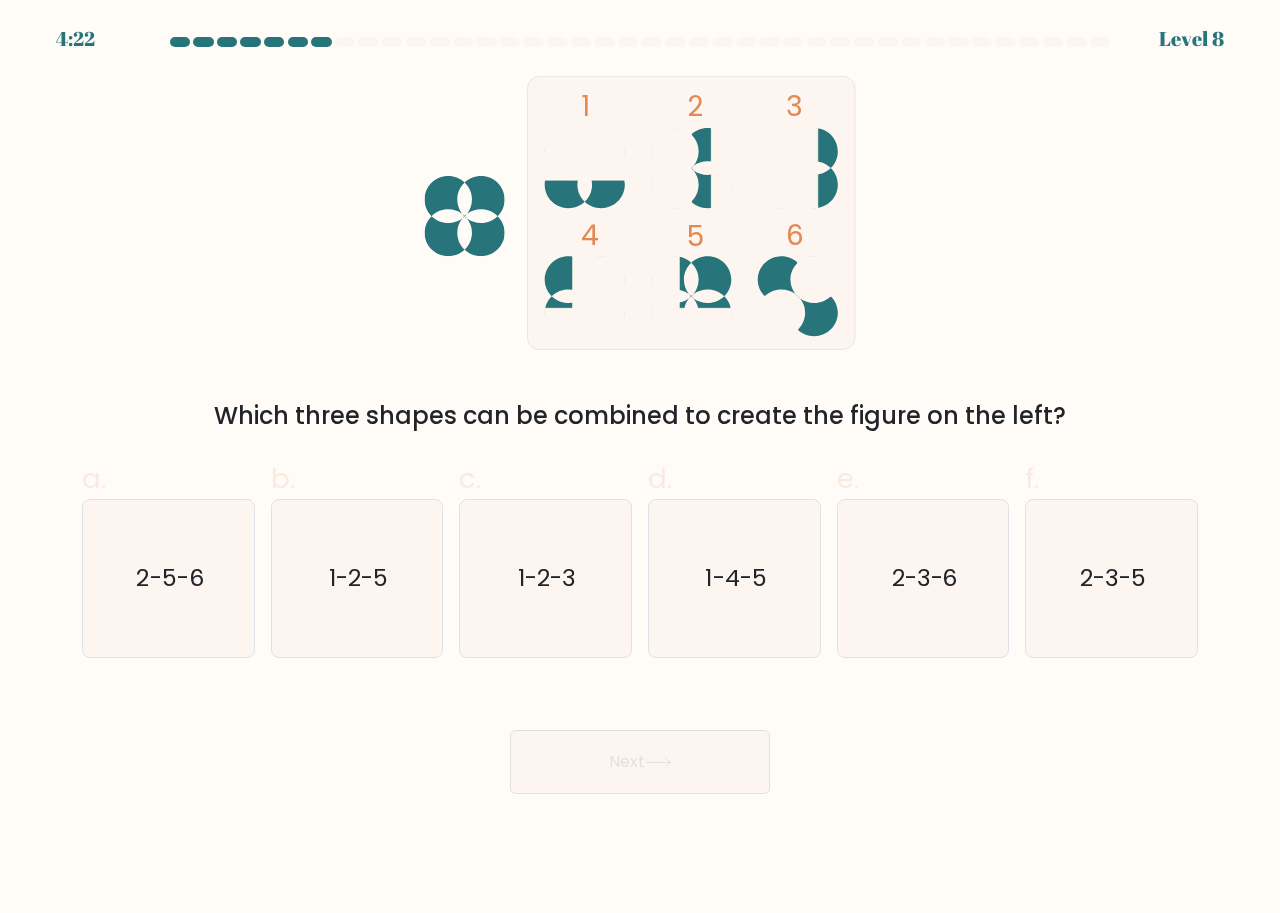click at bounding box center (465, 216) 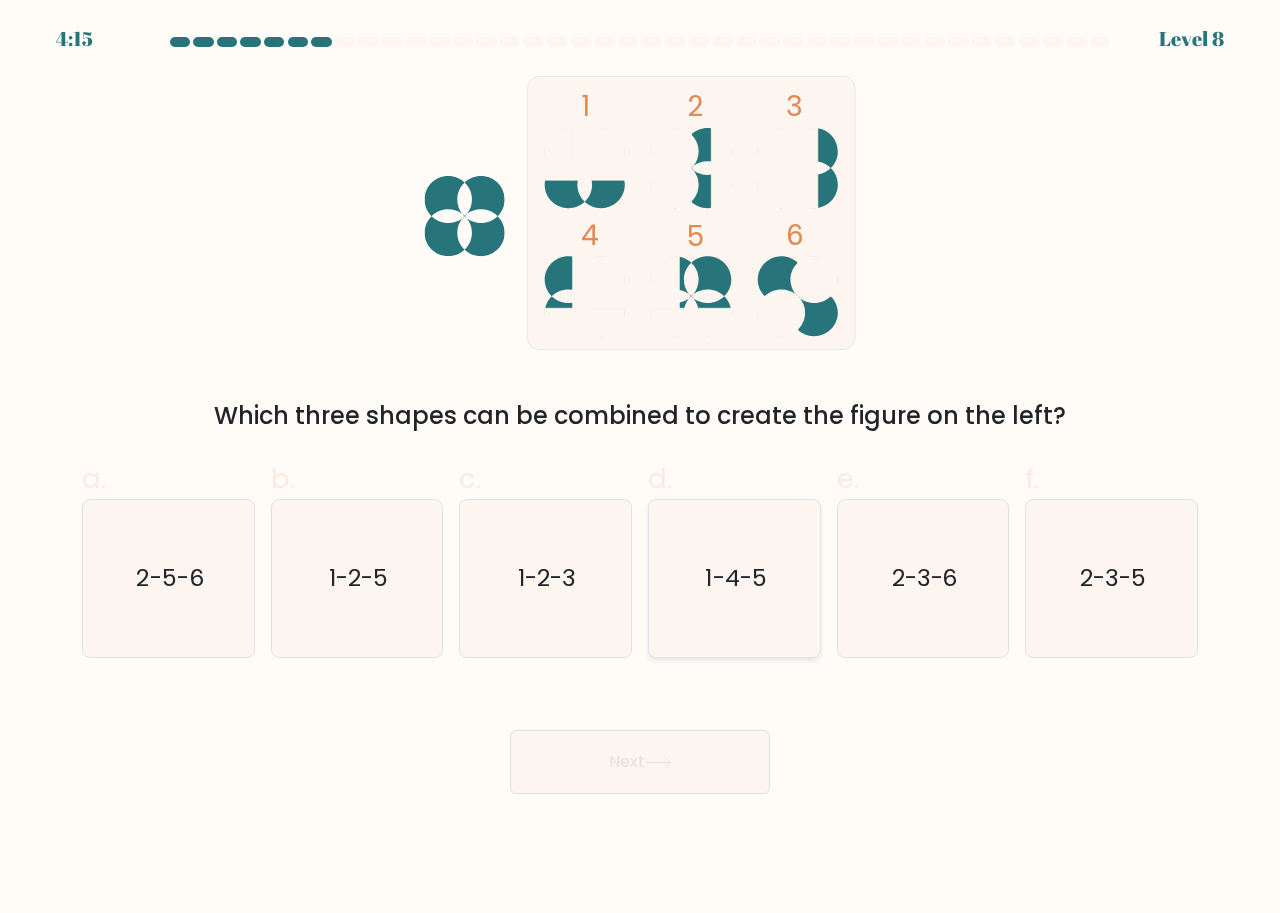 click on "1-4-5" at bounding box center (735, 578) 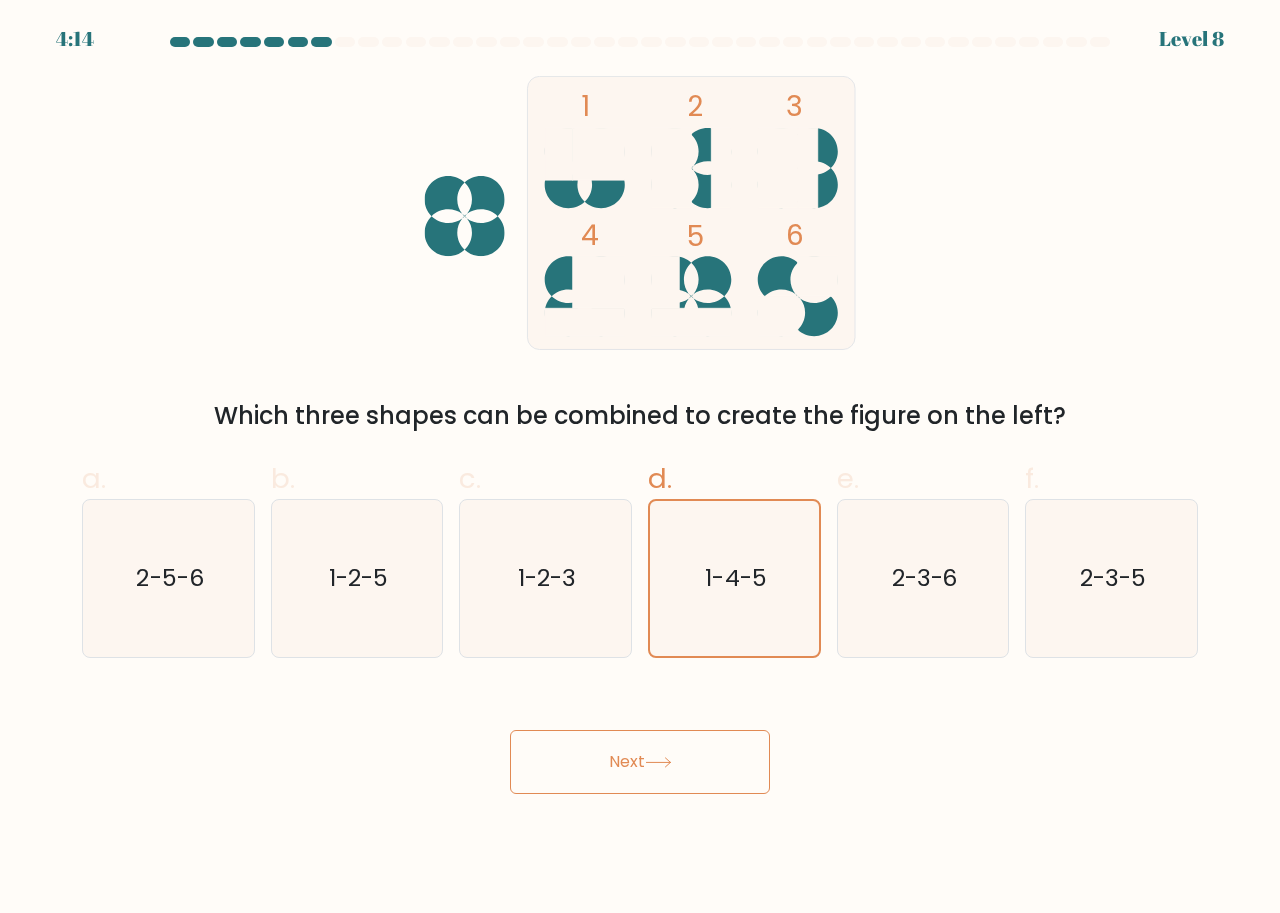 click at bounding box center [658, 762] 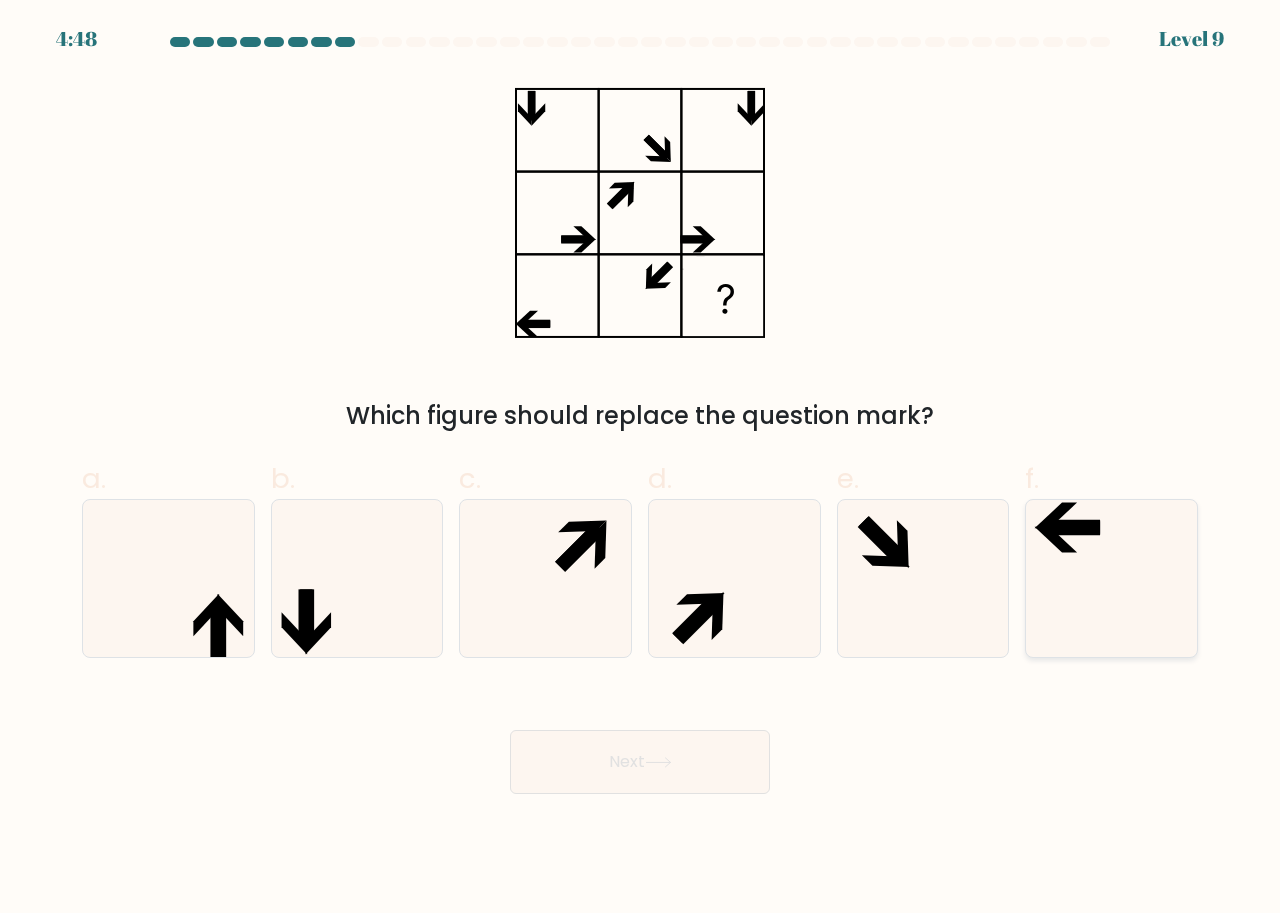 click at bounding box center [1111, 578] 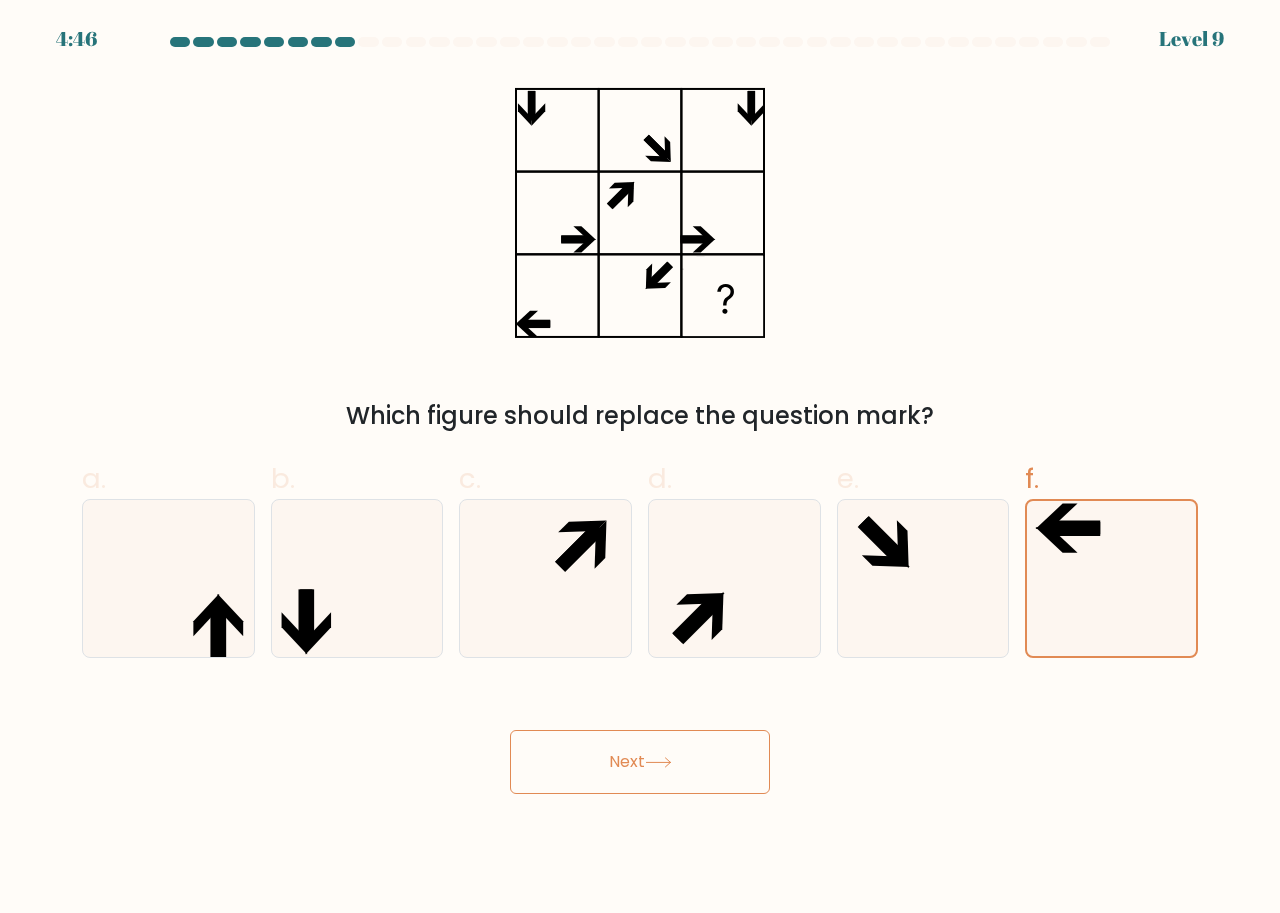 drag, startPoint x: 702, startPoint y: 758, endPoint x: 671, endPoint y: 758, distance: 31 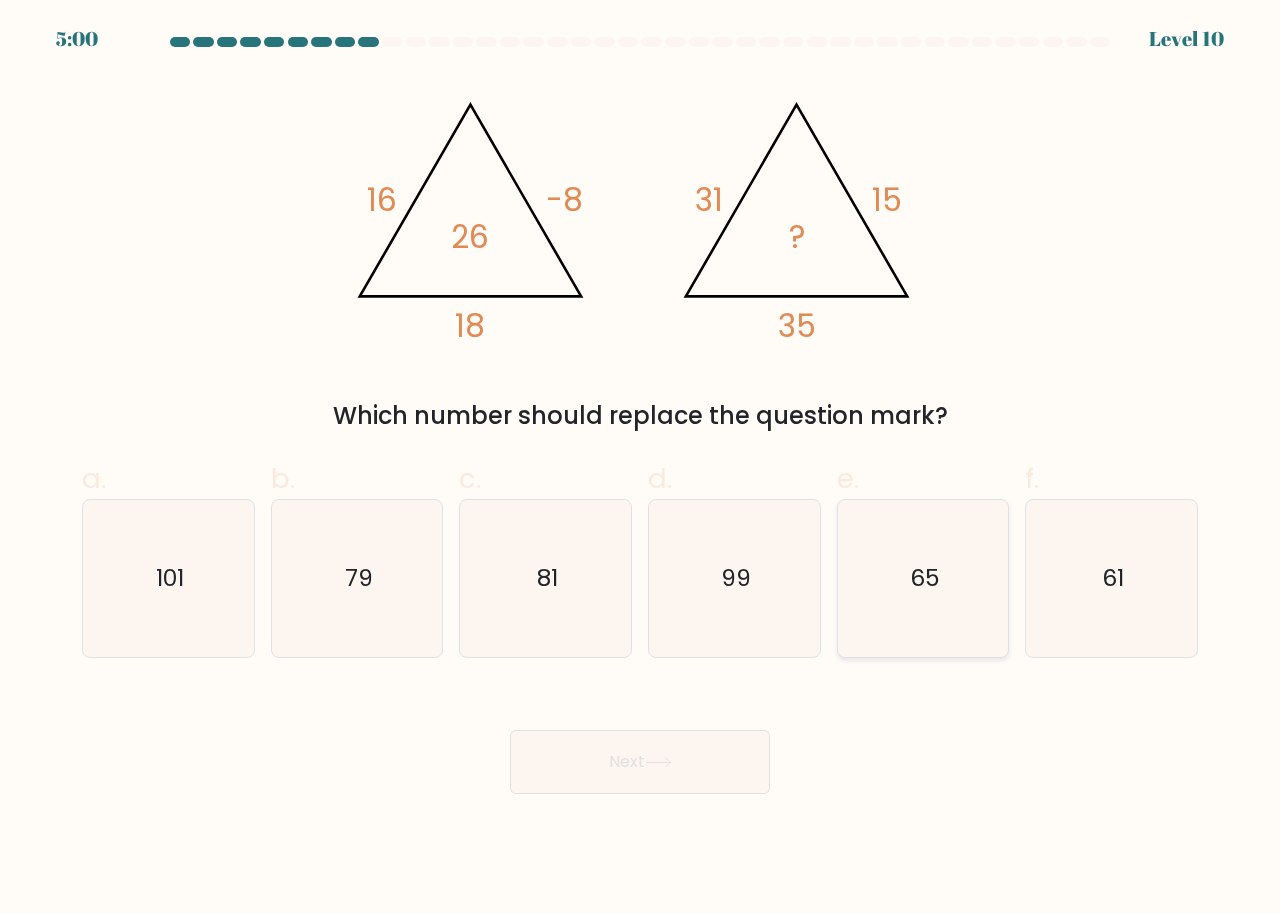 click on "65" at bounding box center [923, 578] 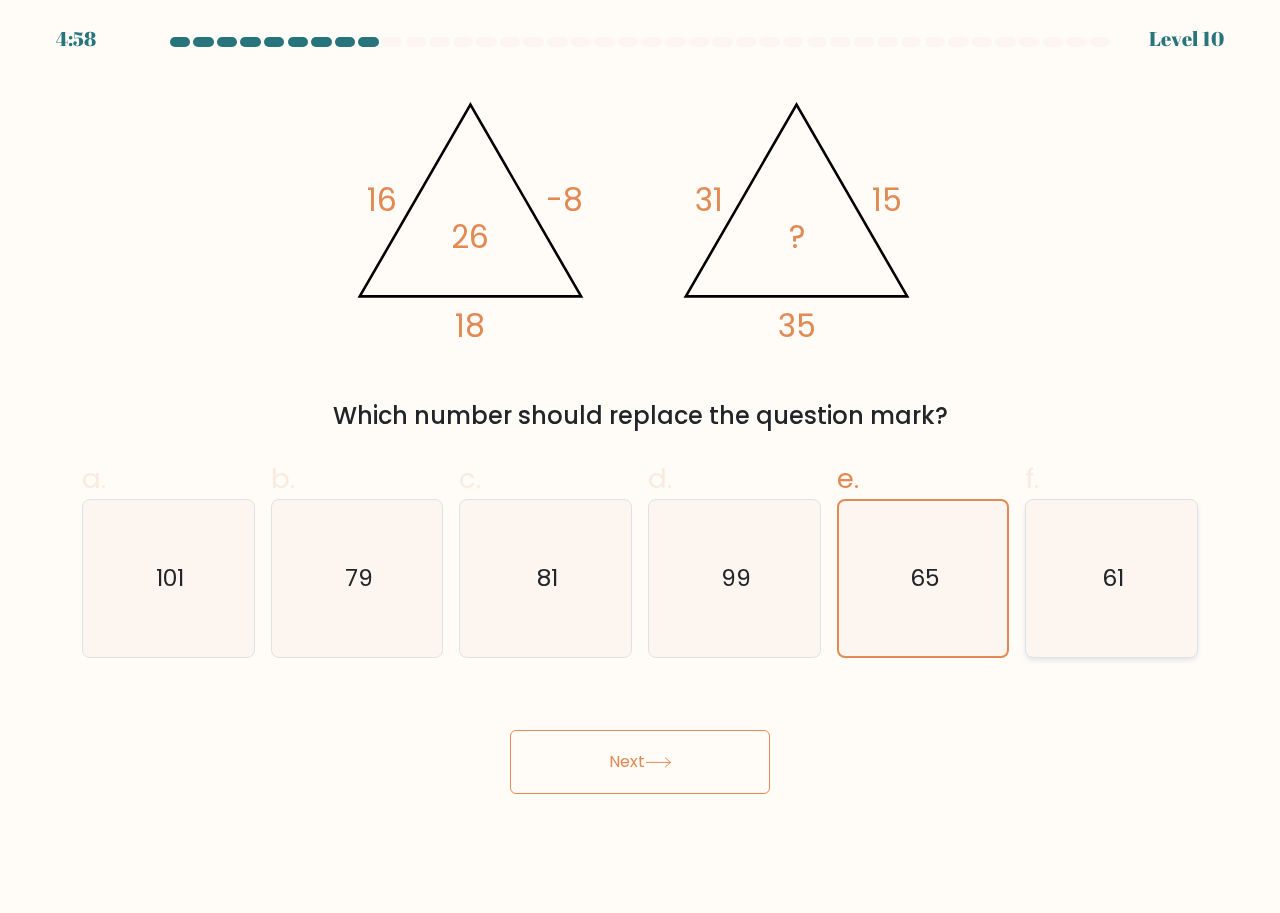 click on "61" at bounding box center [1111, 578] 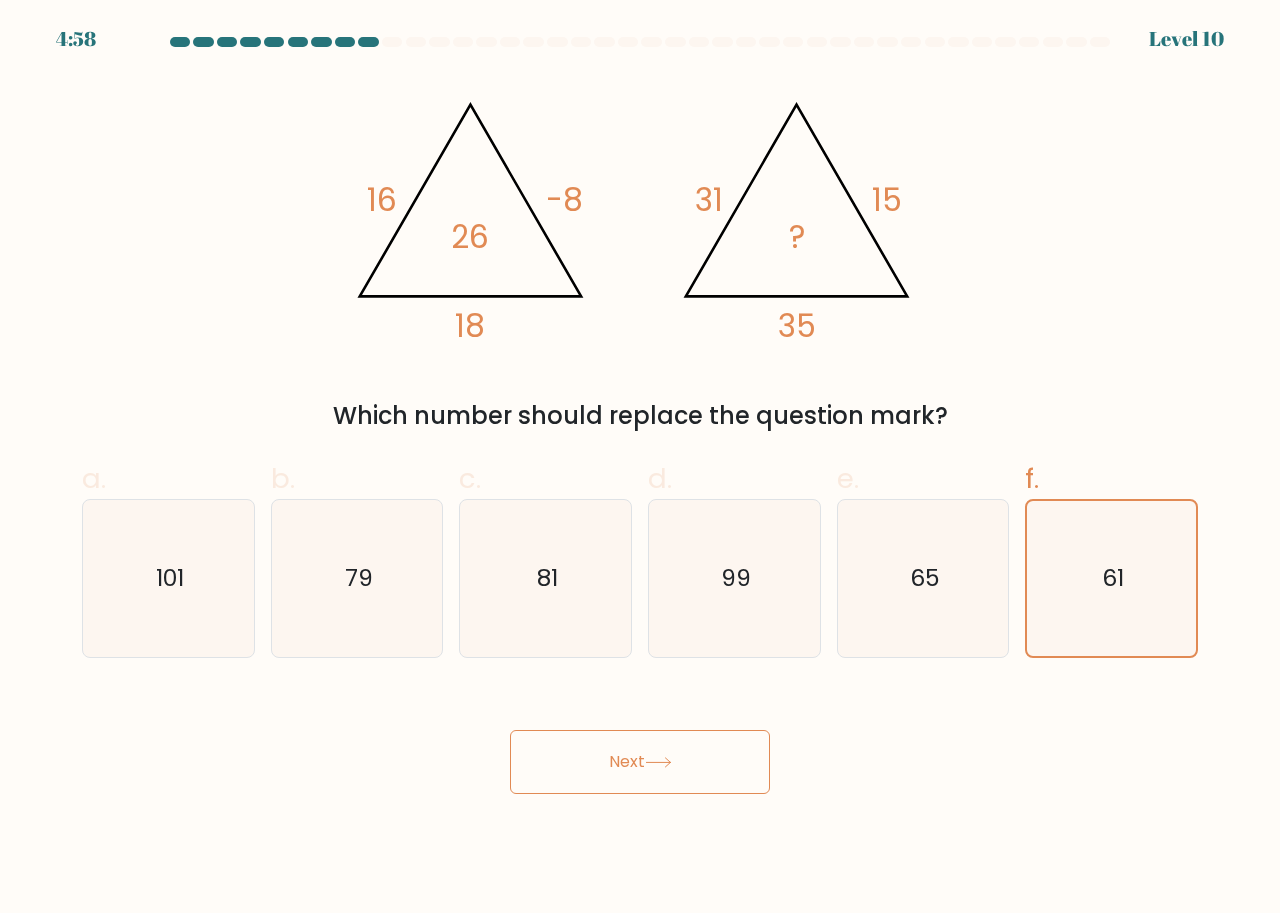 click on "Next" at bounding box center (640, 762) 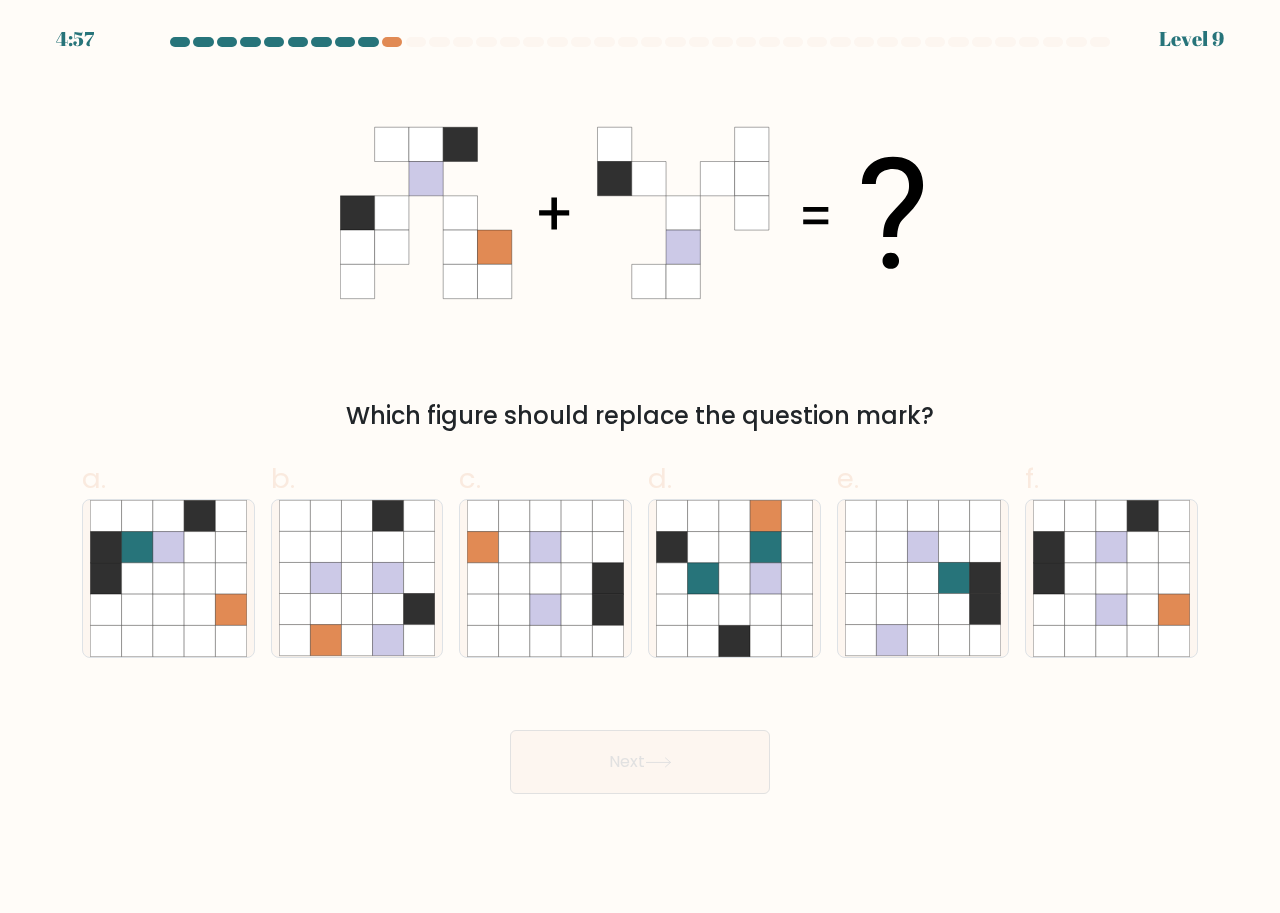 click on "Next" at bounding box center (640, 762) 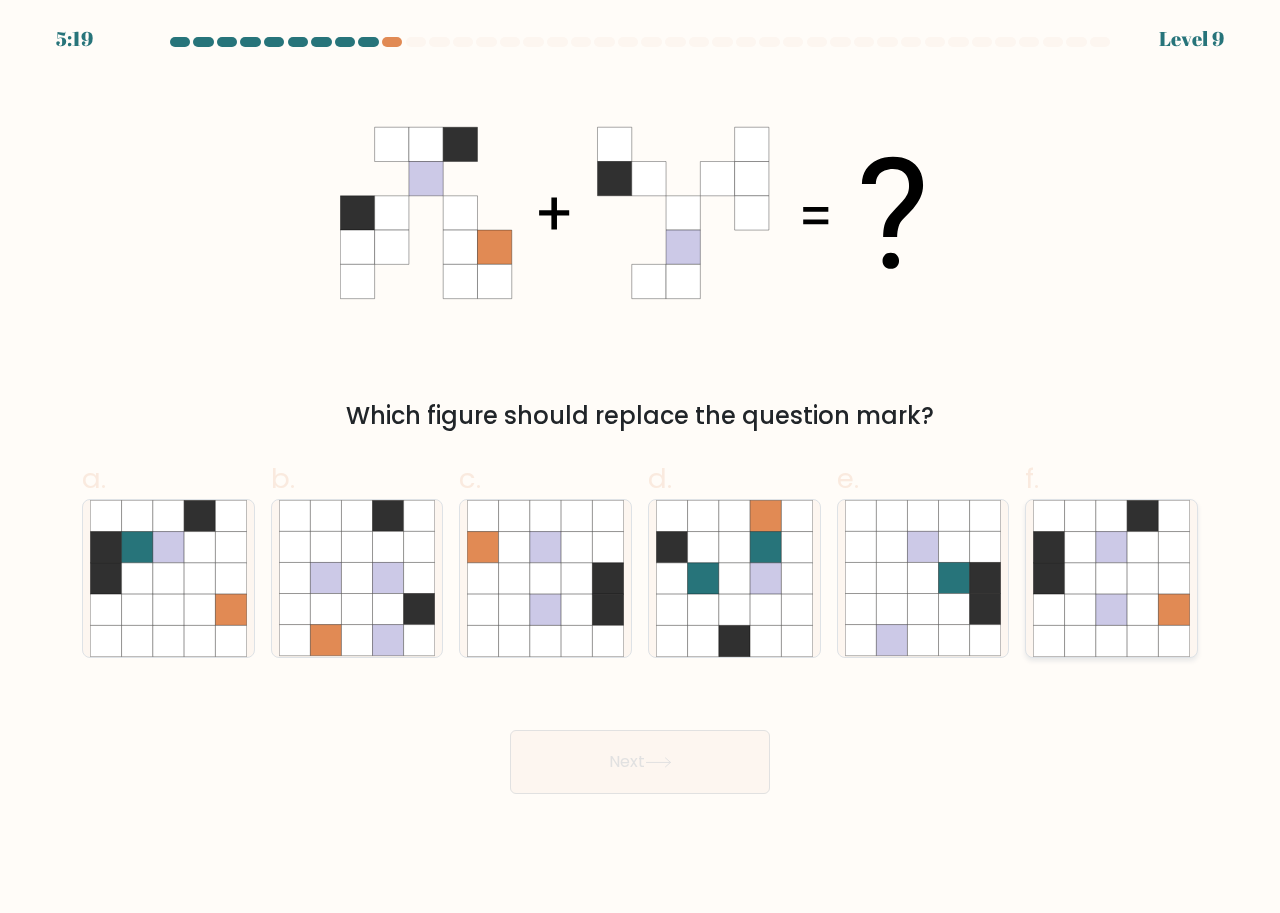 click at bounding box center [1111, 578] 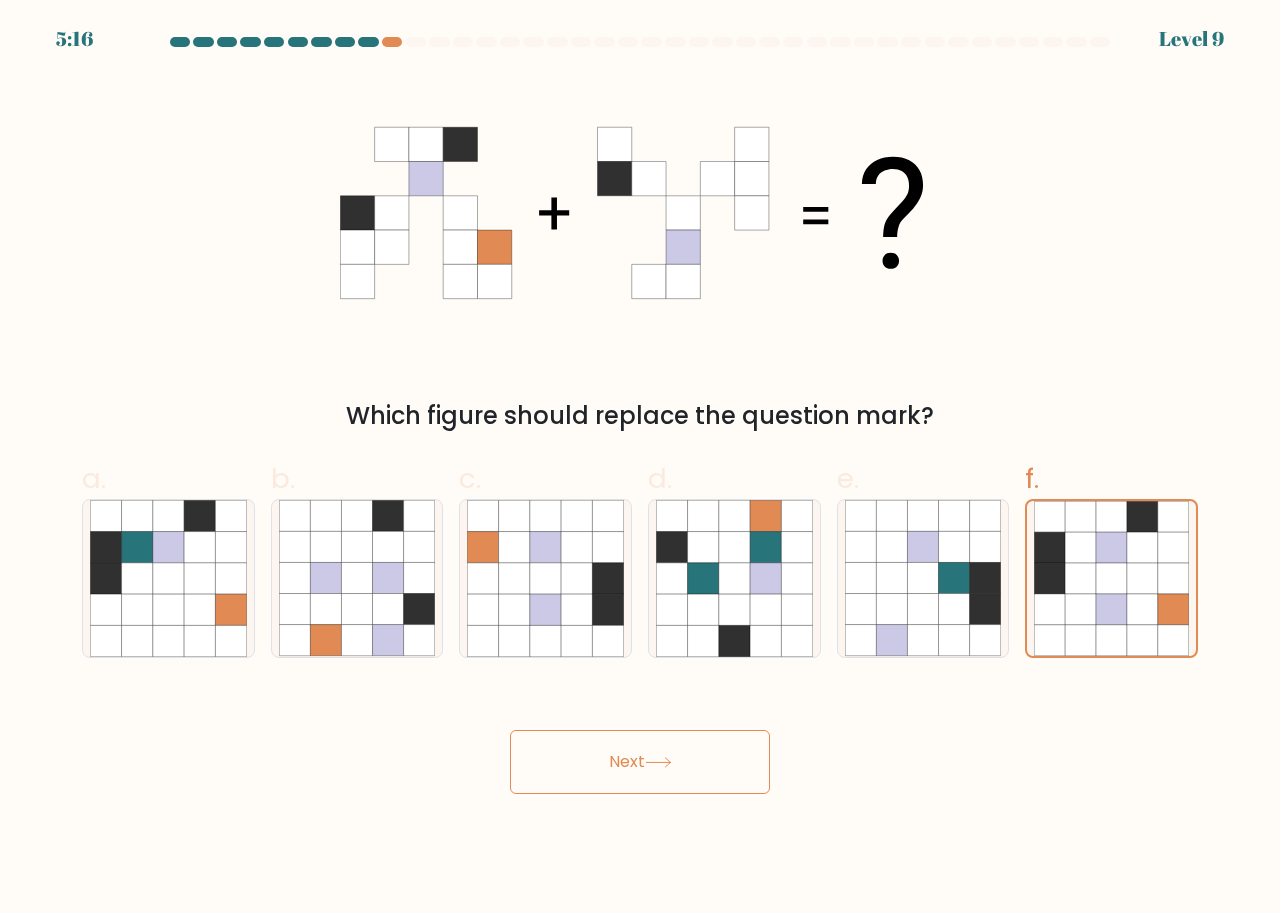 click on "Next" at bounding box center [640, 762] 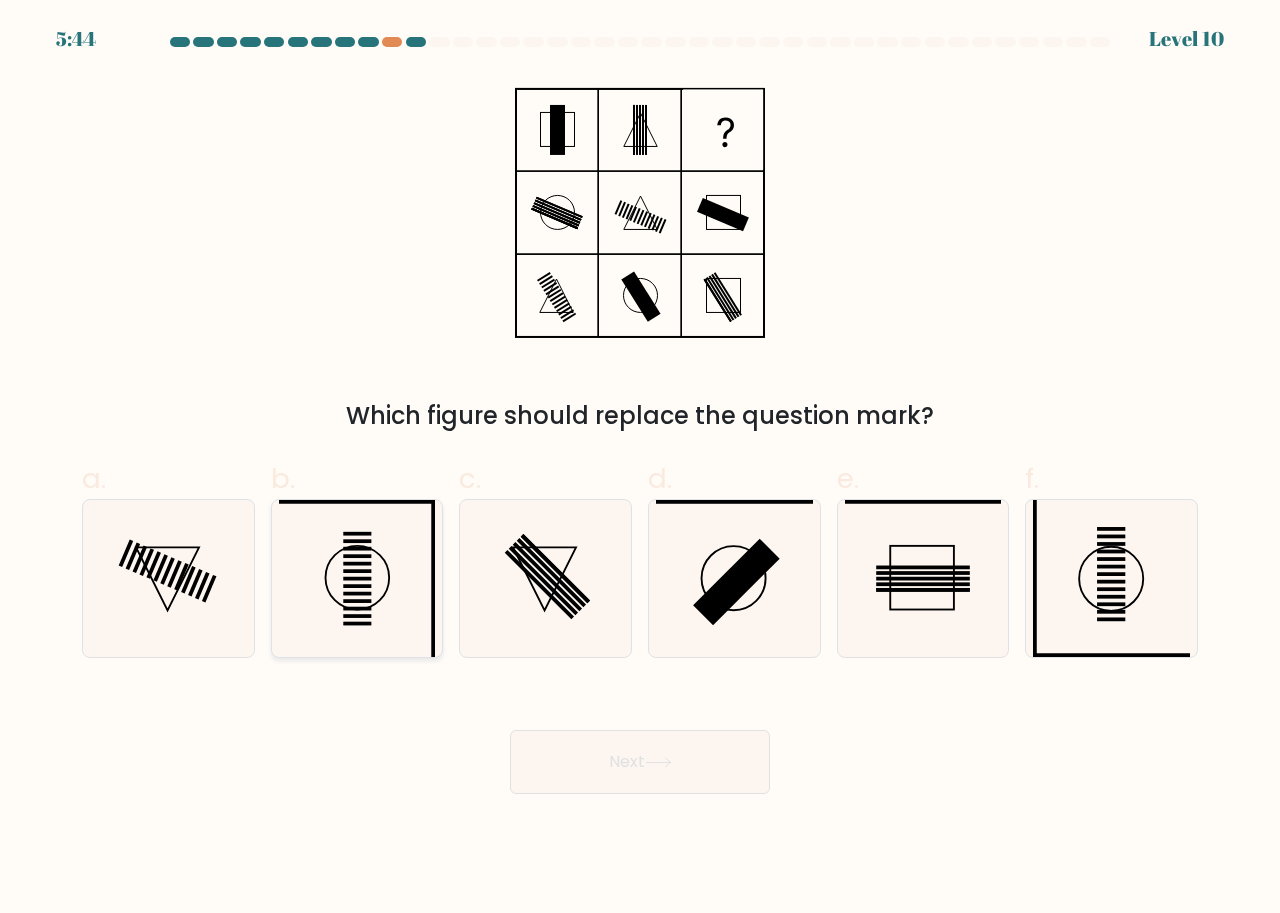 click at bounding box center (357, 578) 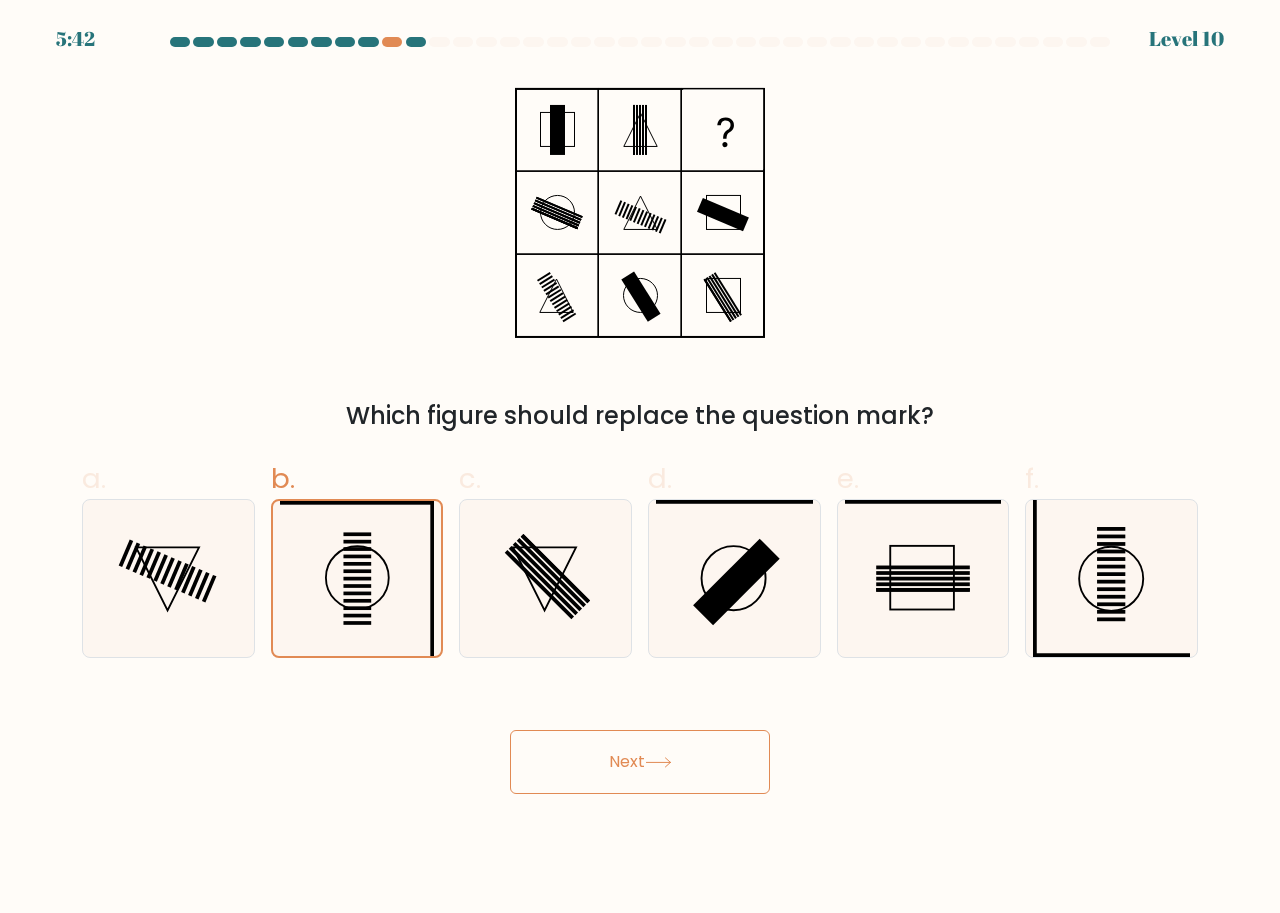 click on "Next" at bounding box center (640, 762) 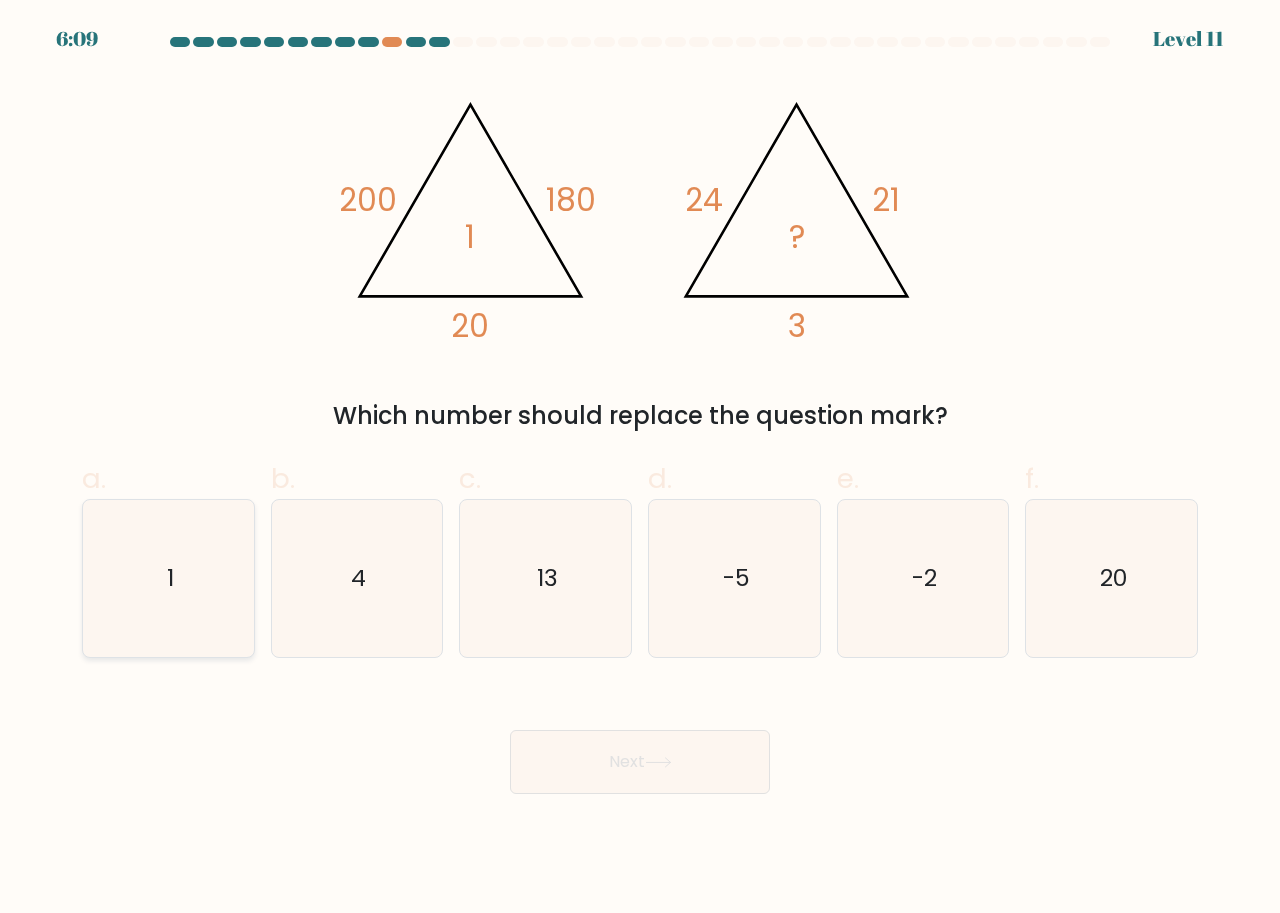 click on "1" at bounding box center [168, 578] 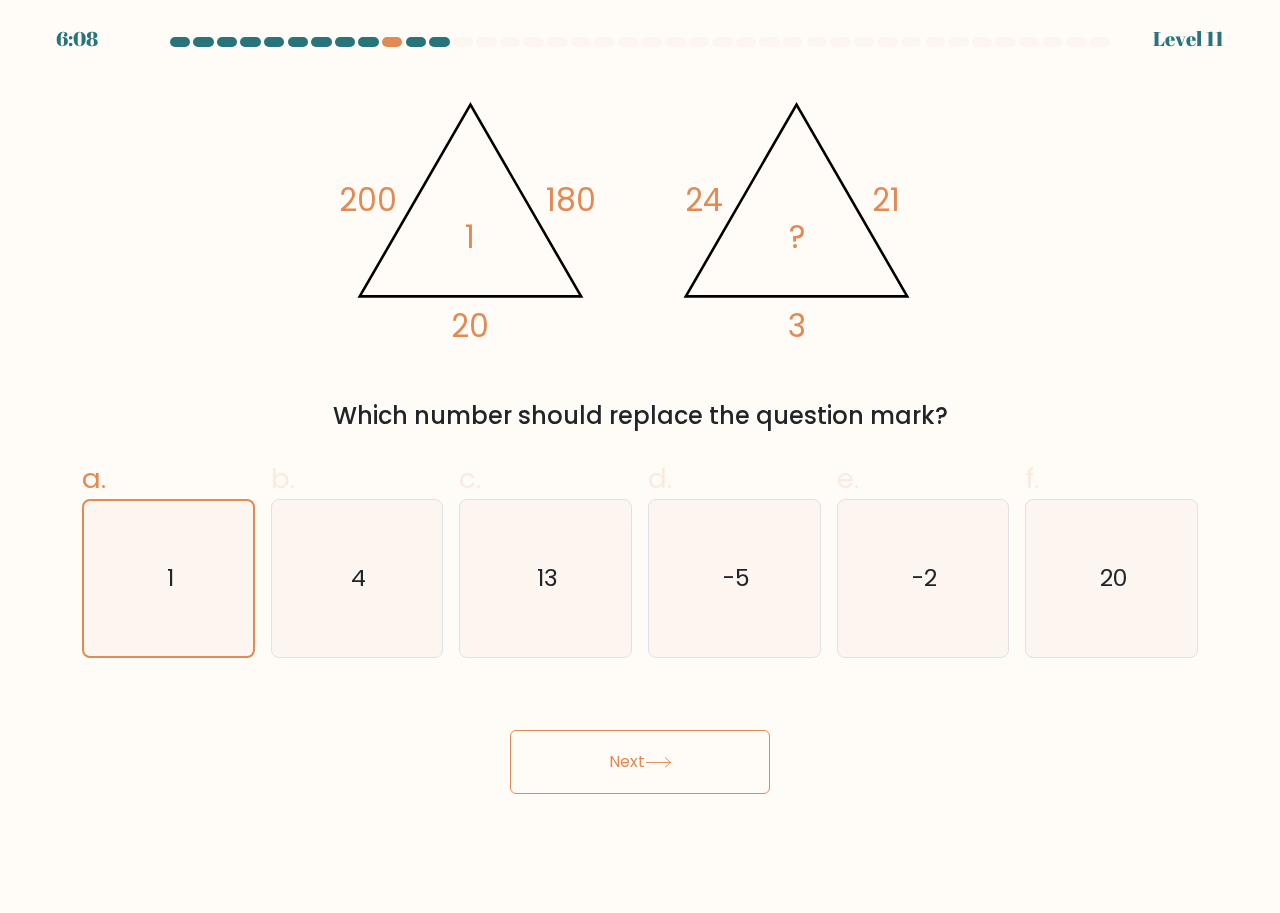click on "Next" at bounding box center (640, 762) 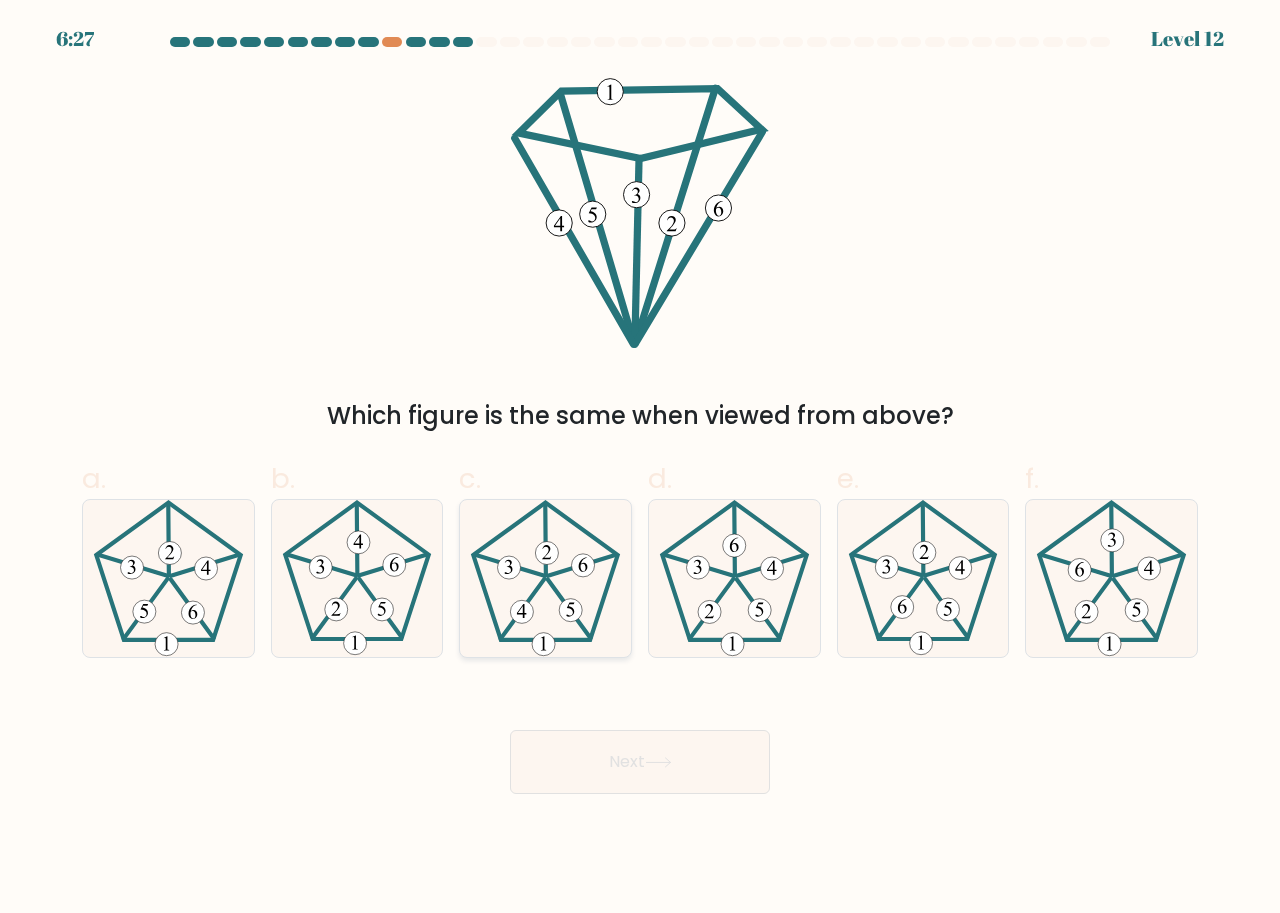 click at bounding box center (545, 578) 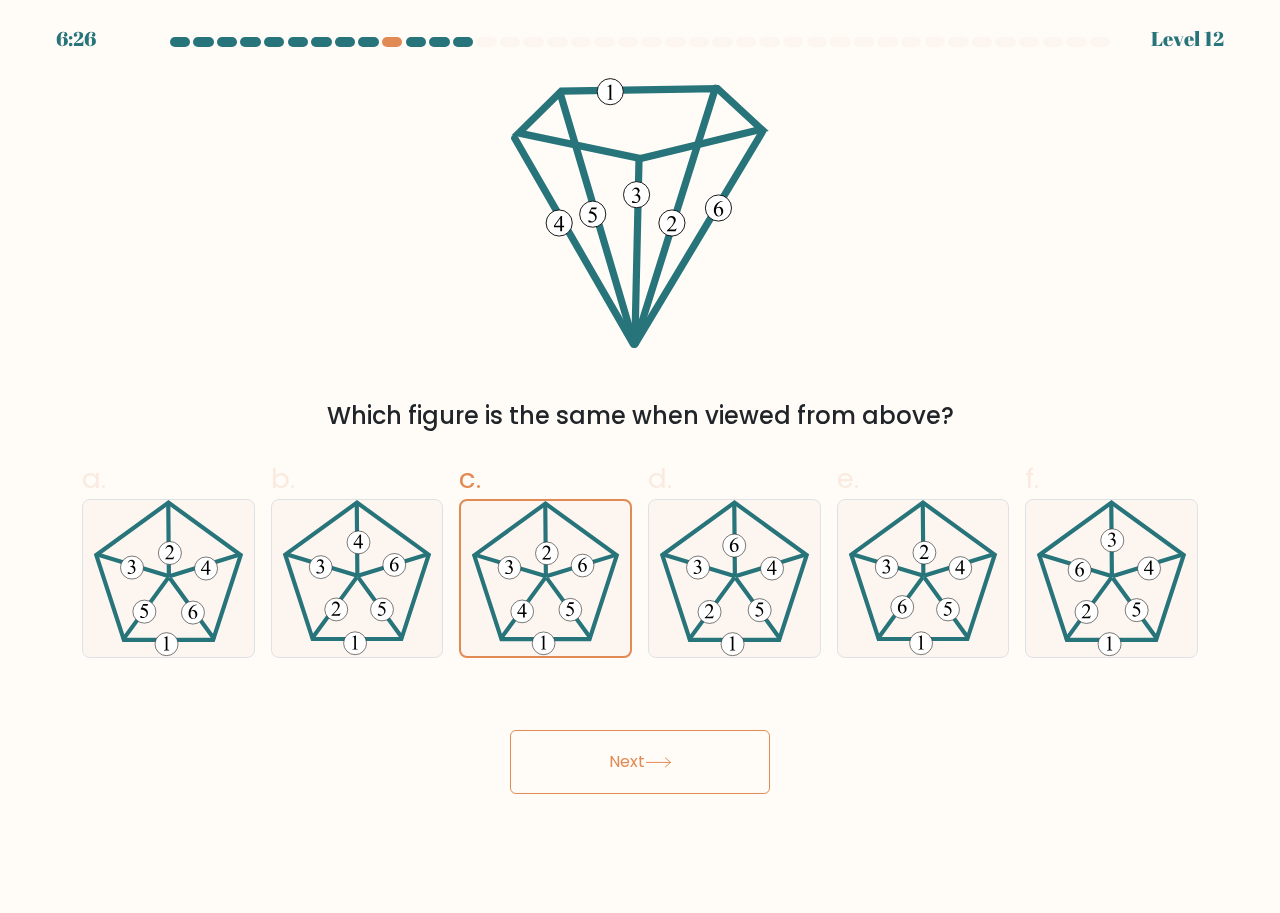 click on "Next" at bounding box center [640, 762] 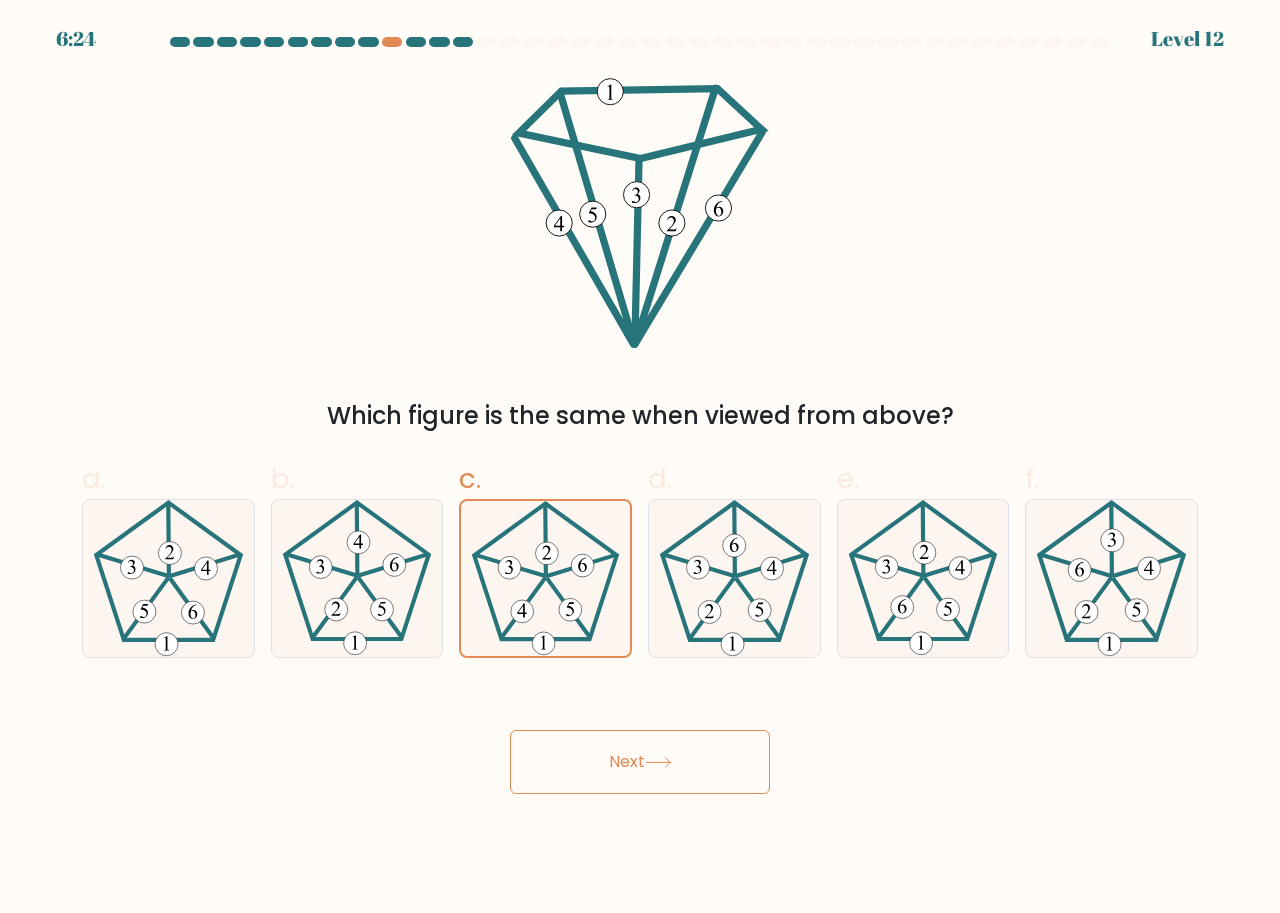 drag, startPoint x: 657, startPoint y: 746, endPoint x: 652, endPoint y: 756, distance: 11.18034 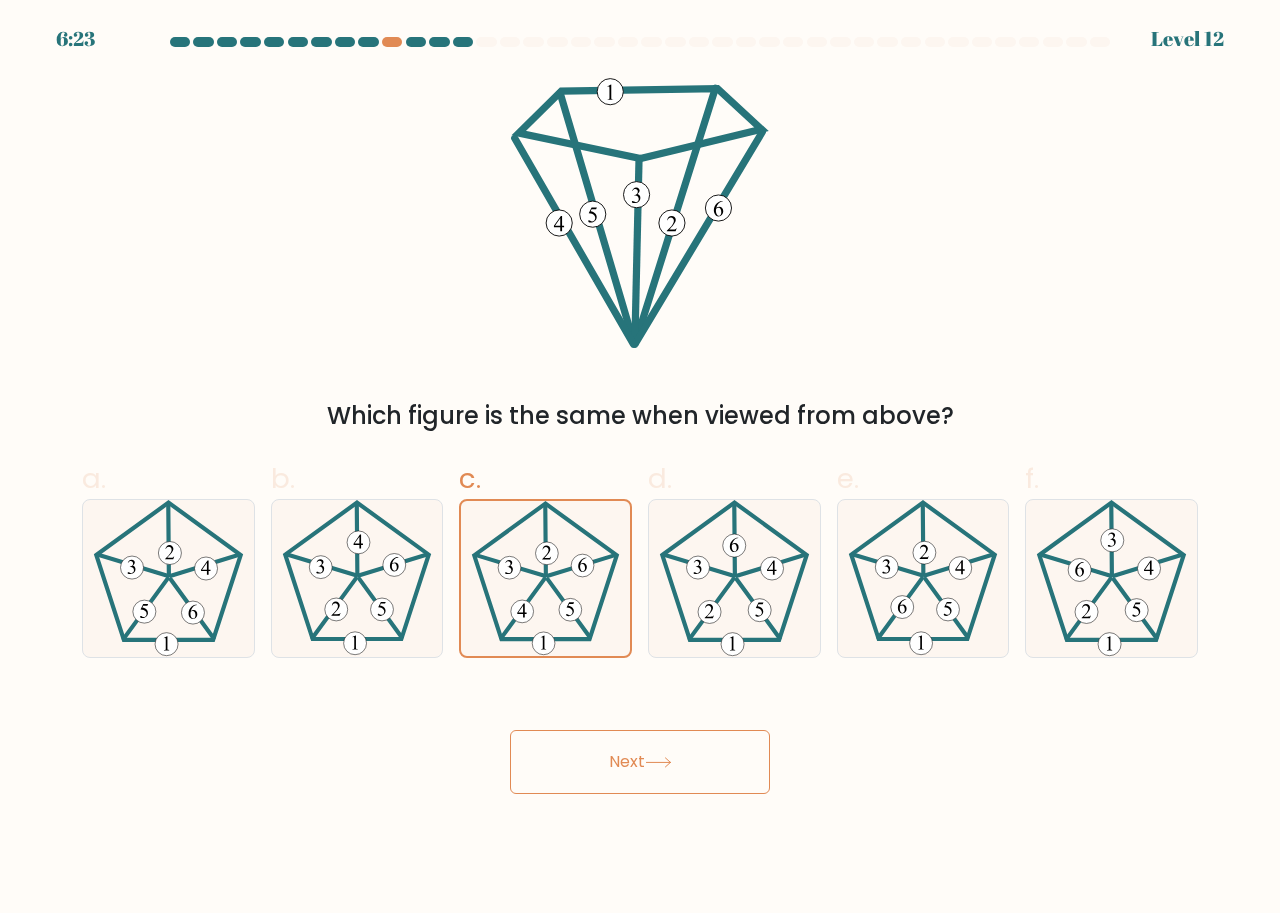 click on "Next" at bounding box center (640, 762) 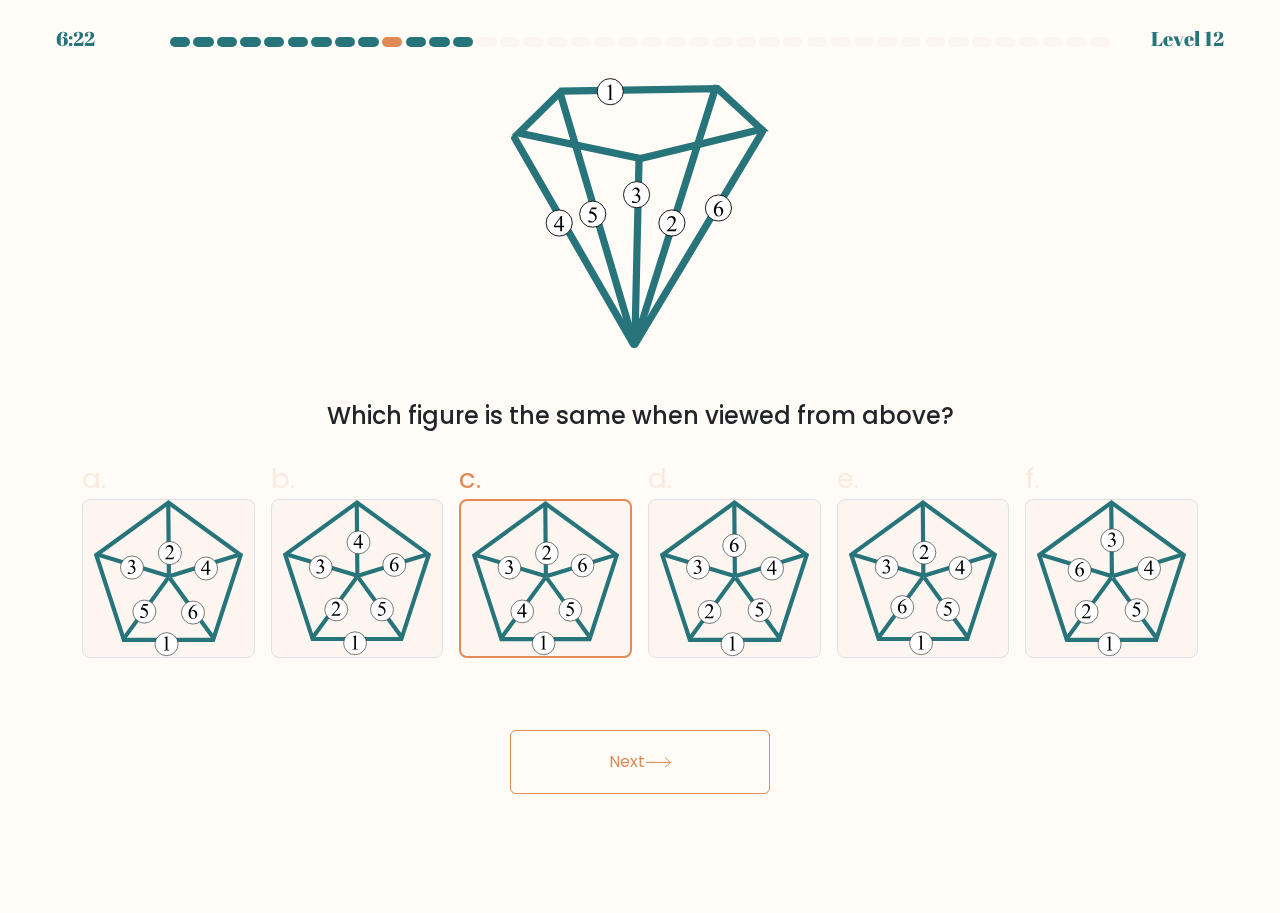 click at bounding box center (658, 762) 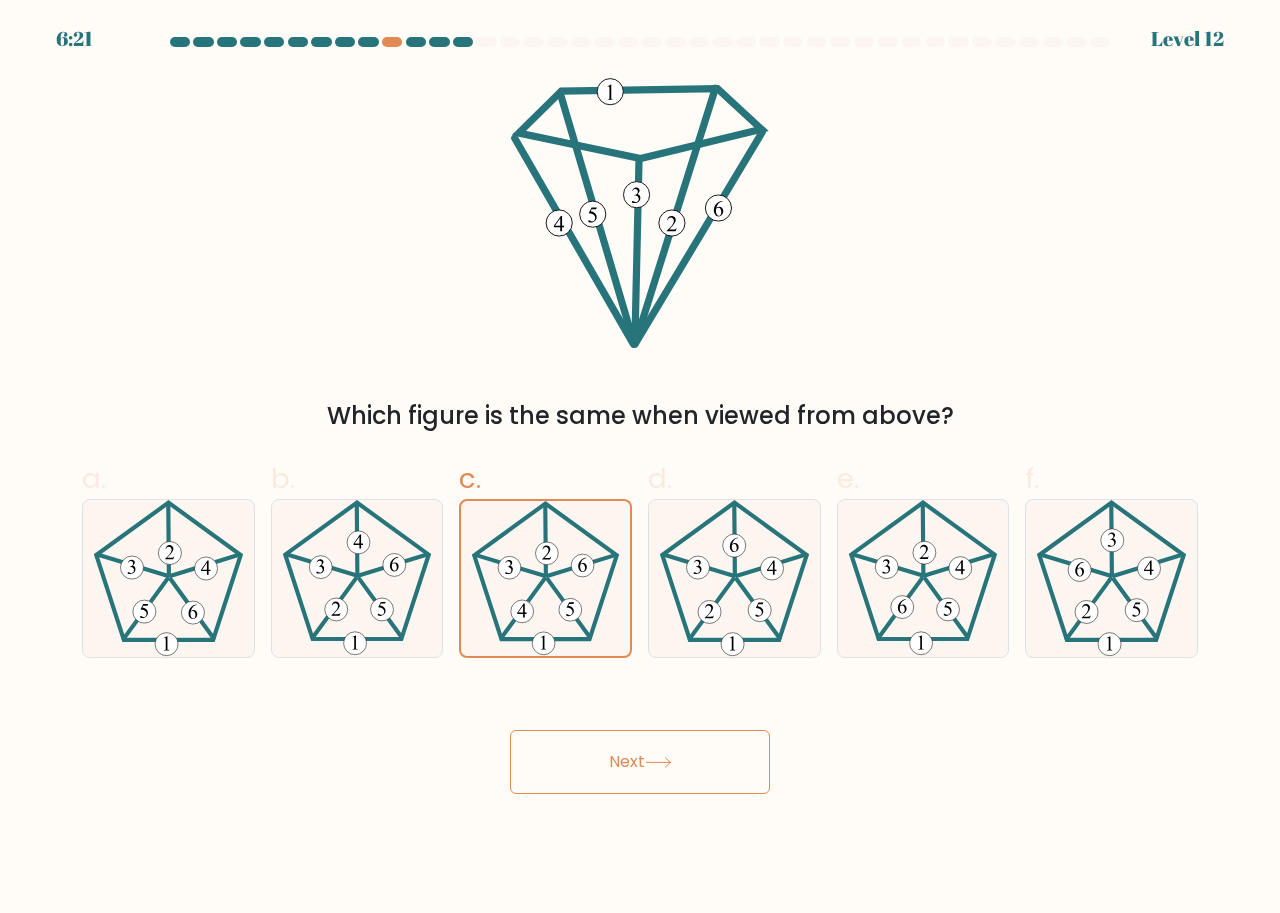 drag, startPoint x: 654, startPoint y: 716, endPoint x: 611, endPoint y: 708, distance: 43.737854 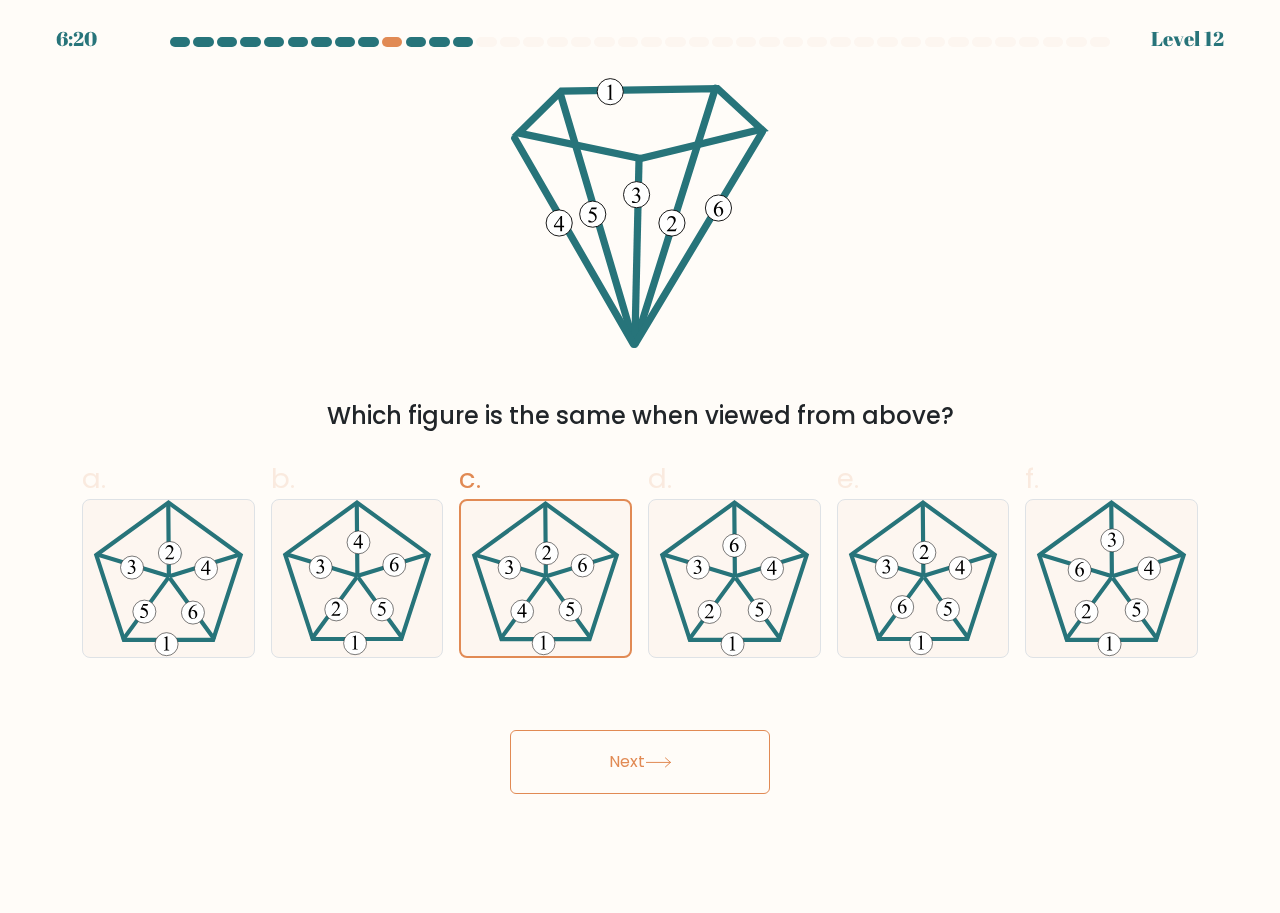 click on "Next" at bounding box center (640, 738) 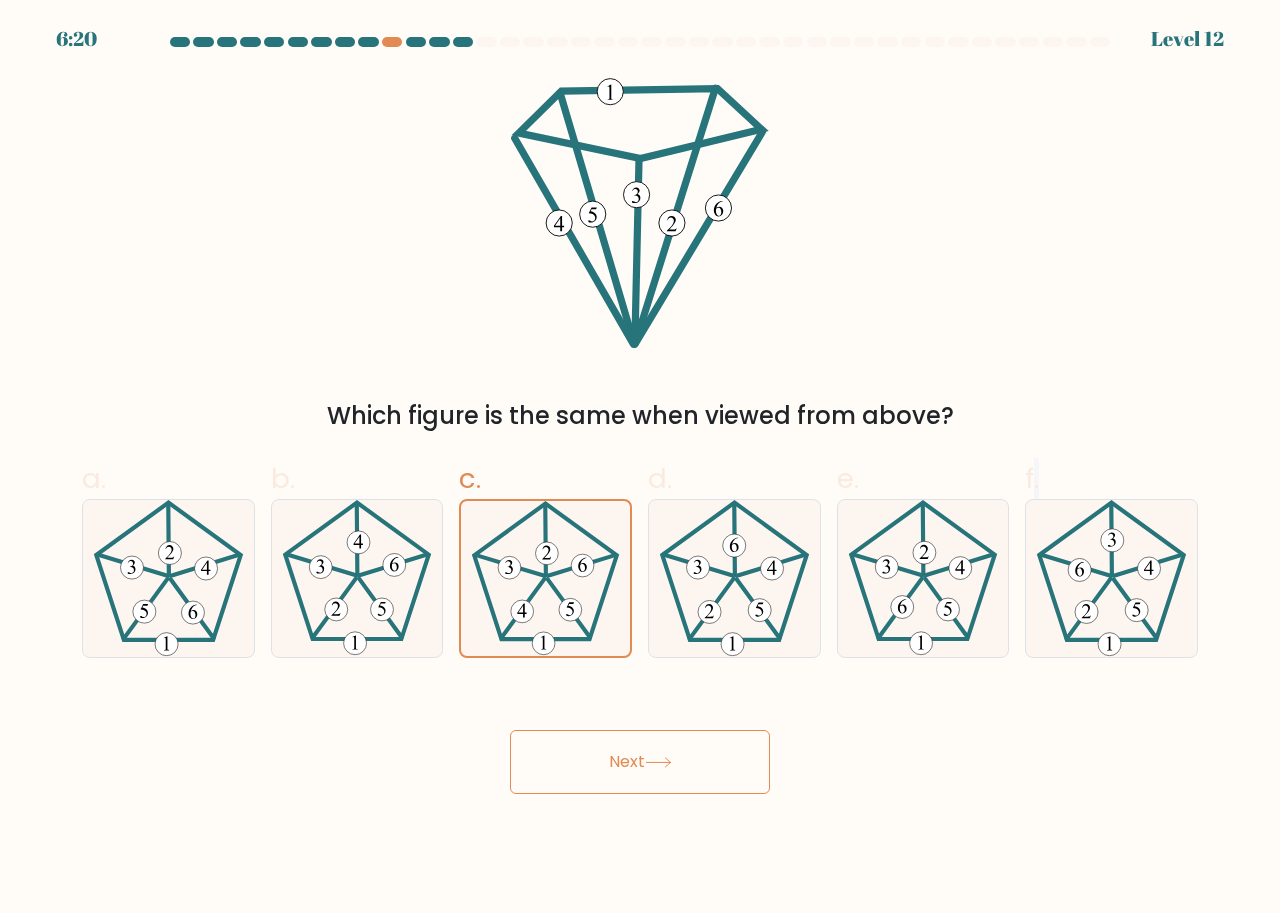 click on "Next" at bounding box center (640, 738) 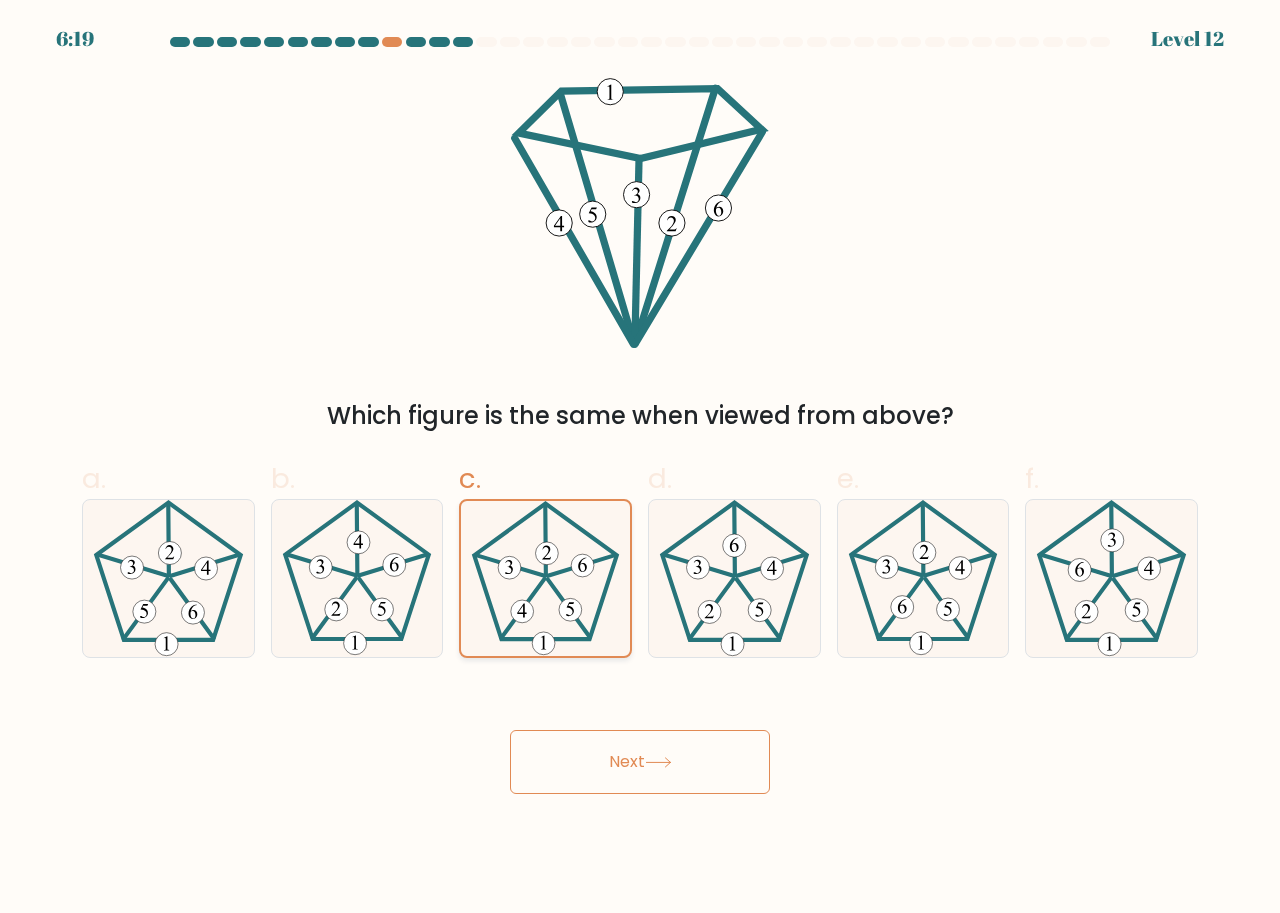 click at bounding box center (582, 565) 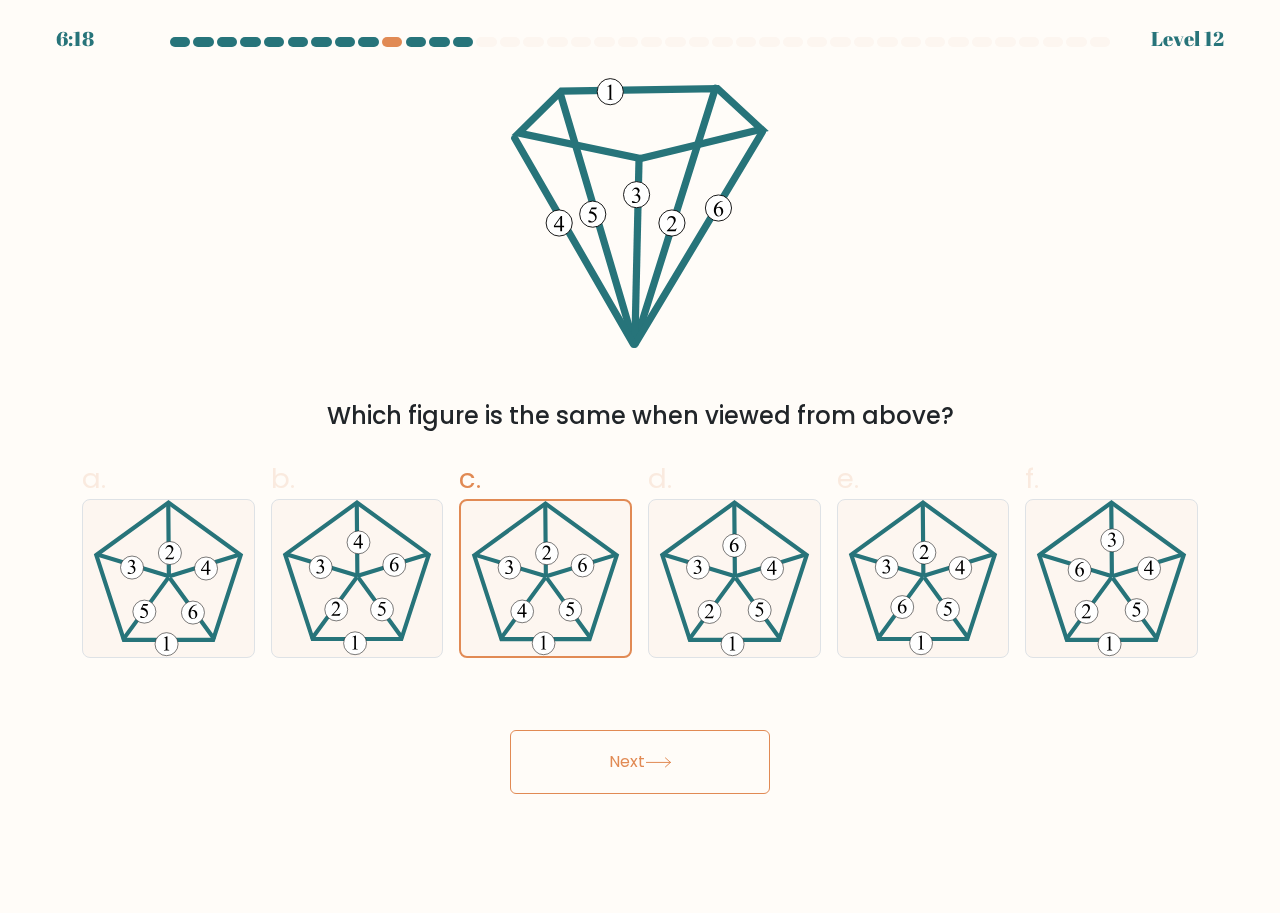 click on "Next" at bounding box center (640, 762) 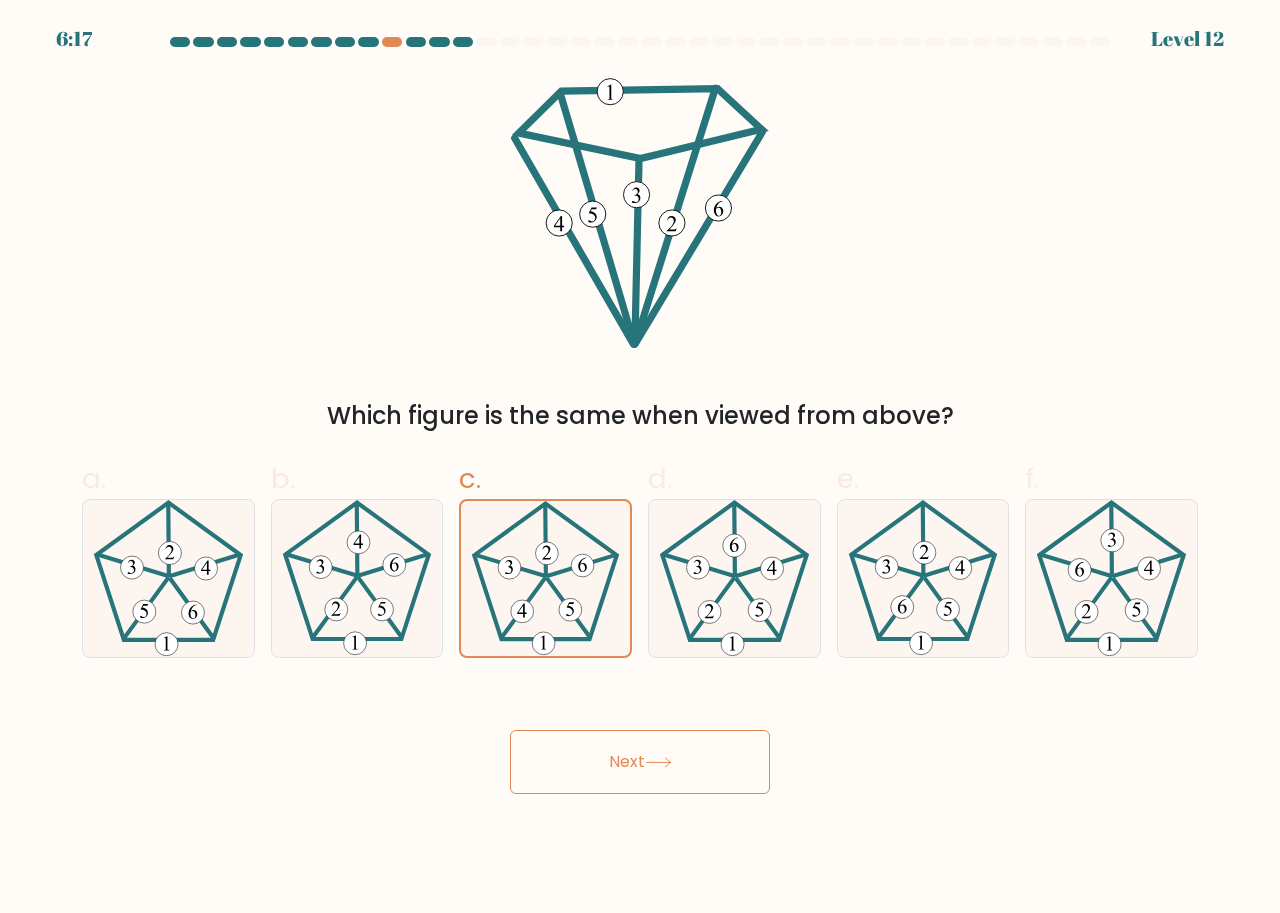 click on "Next" at bounding box center [640, 762] 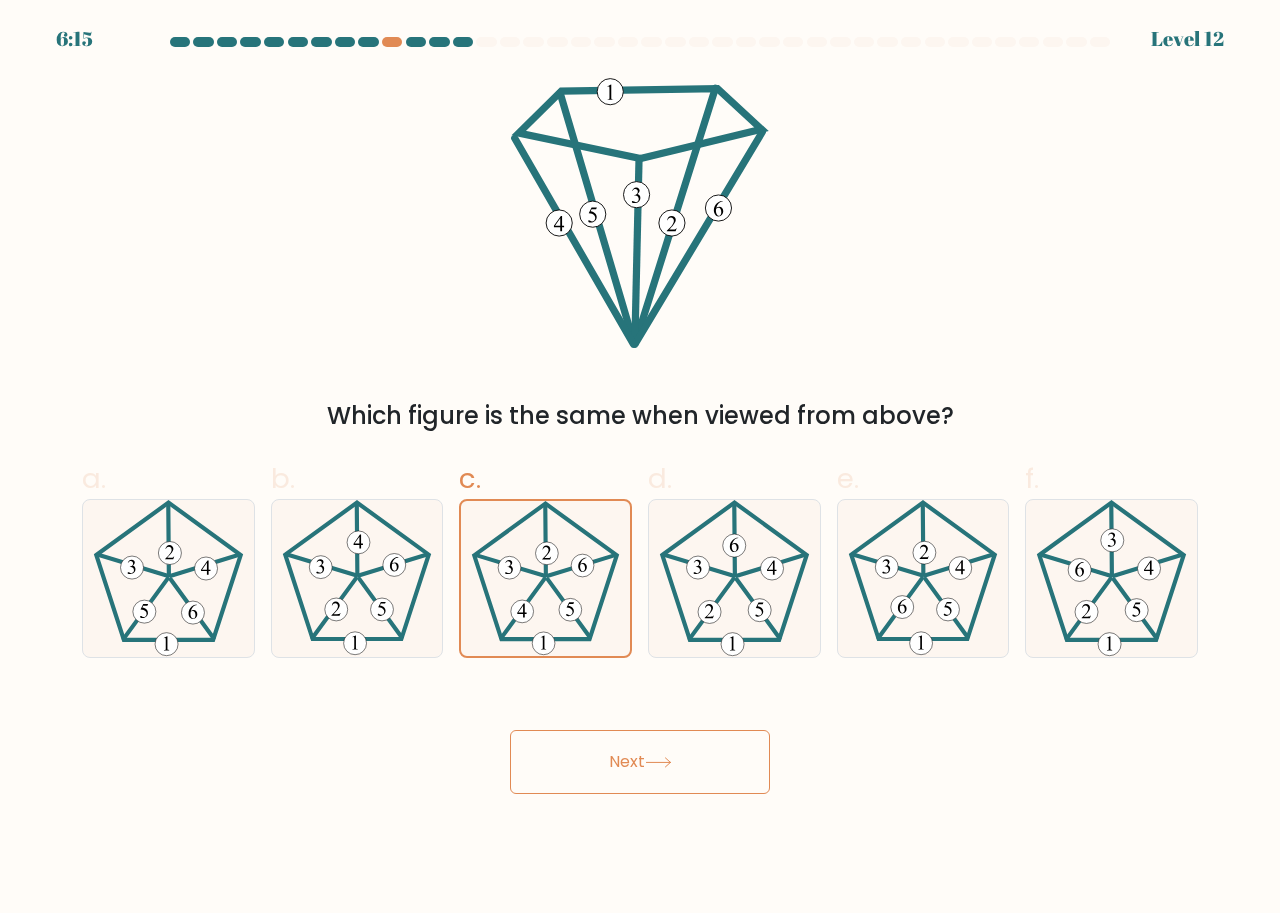 click at bounding box center (658, 762) 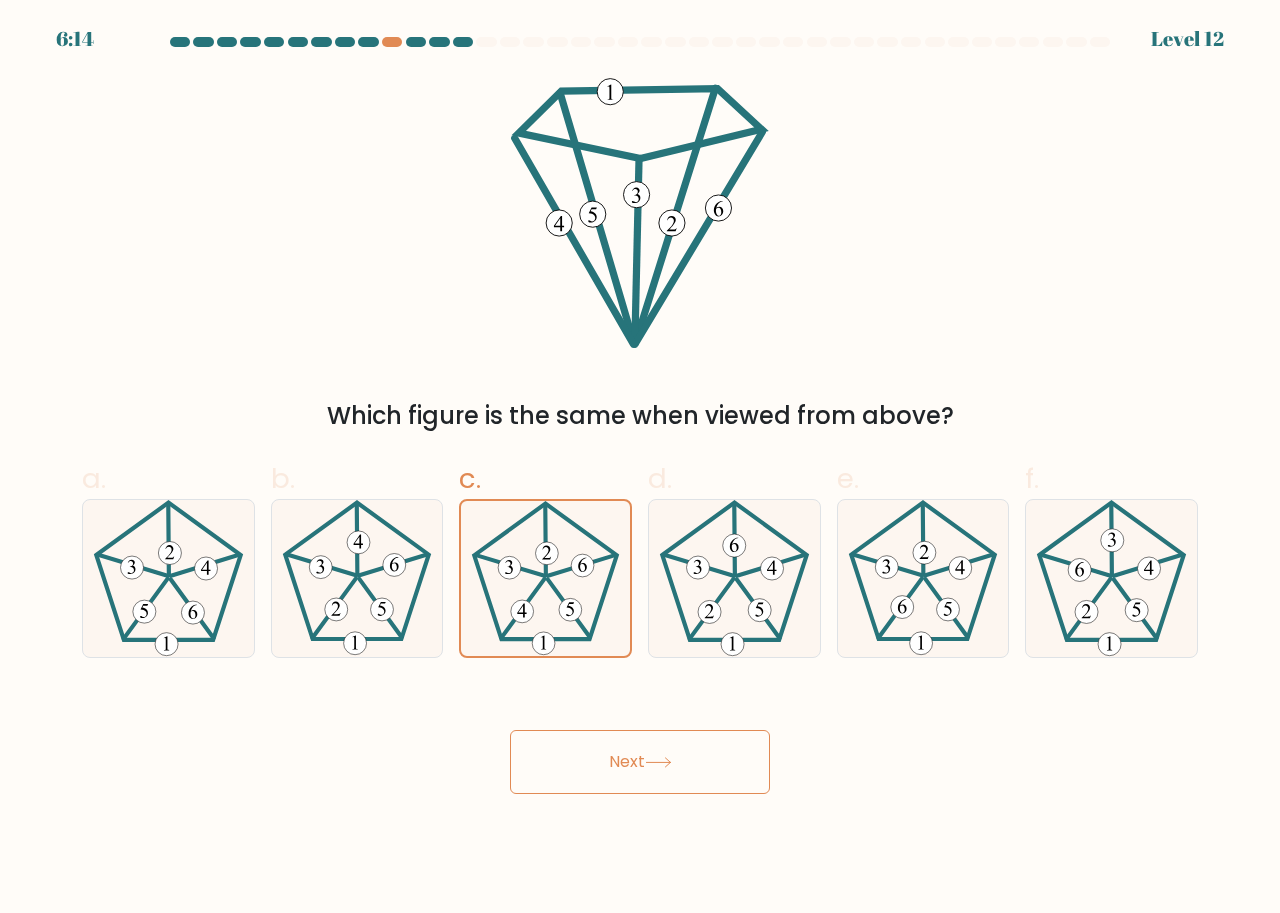 click at bounding box center [658, 762] 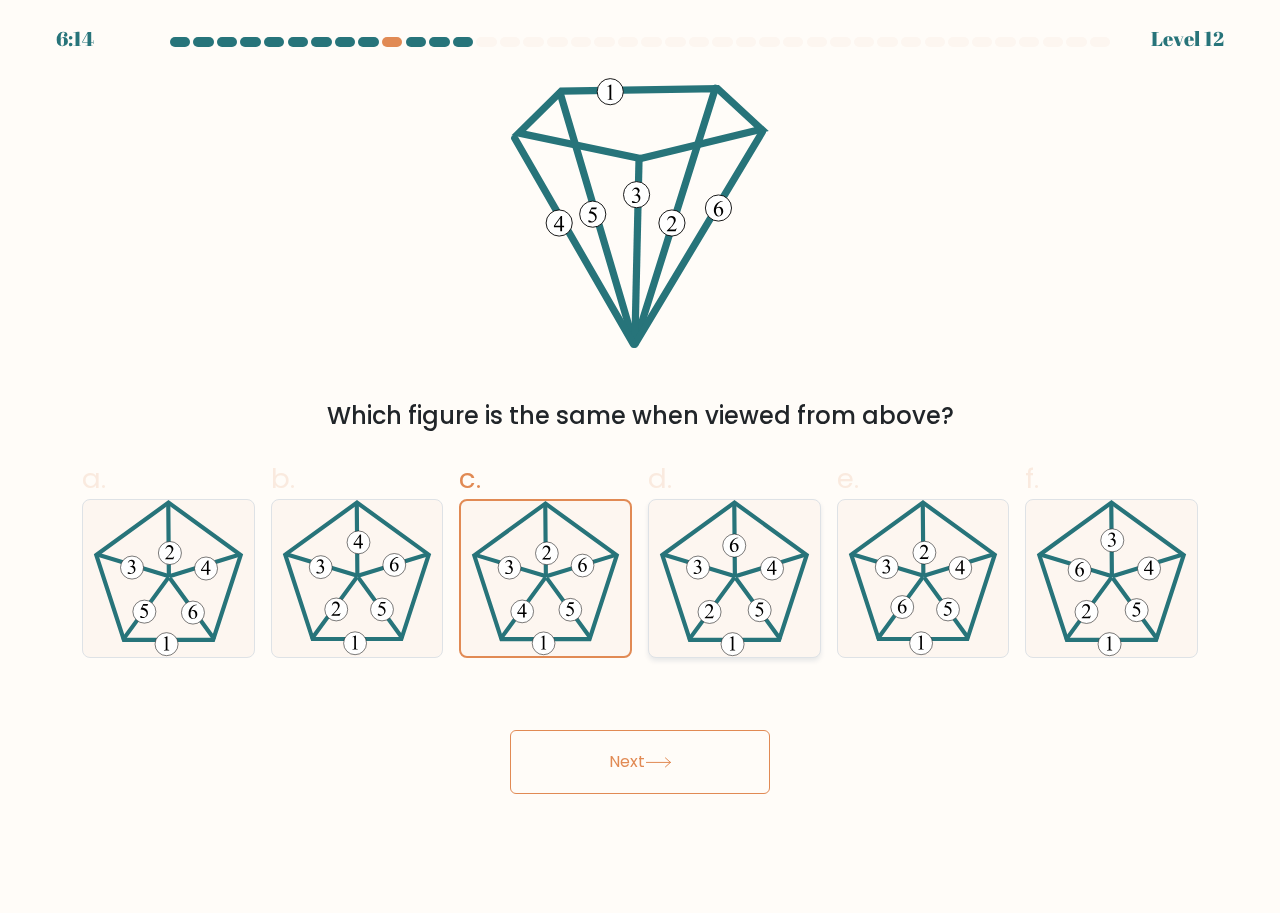 click at bounding box center [734, 545] 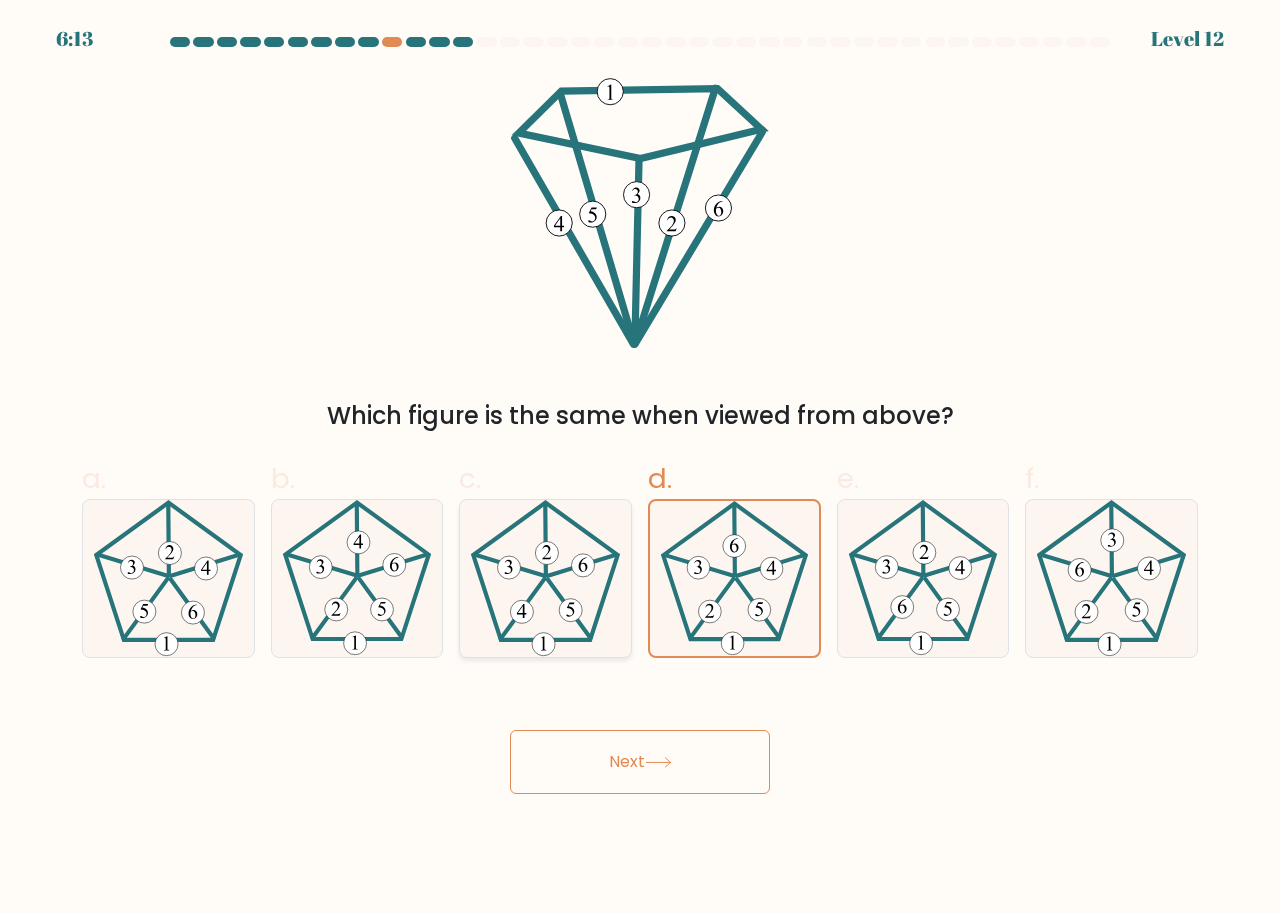 click at bounding box center [545, 539] 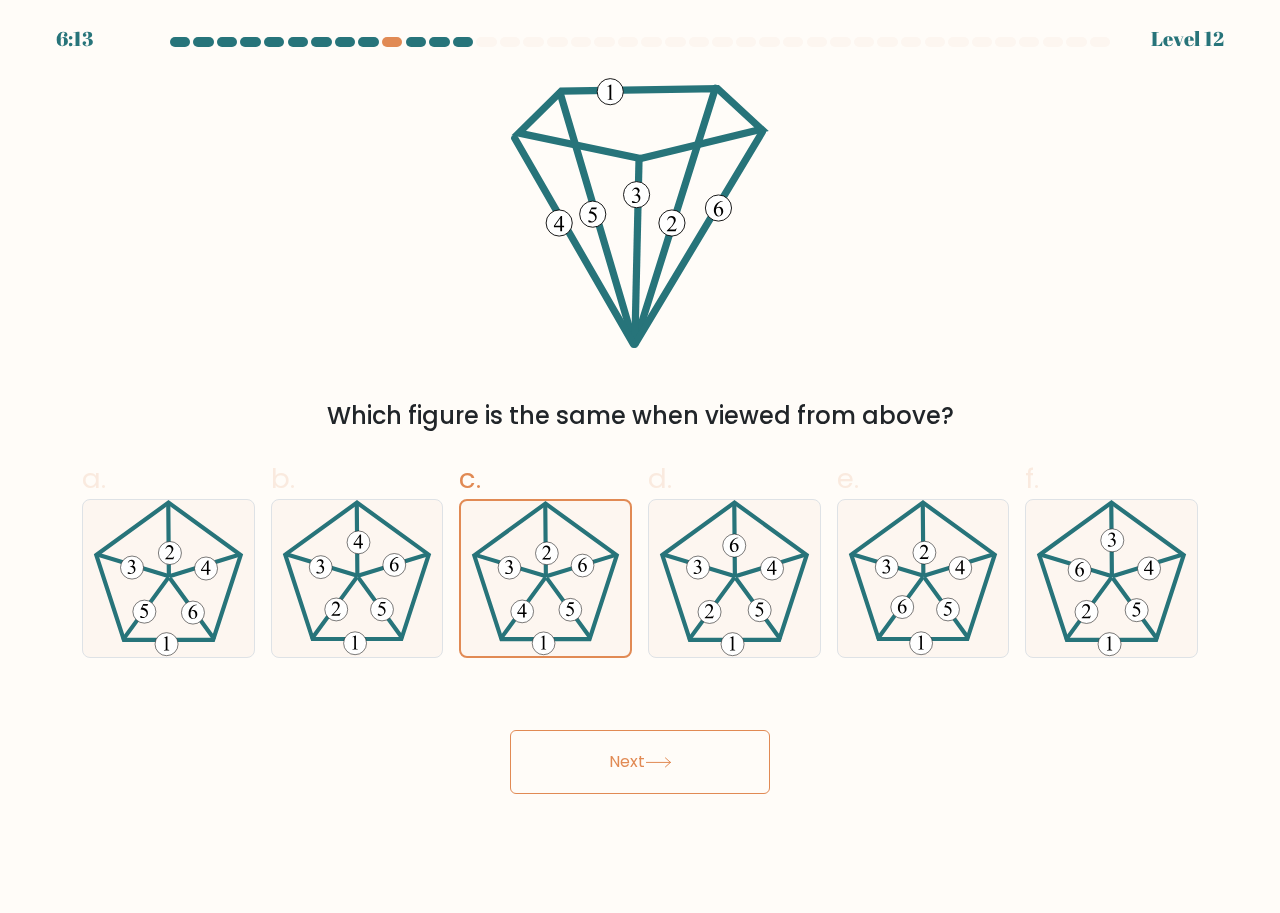 click on "Next" at bounding box center (640, 762) 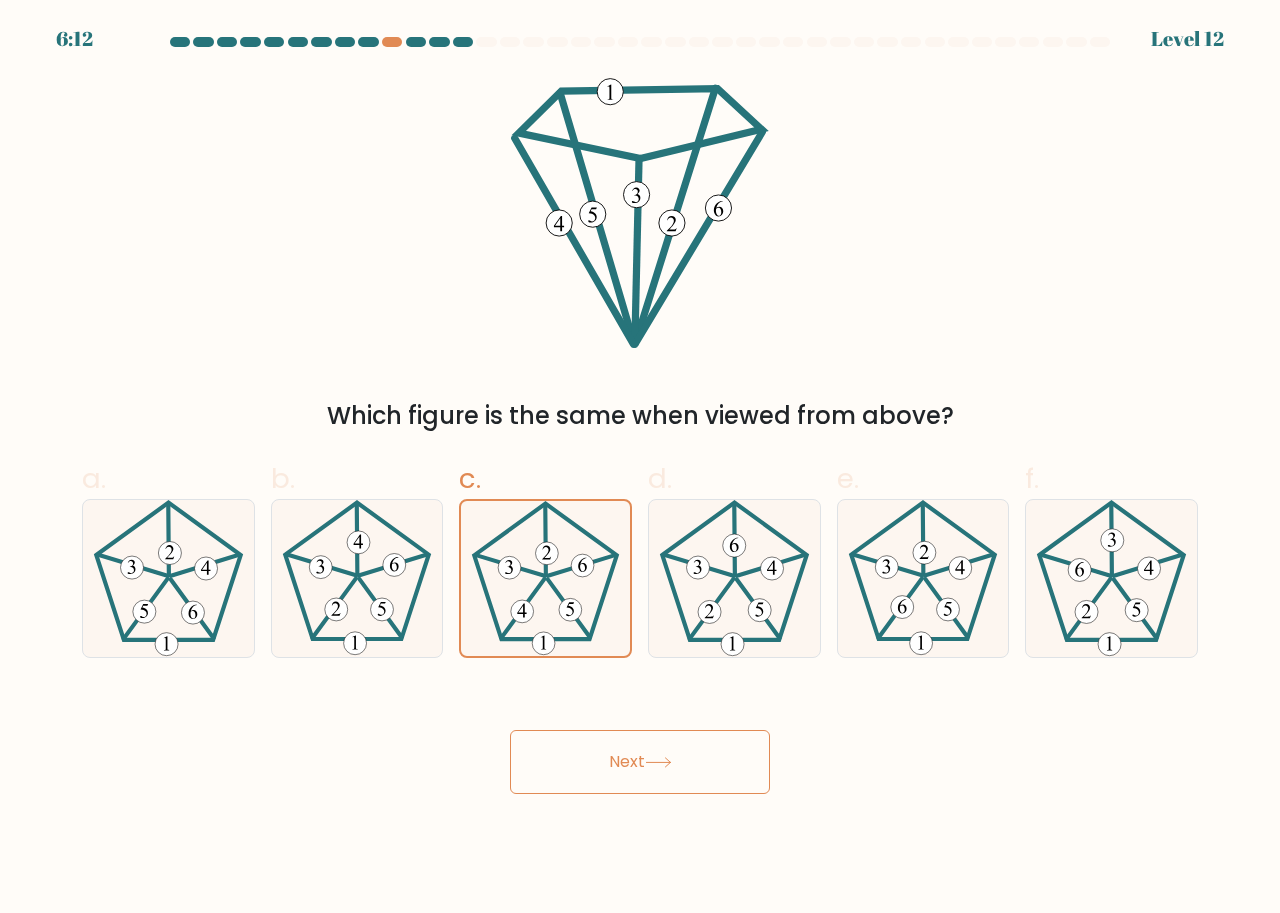 click on "Next" at bounding box center [640, 762] 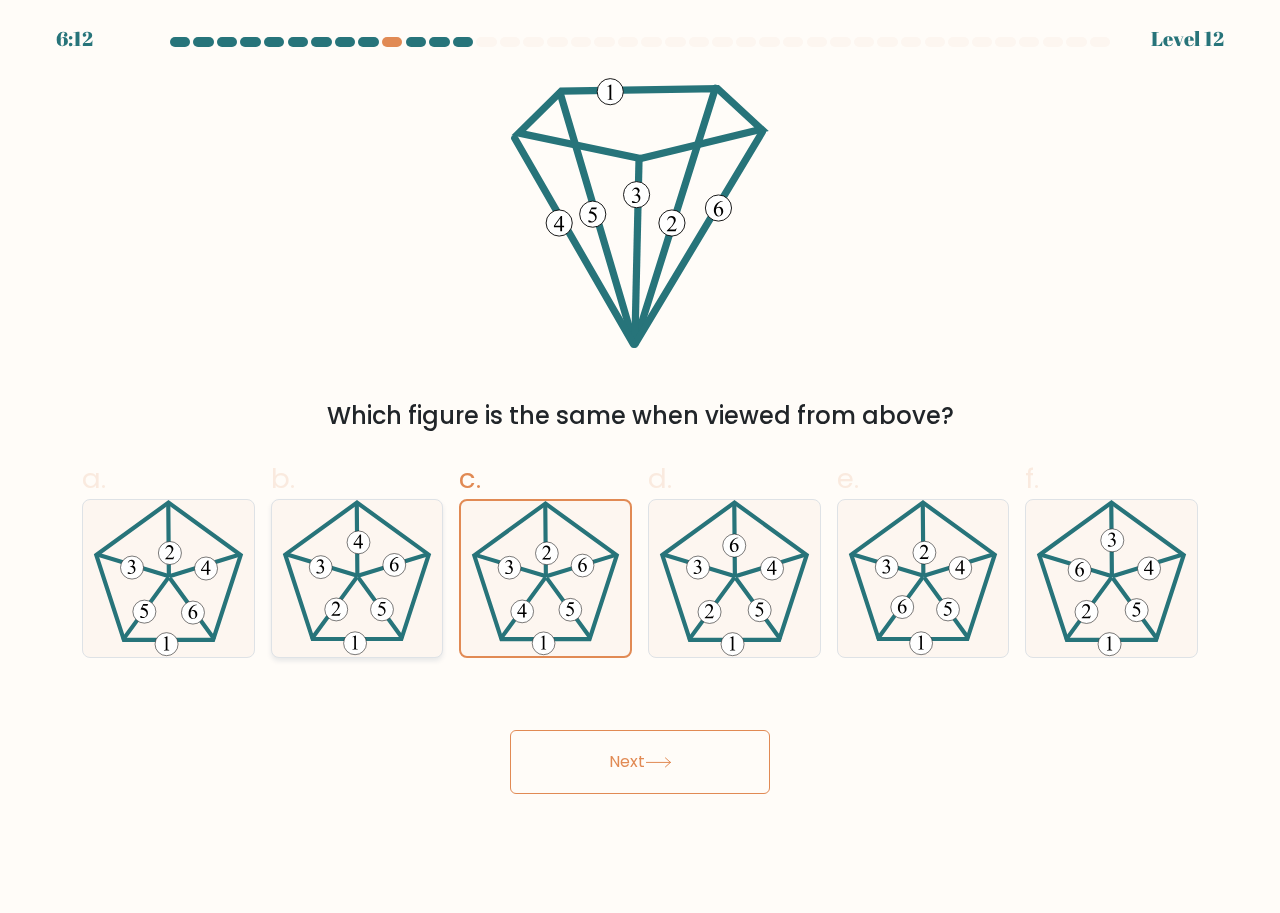 click at bounding box center [357, 578] 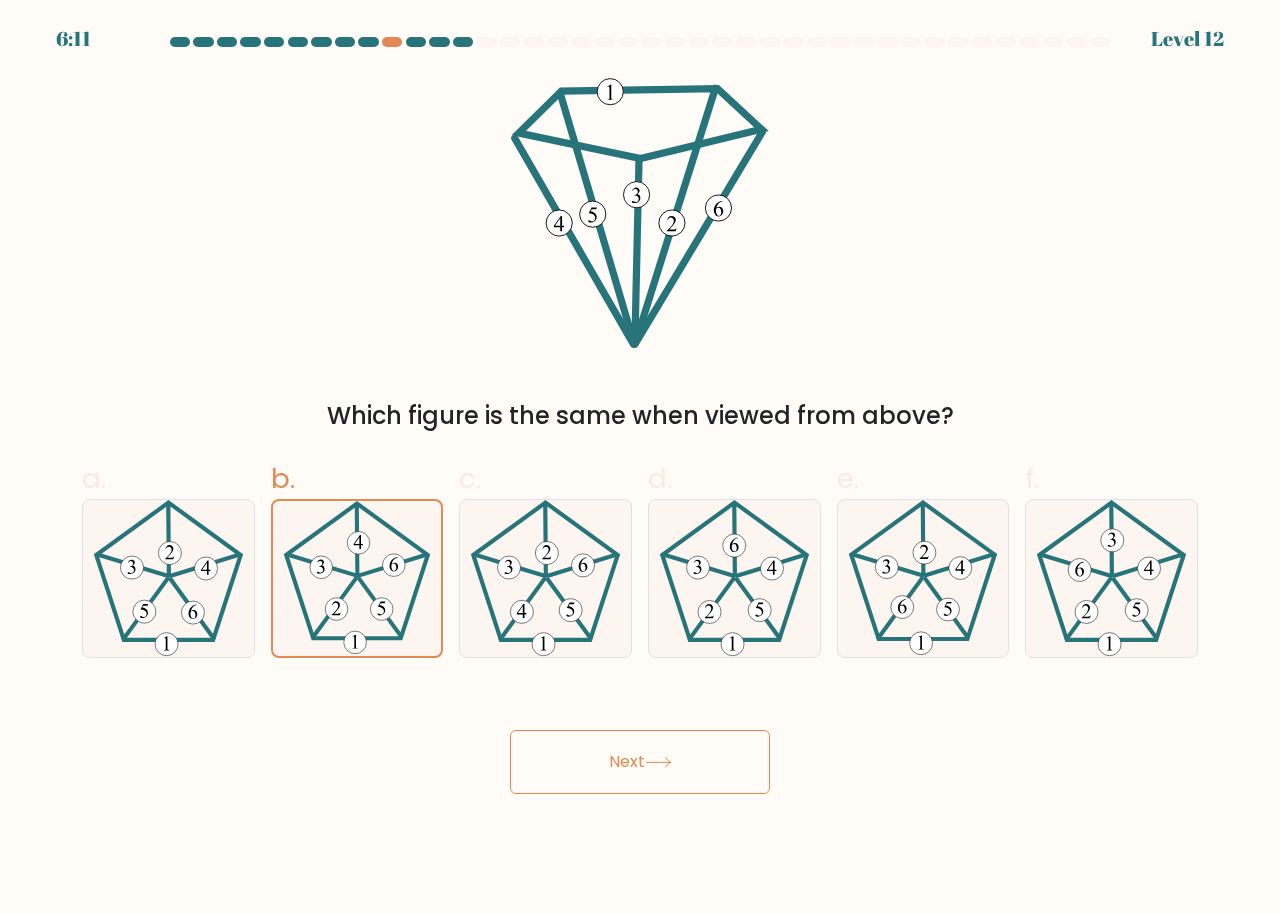 click on "Next" at bounding box center [640, 762] 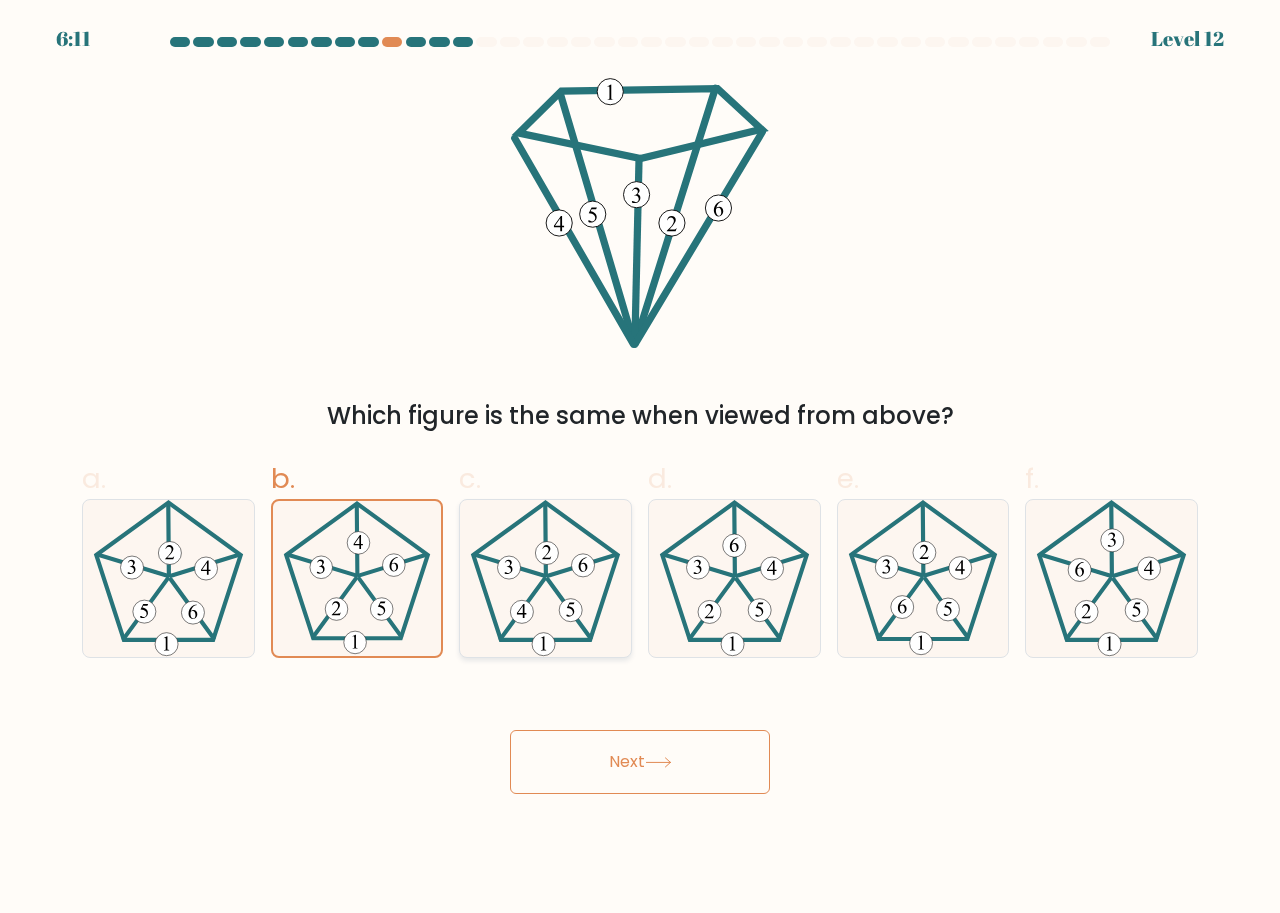 click at bounding box center [545, 578] 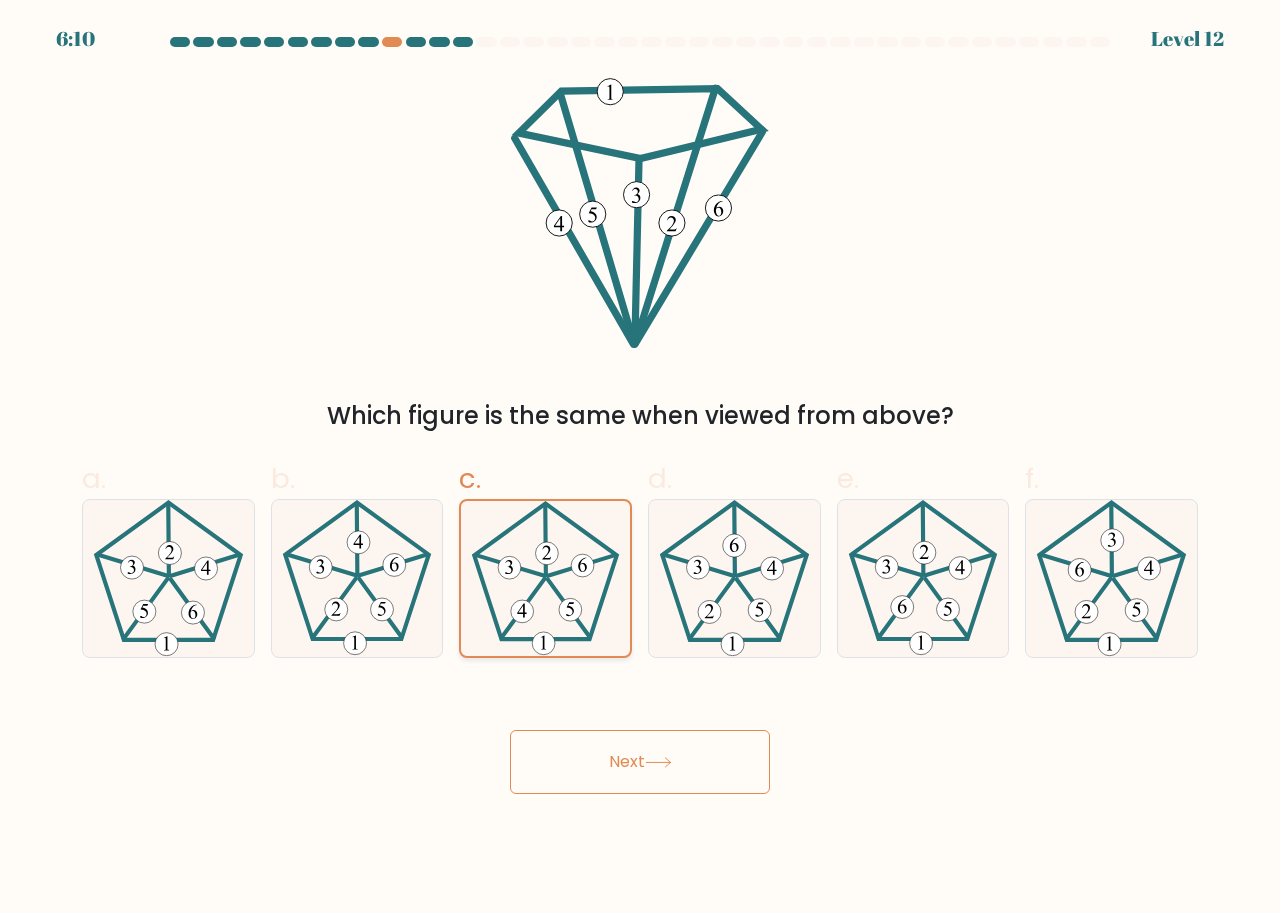 click at bounding box center (545, 578) 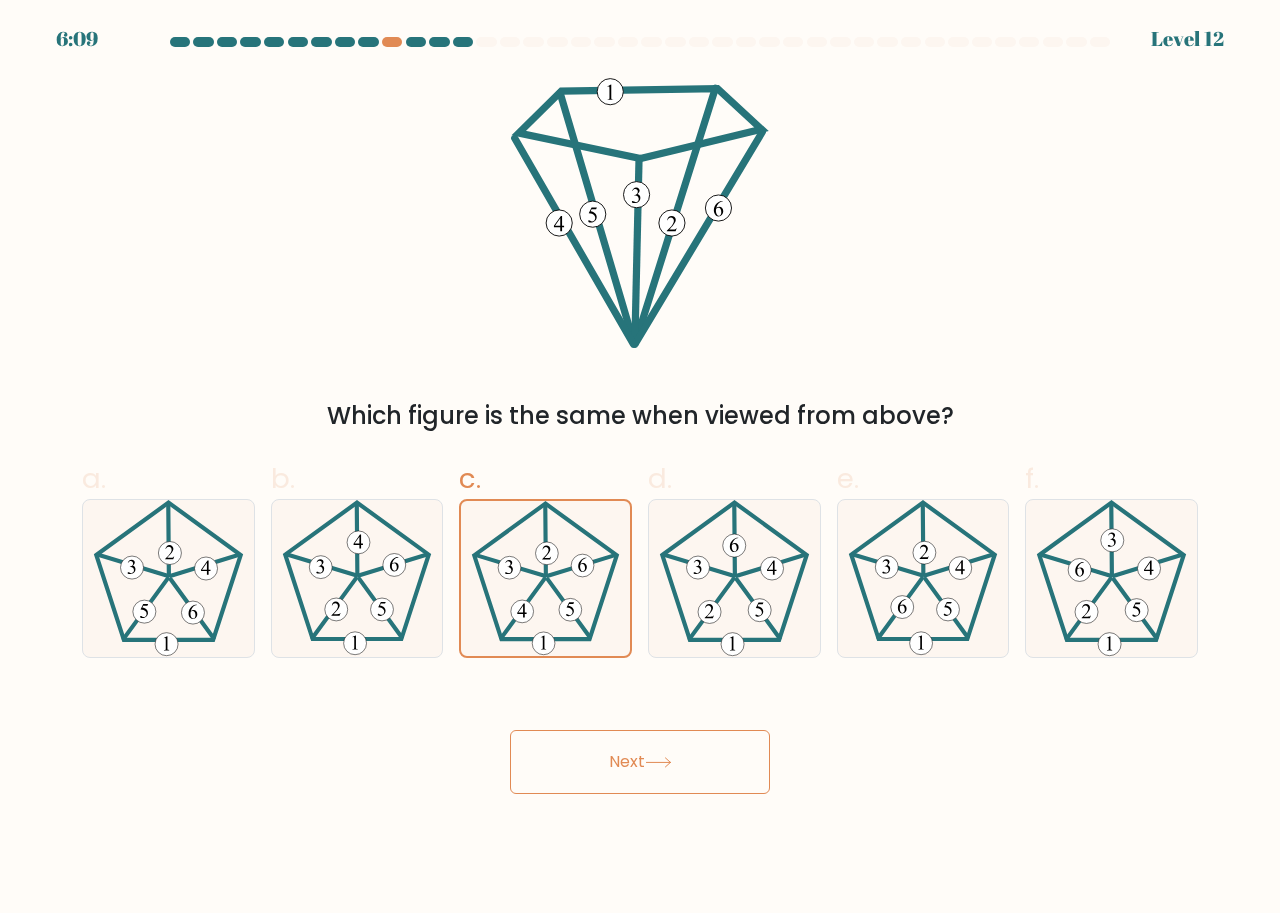 drag, startPoint x: 714, startPoint y: 768, endPoint x: 632, endPoint y: 781, distance: 83.02409 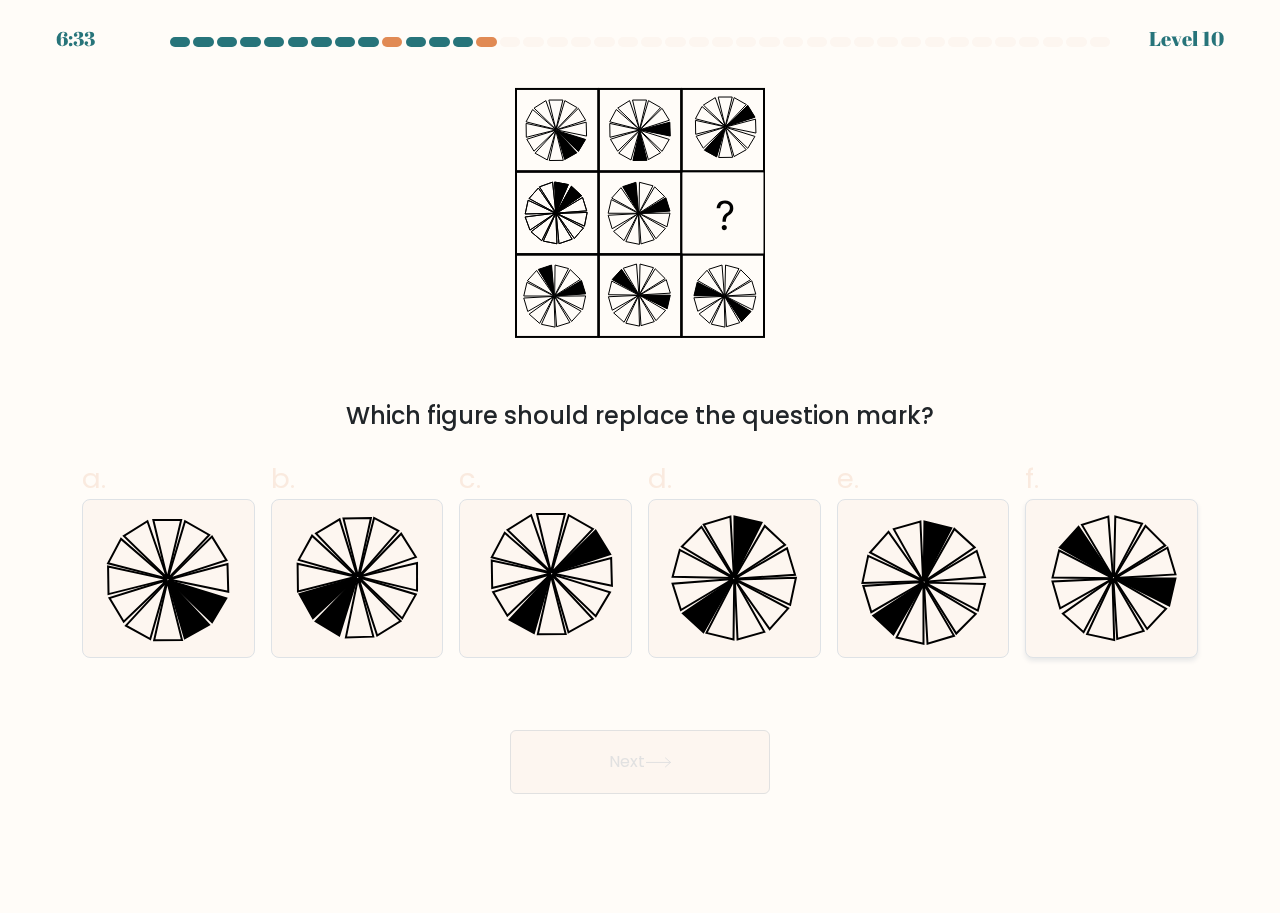 click at bounding box center (1111, 578) 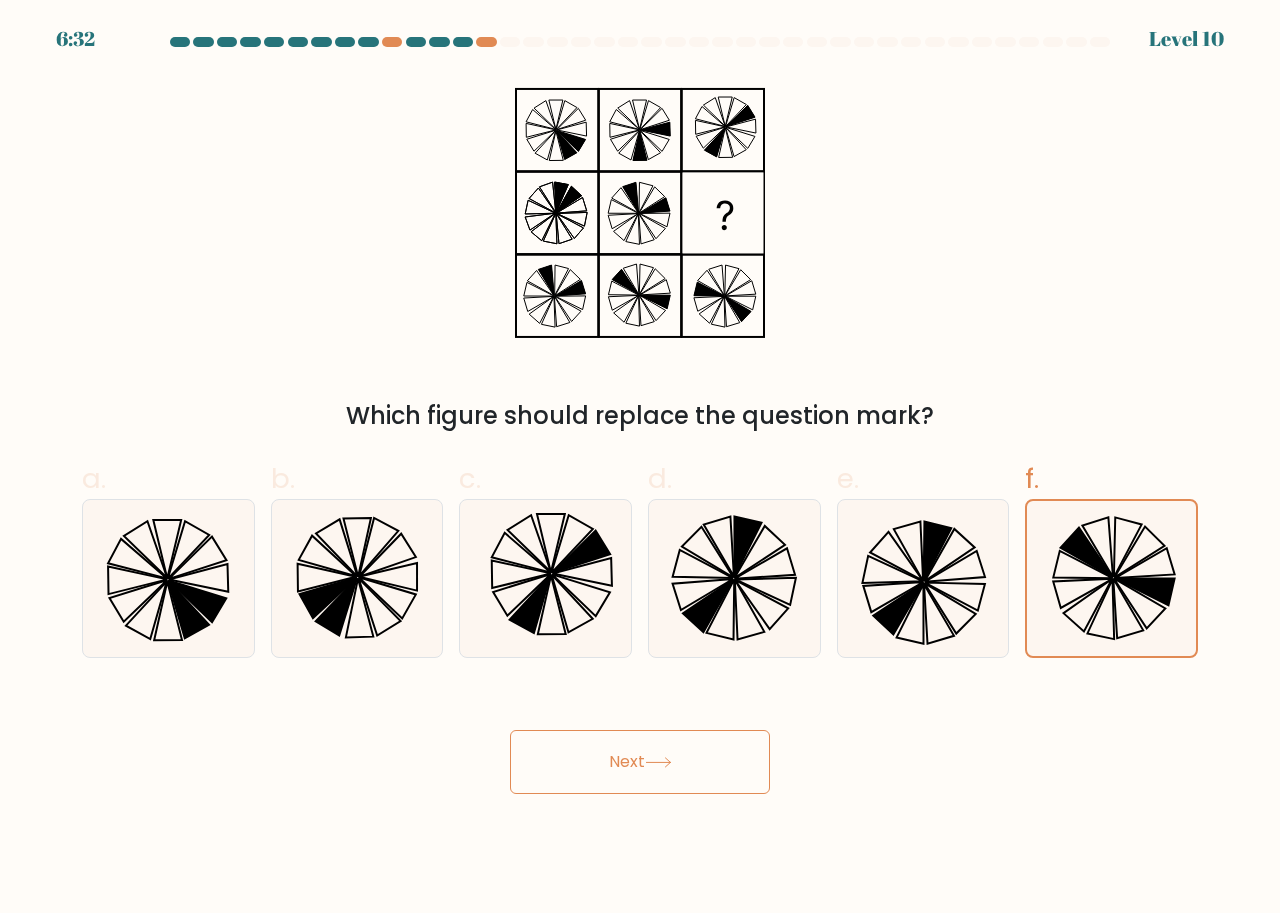 click at bounding box center [658, 762] 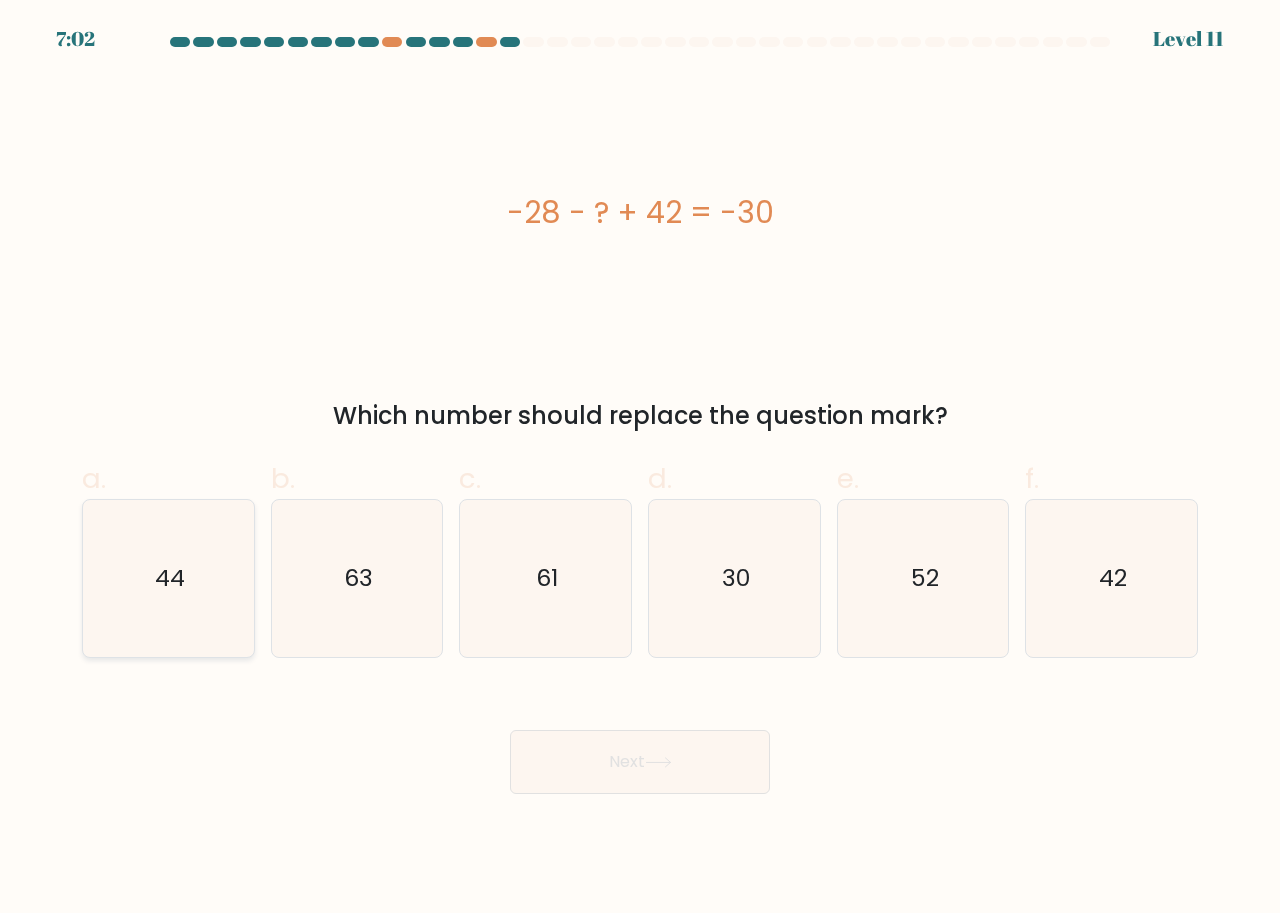 click on "44" at bounding box center (168, 578) 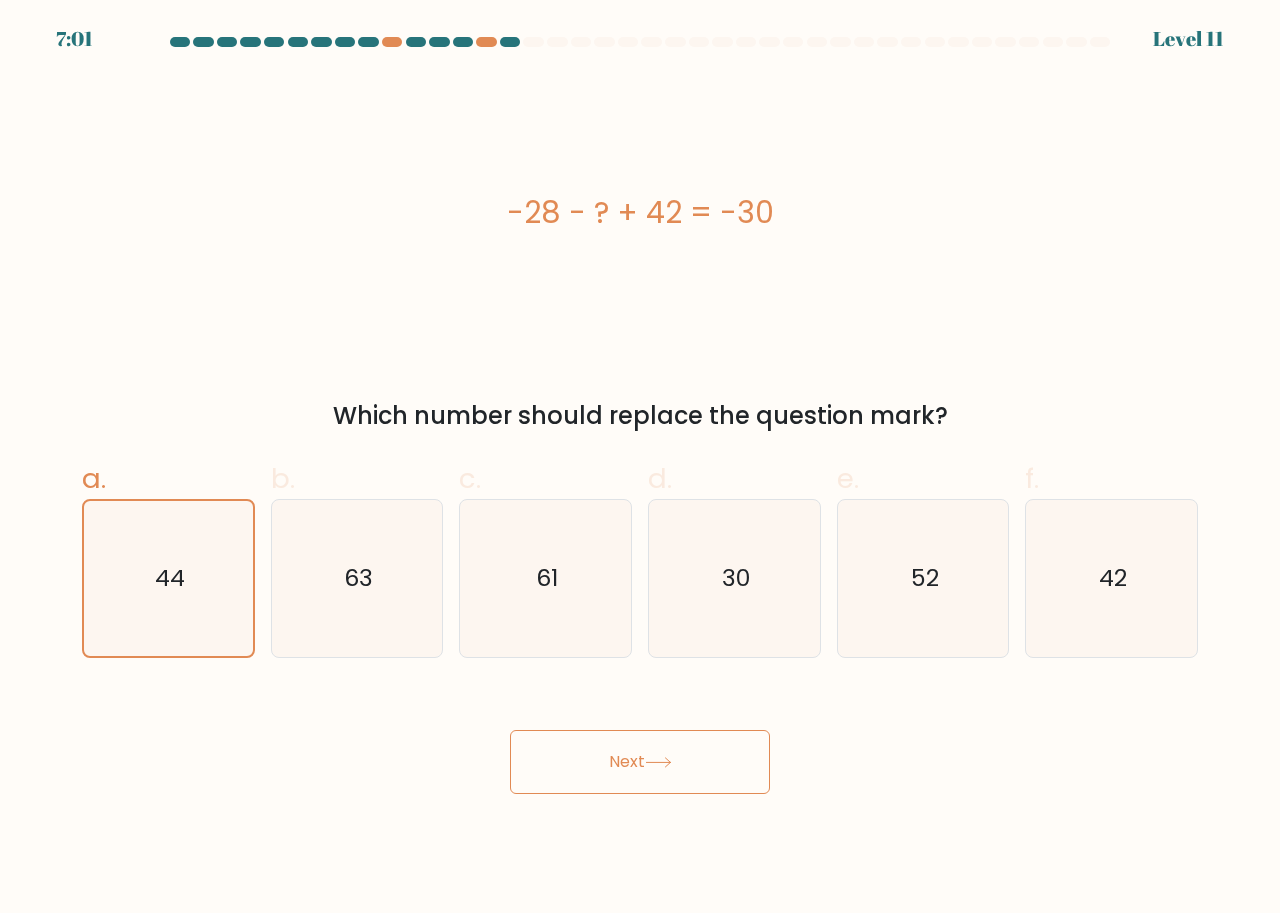 click on "Next" at bounding box center [640, 762] 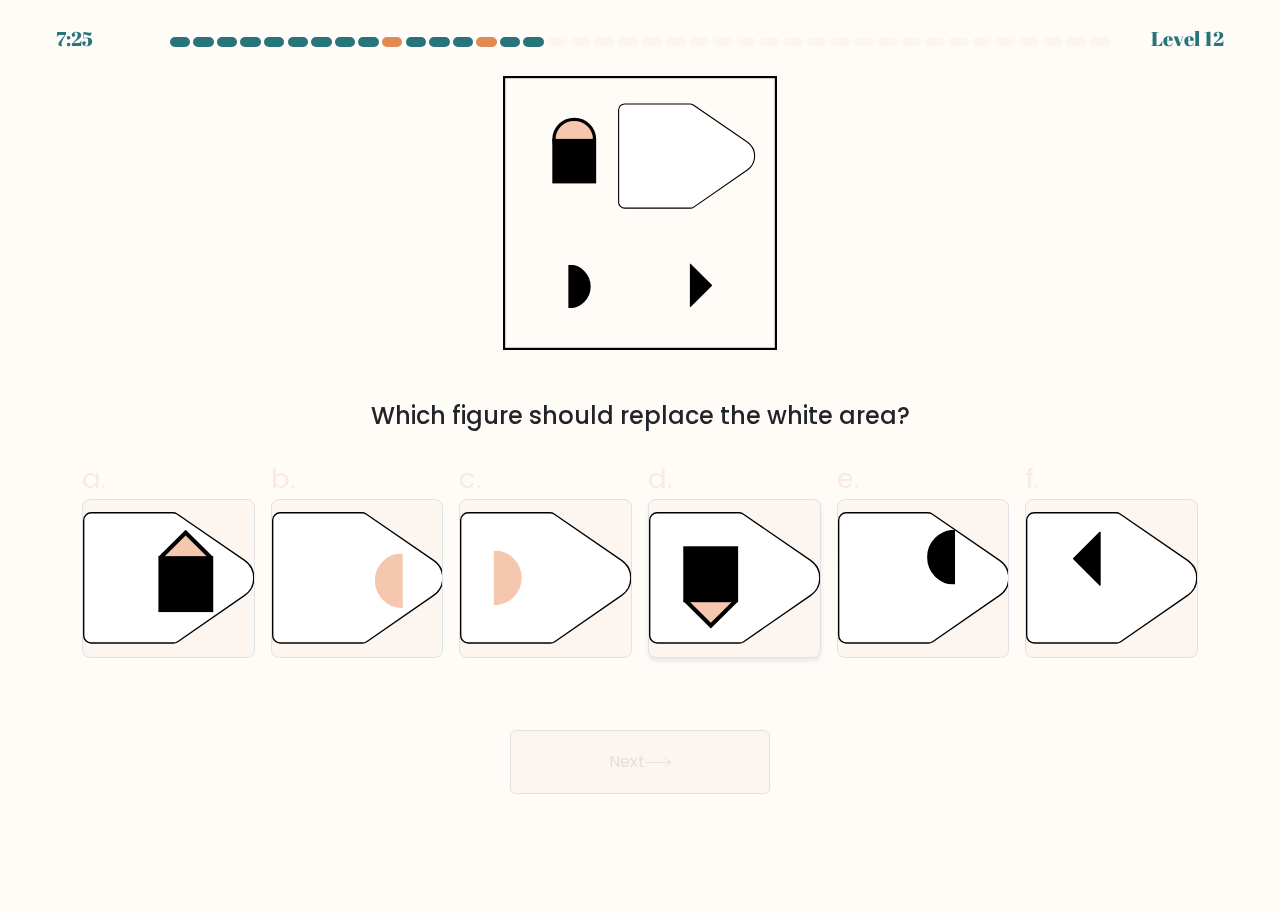 click at bounding box center [735, 578] 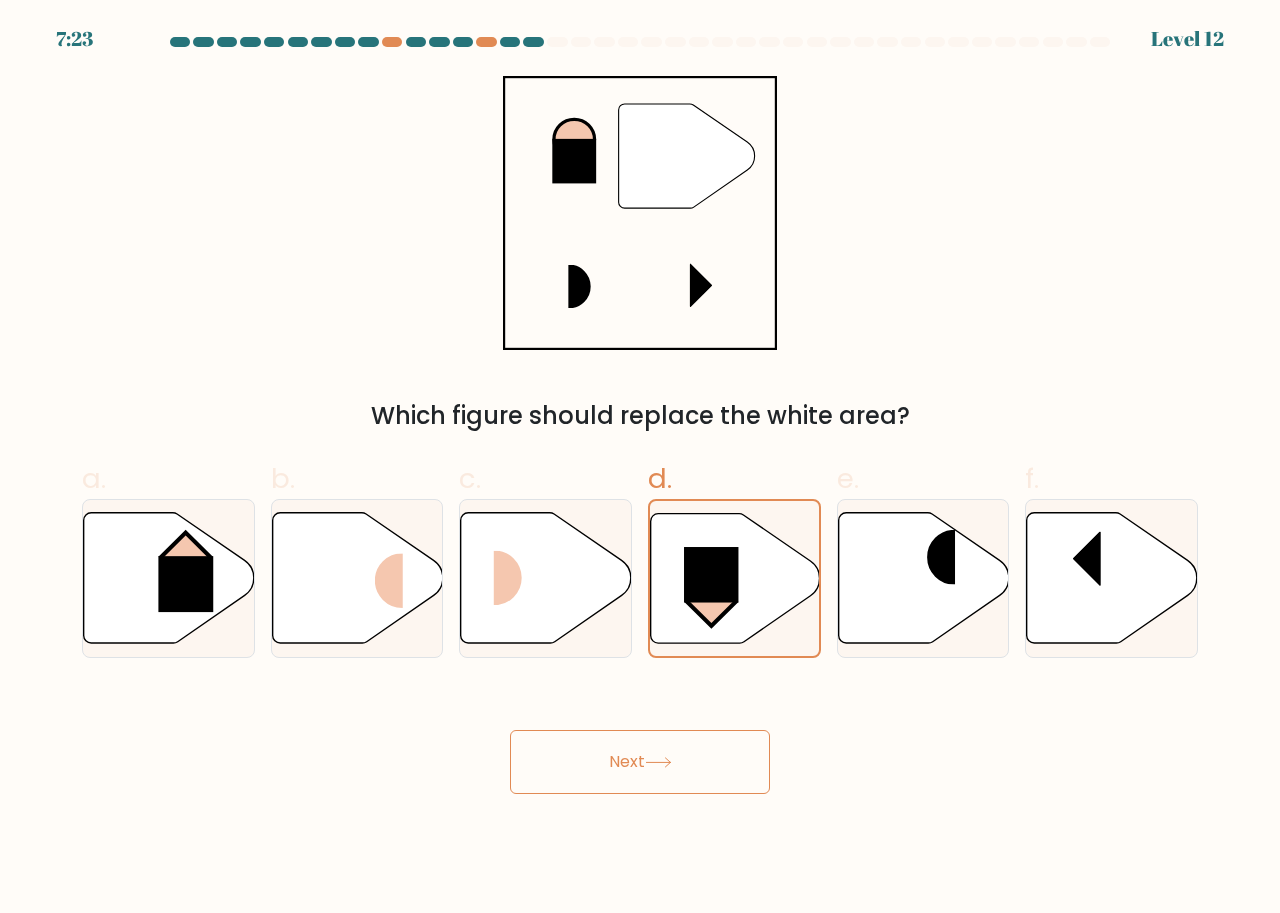 click on "Next" at bounding box center [640, 762] 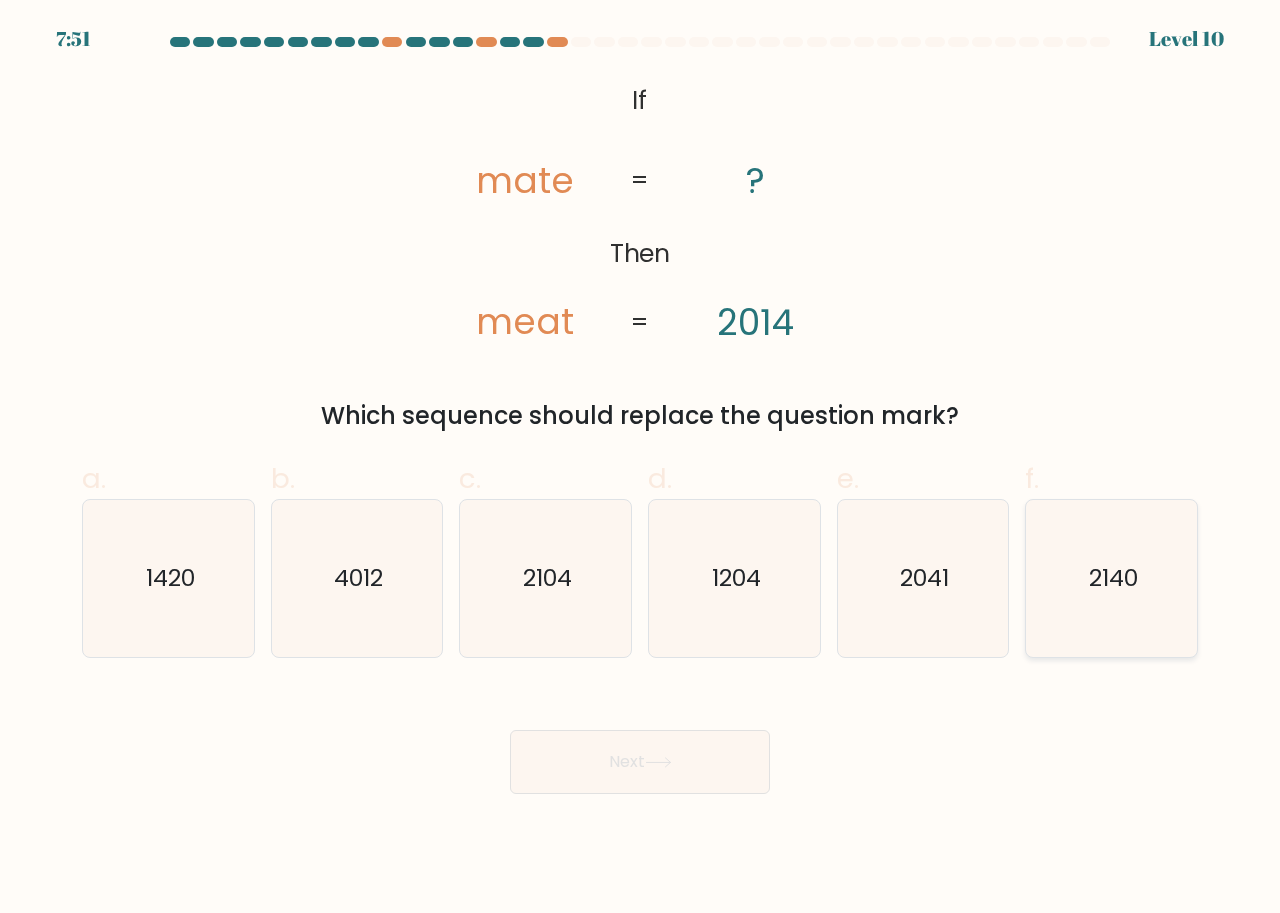 click on "2140" at bounding box center [1111, 578] 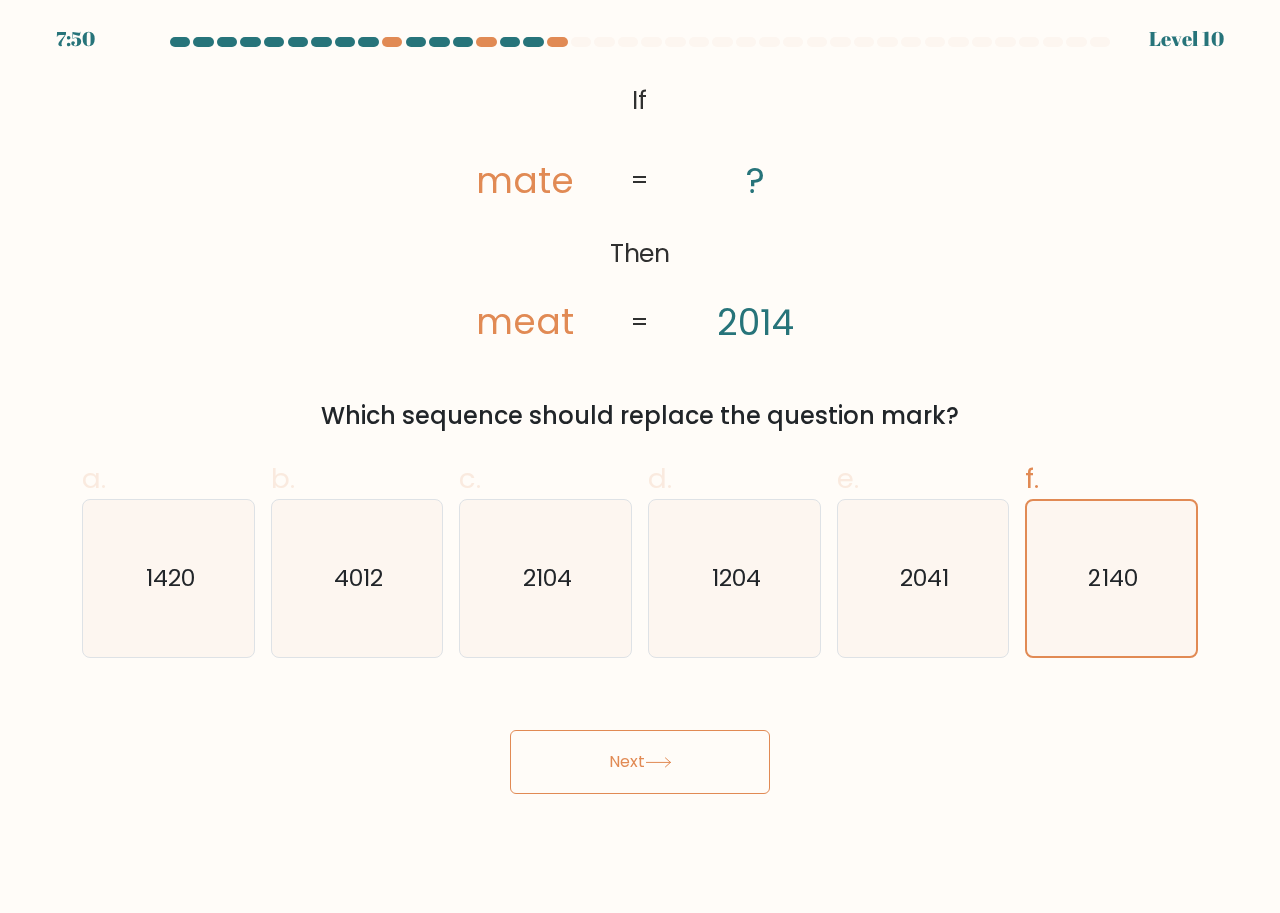 click at bounding box center (658, 762) 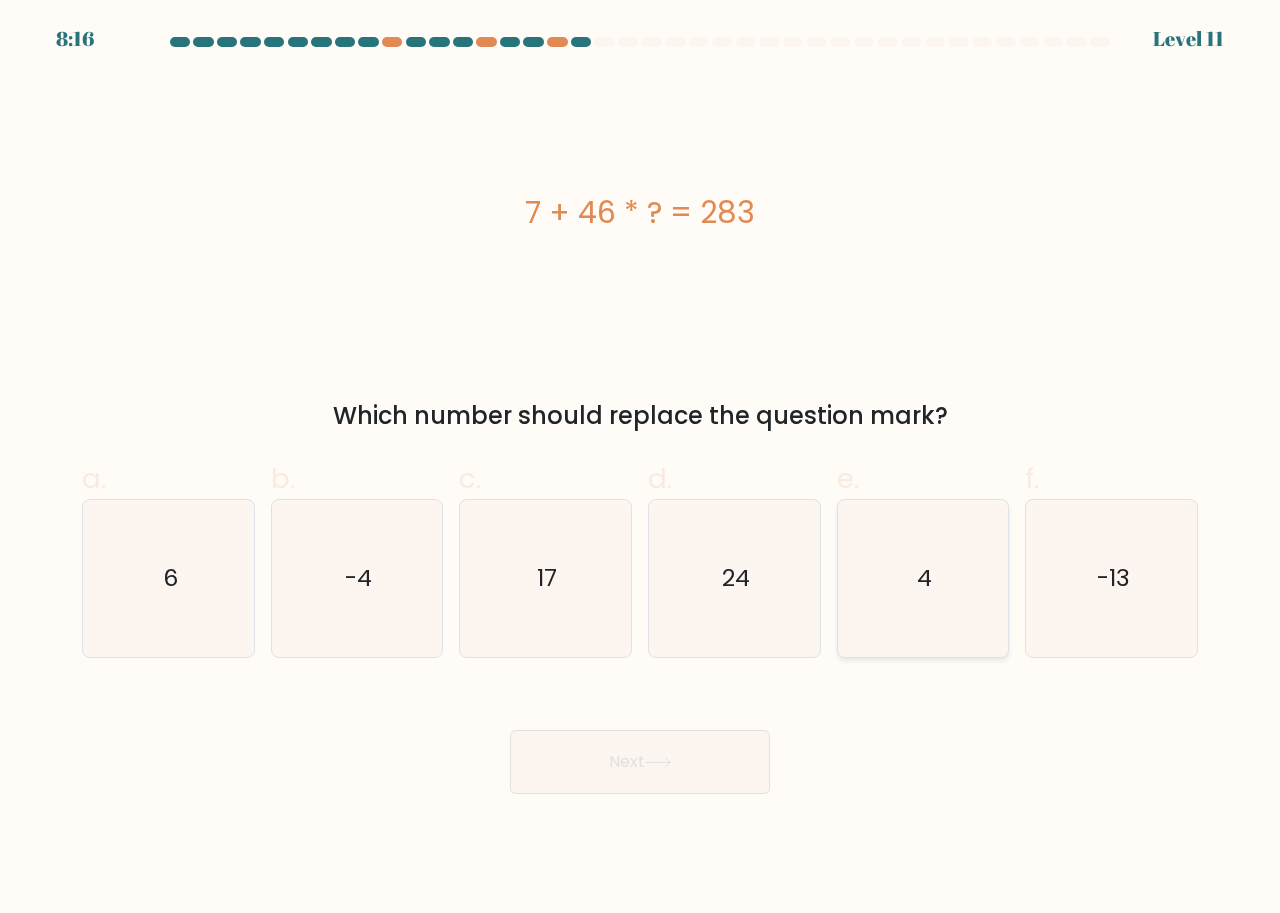 click on "4" at bounding box center (923, 578) 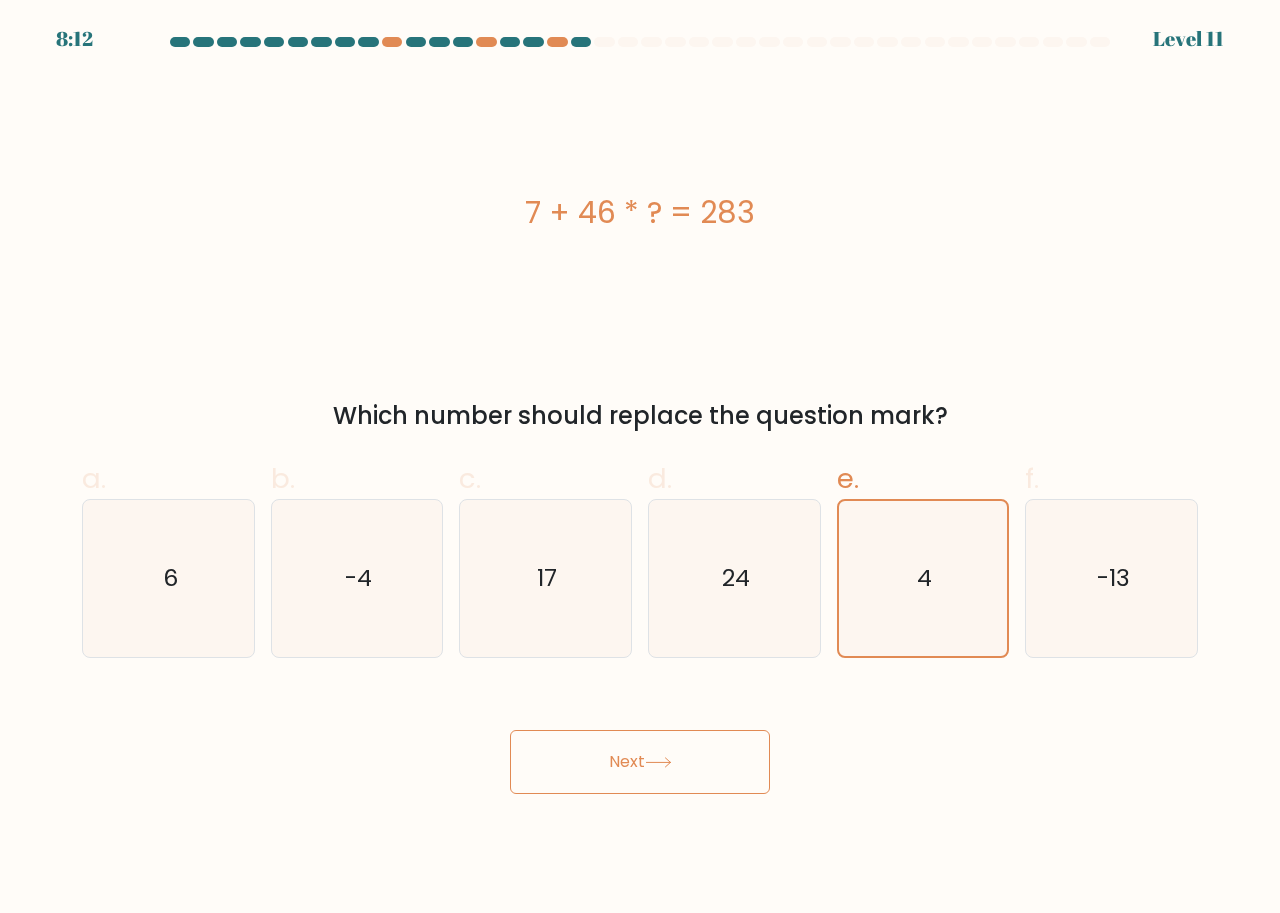 click at bounding box center [658, 762] 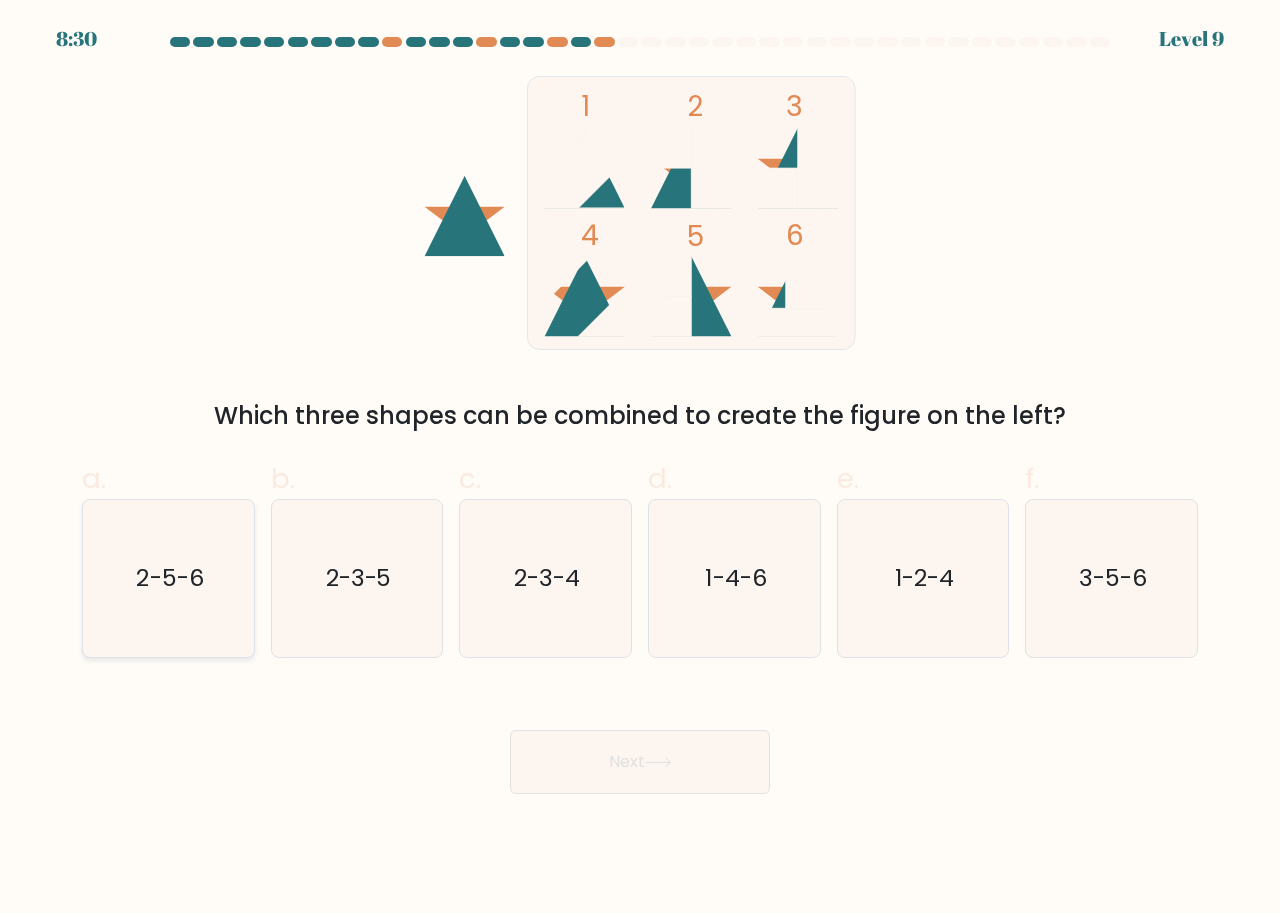 click on "2-5-6" at bounding box center [168, 578] 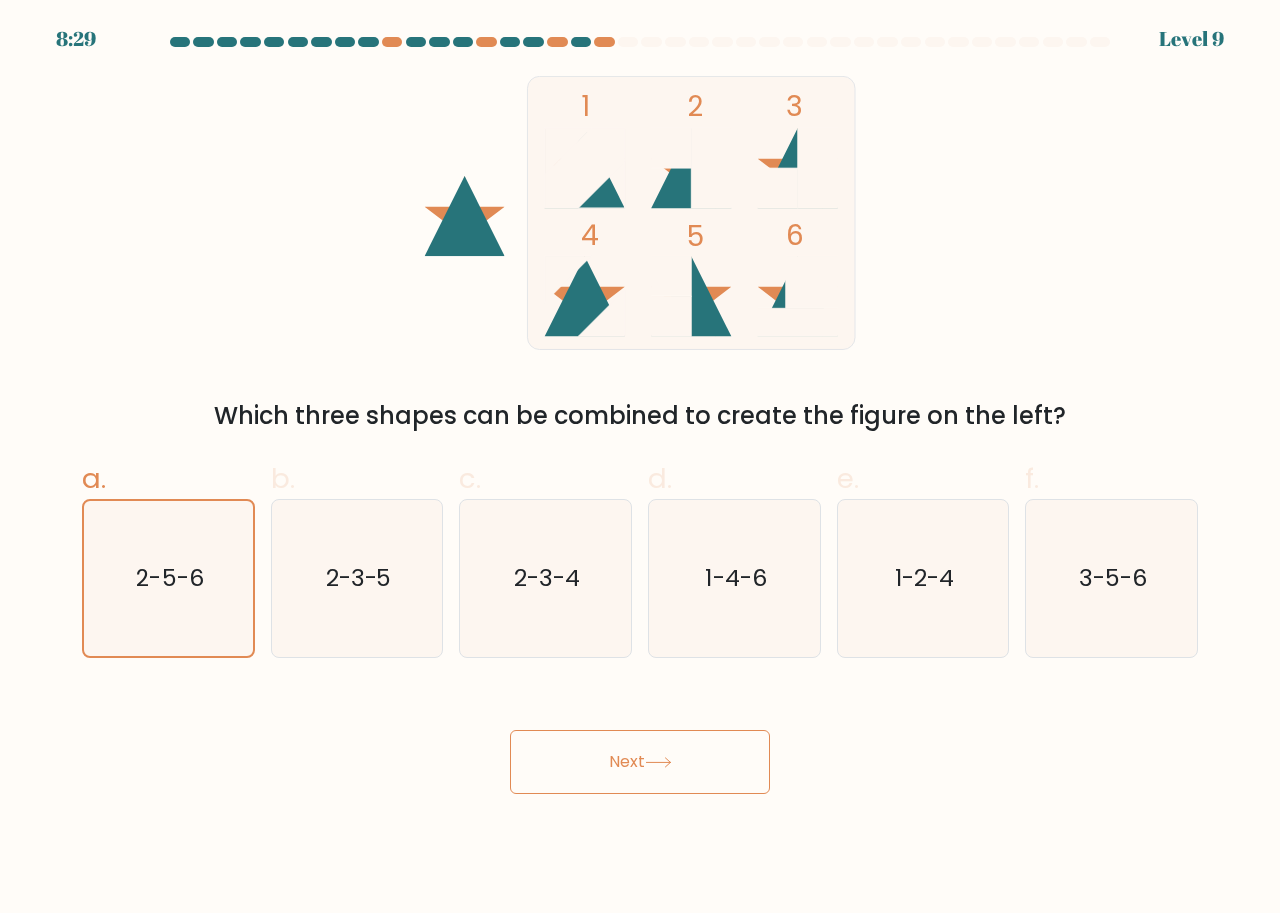click on "Next" at bounding box center [640, 762] 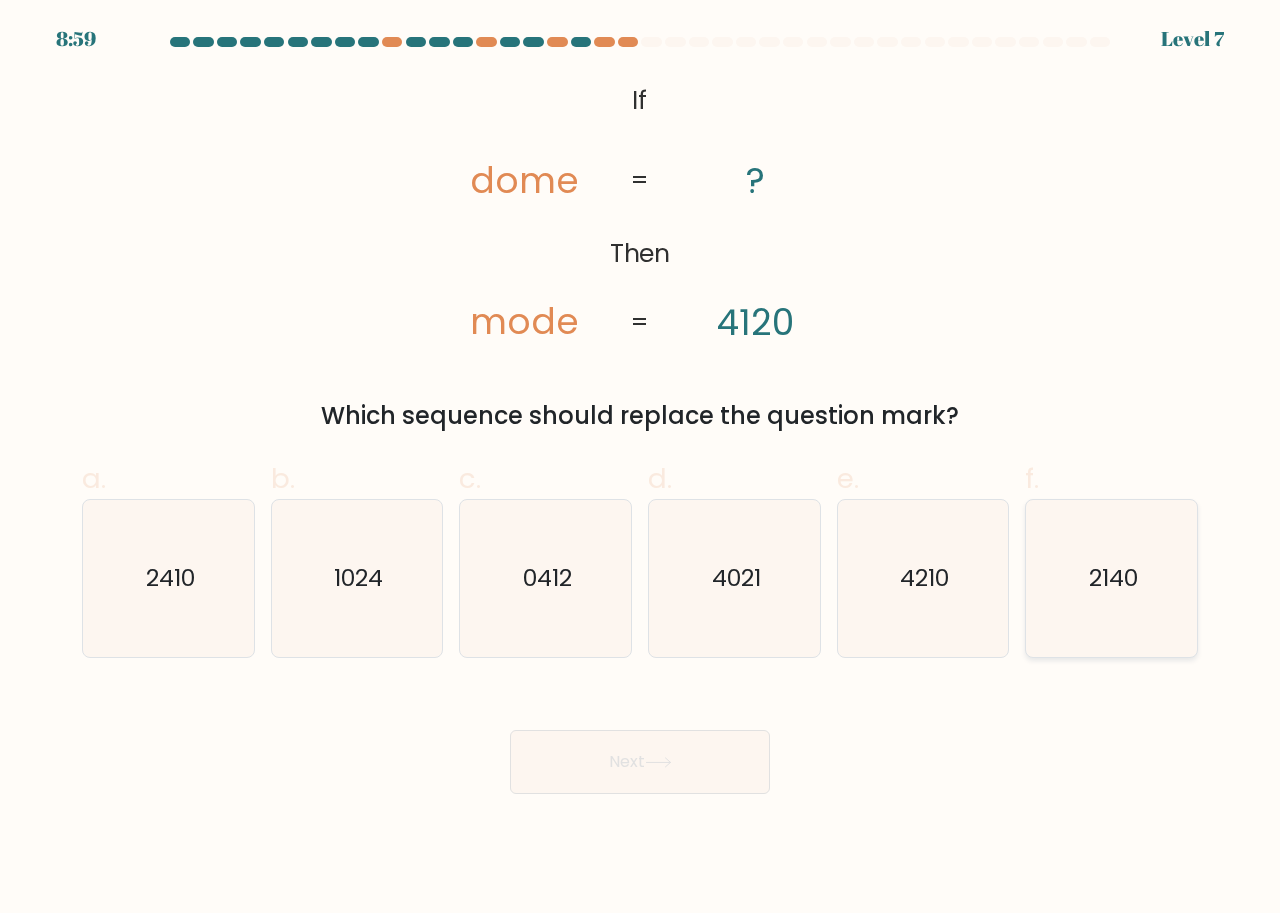 click on "2140" at bounding box center [1113, 578] 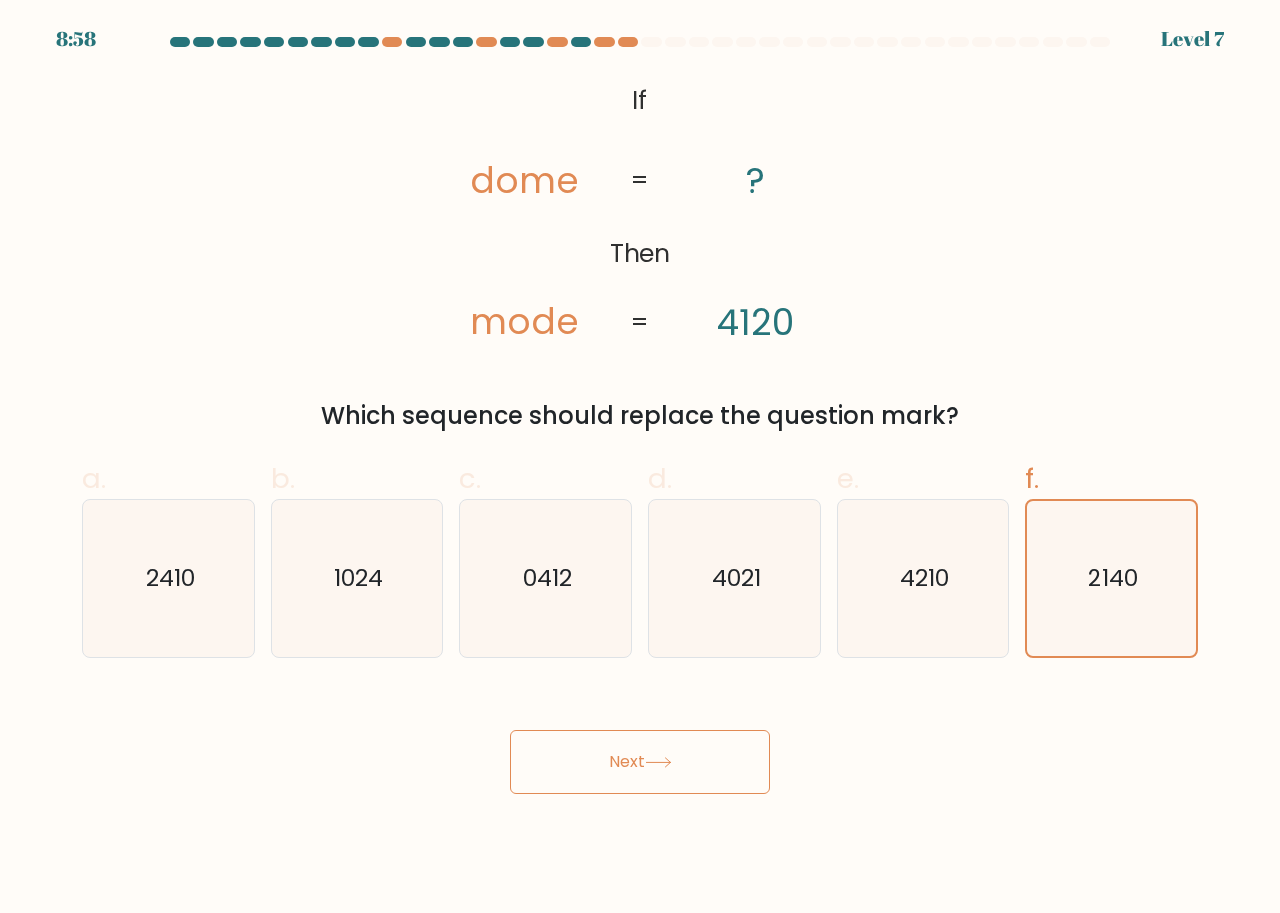 click on "Next" at bounding box center (640, 762) 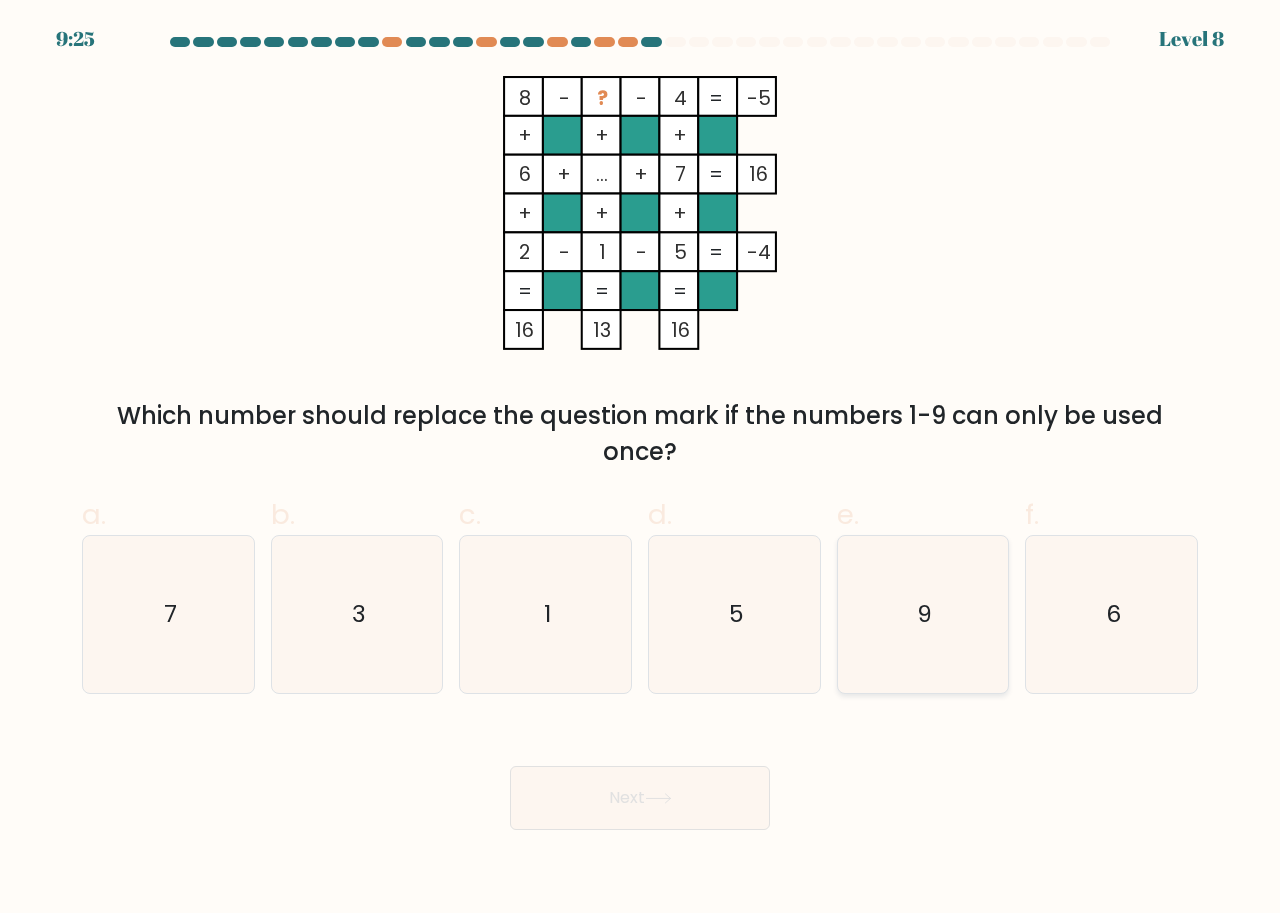 click on "9" at bounding box center (923, 614) 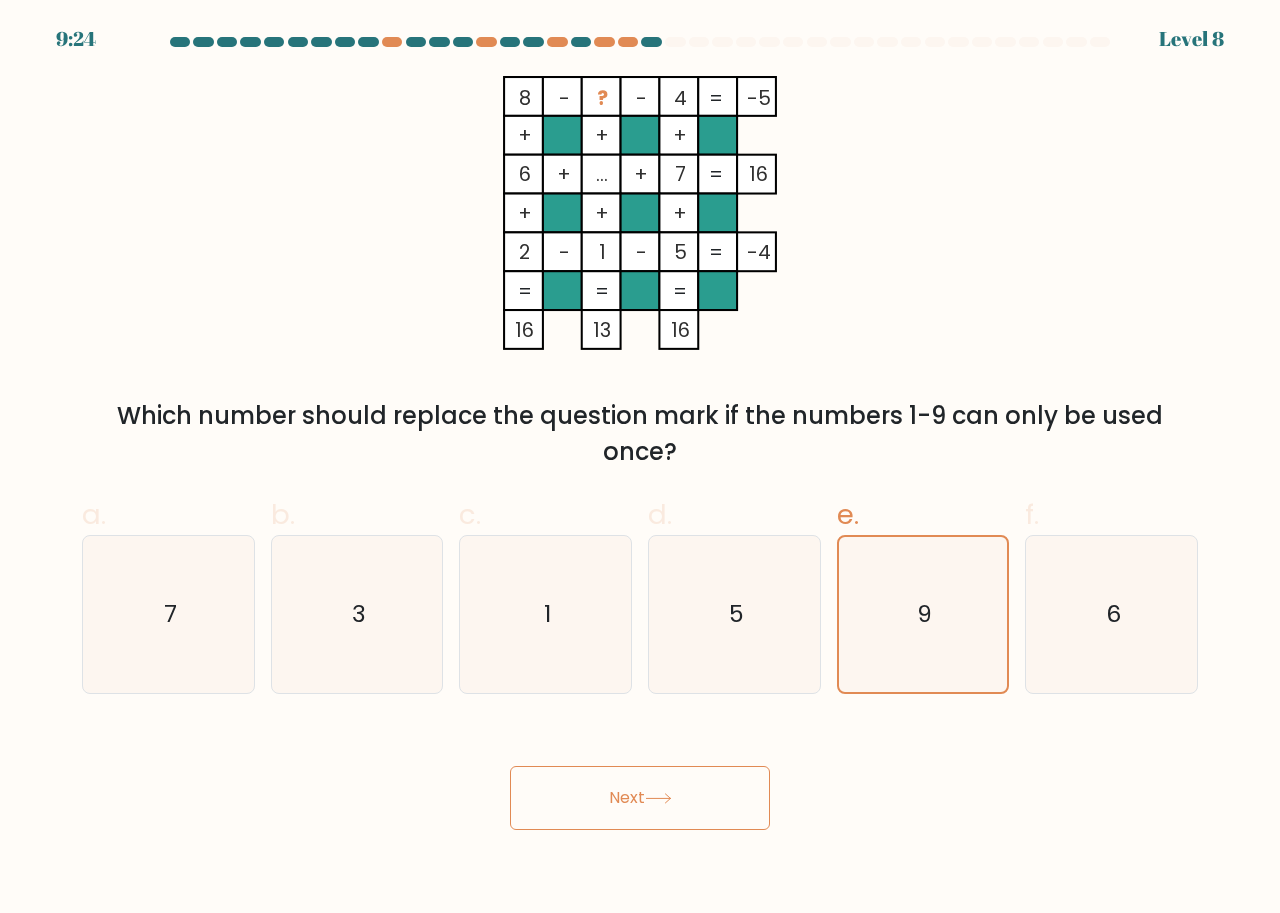 click on "Next" at bounding box center [640, 798] 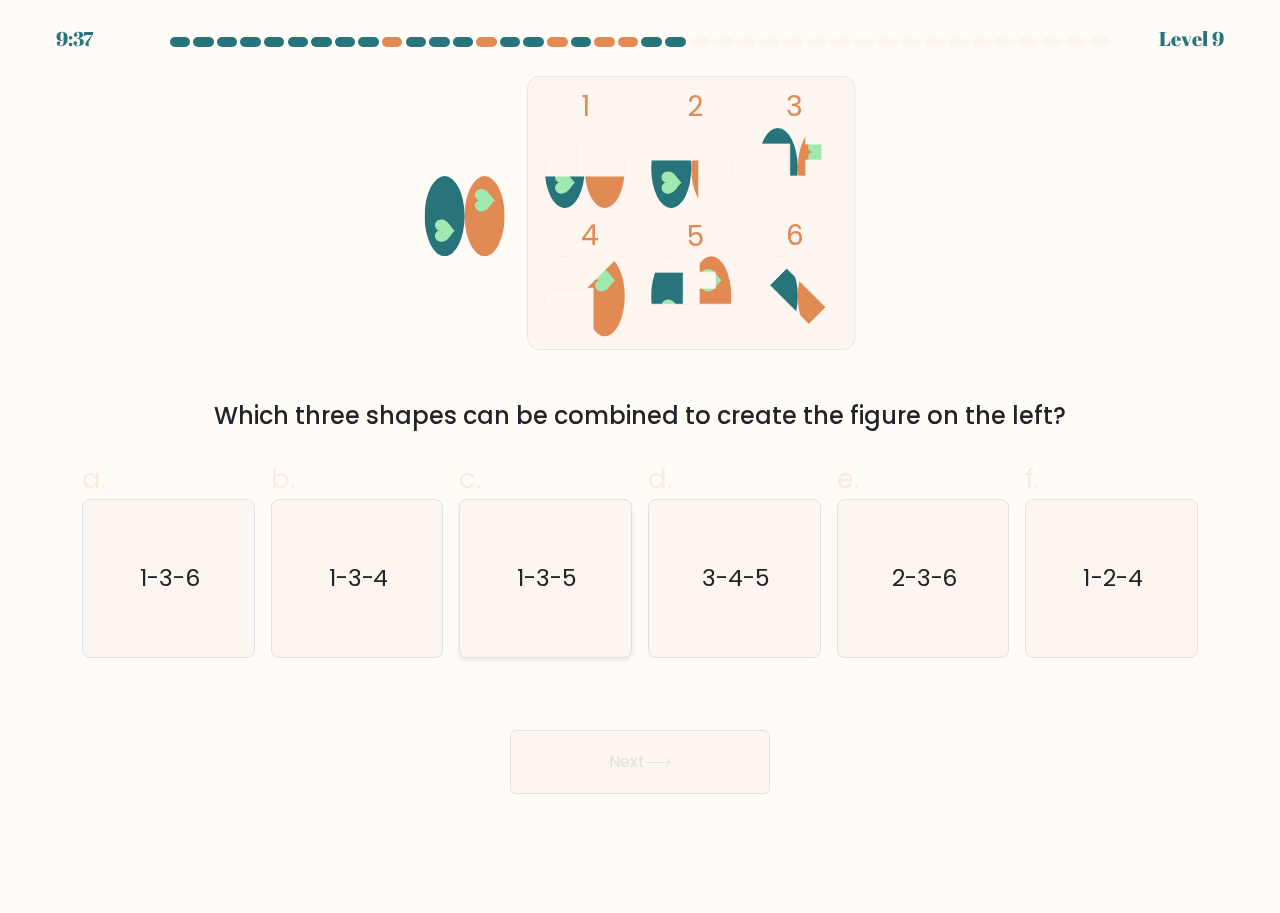 click on "1-3-5" at bounding box center (547, 578) 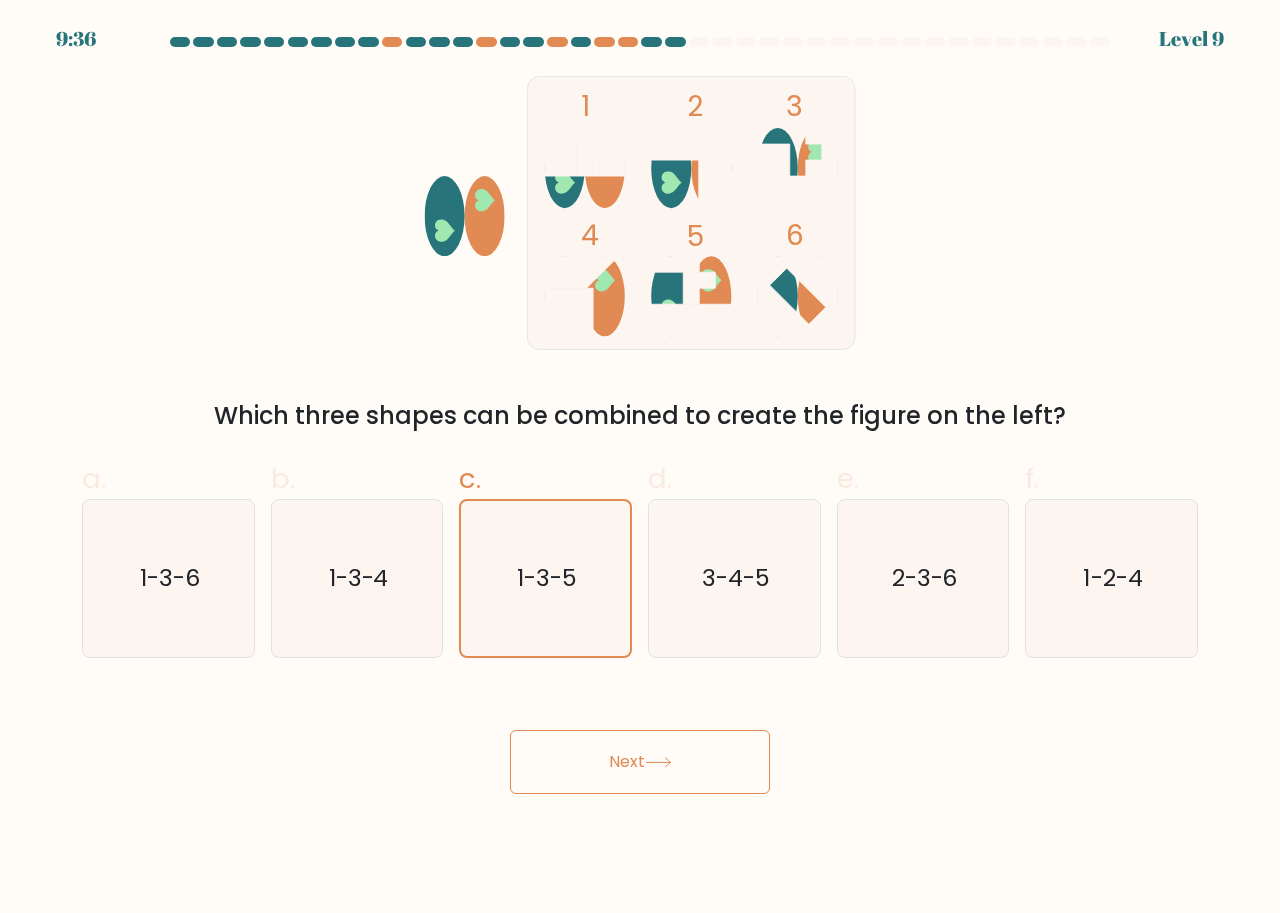 click on "Next" at bounding box center (640, 762) 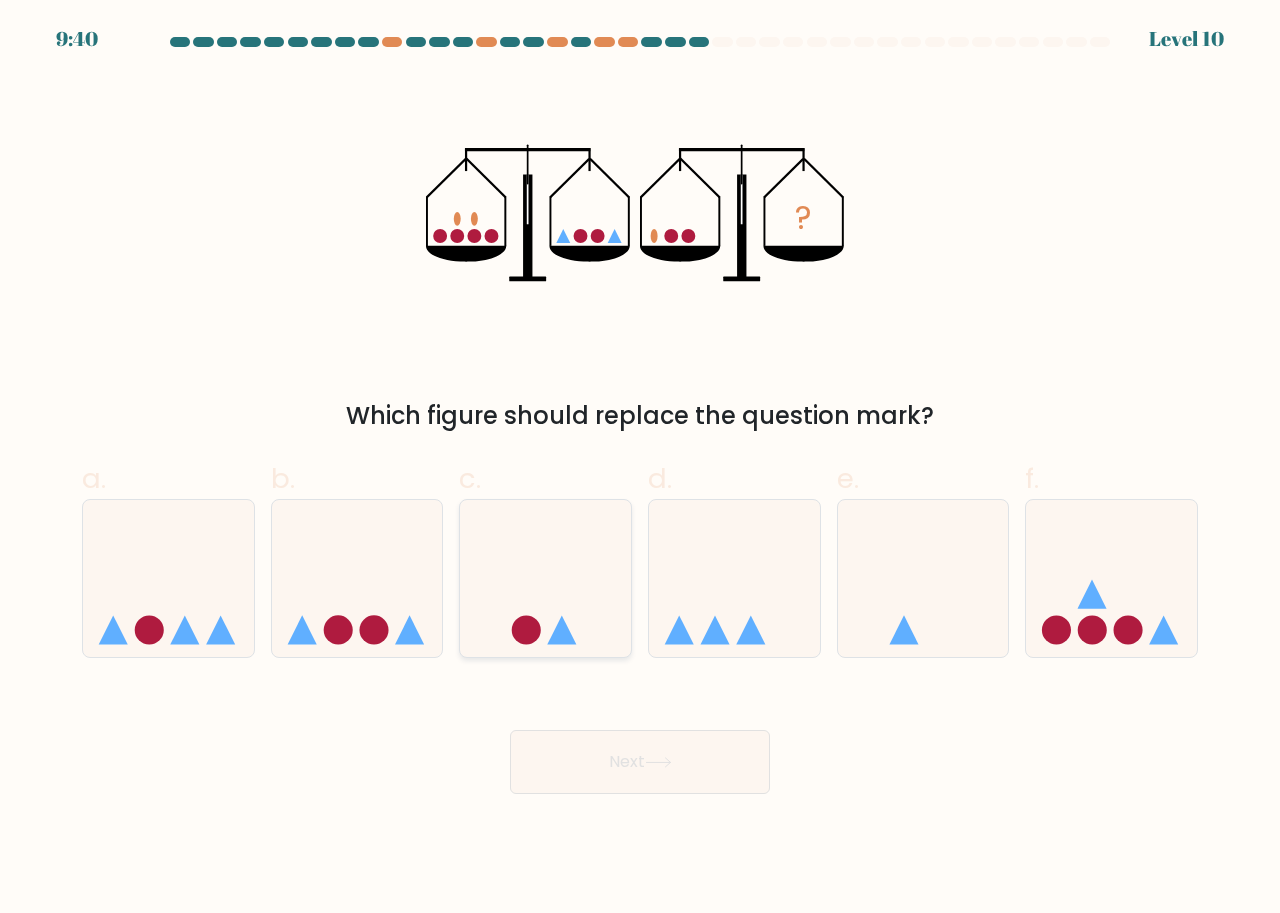 click at bounding box center [545, 578] 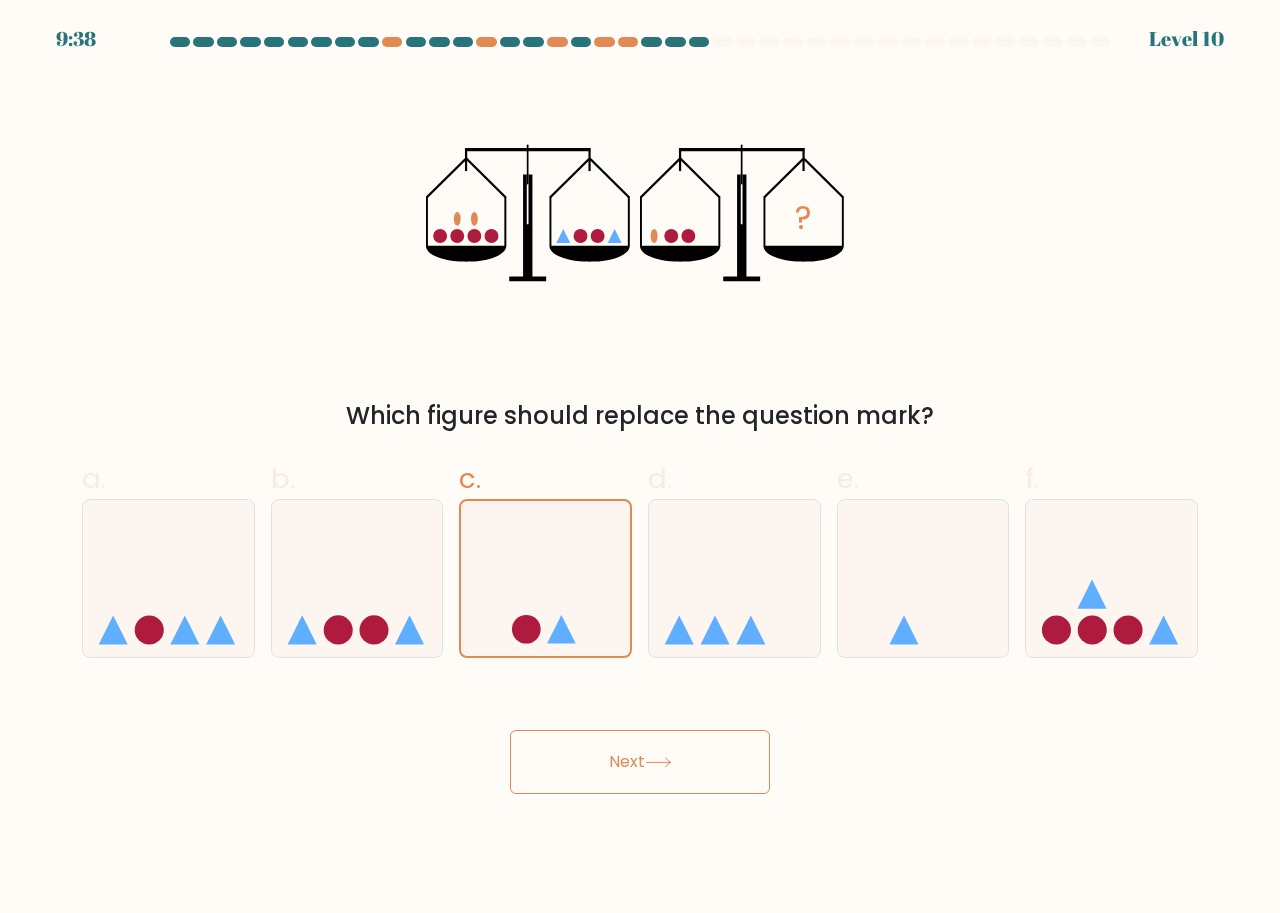 click on "Next" at bounding box center (640, 762) 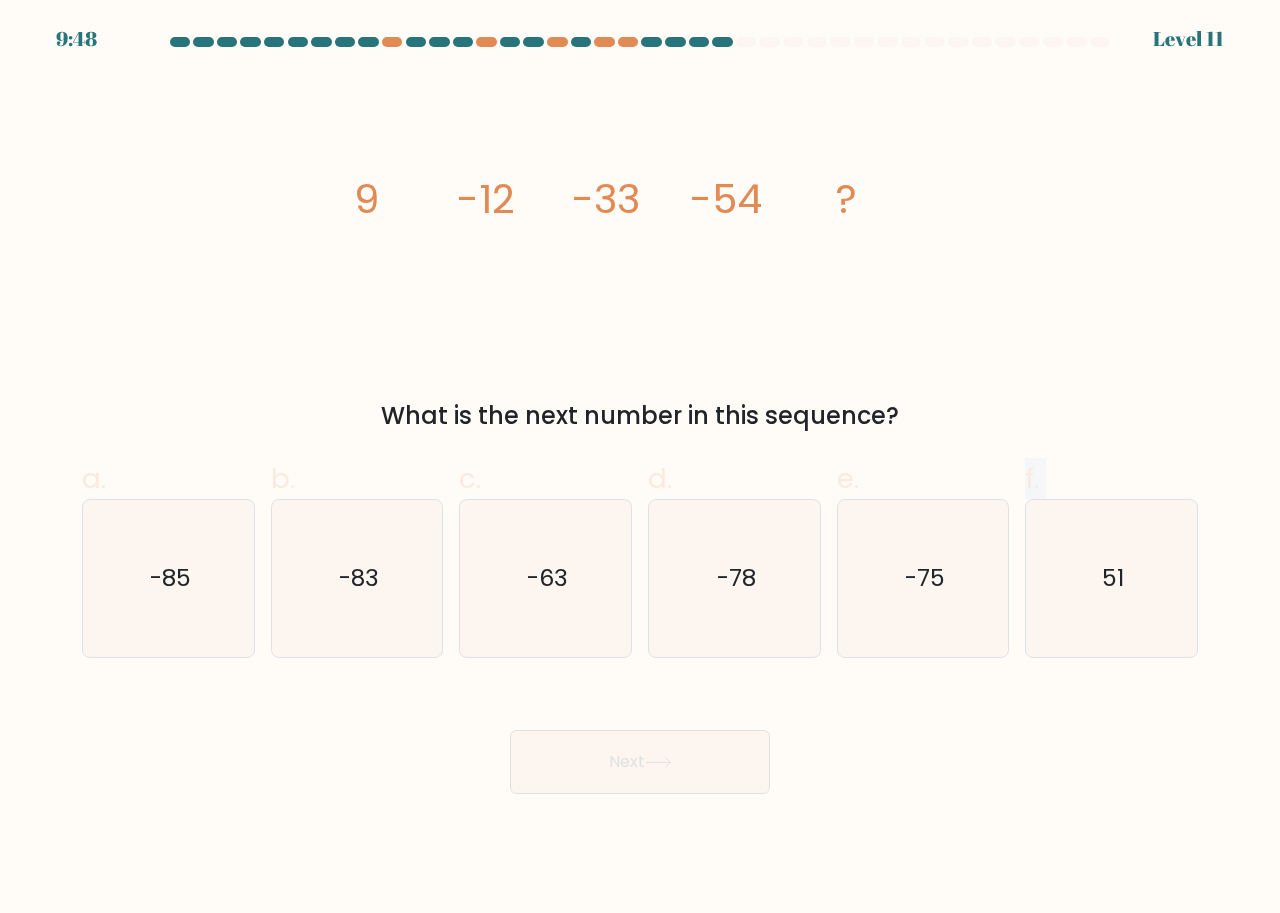 click on "a.
-85
b.
-83" at bounding box center [640, 550] 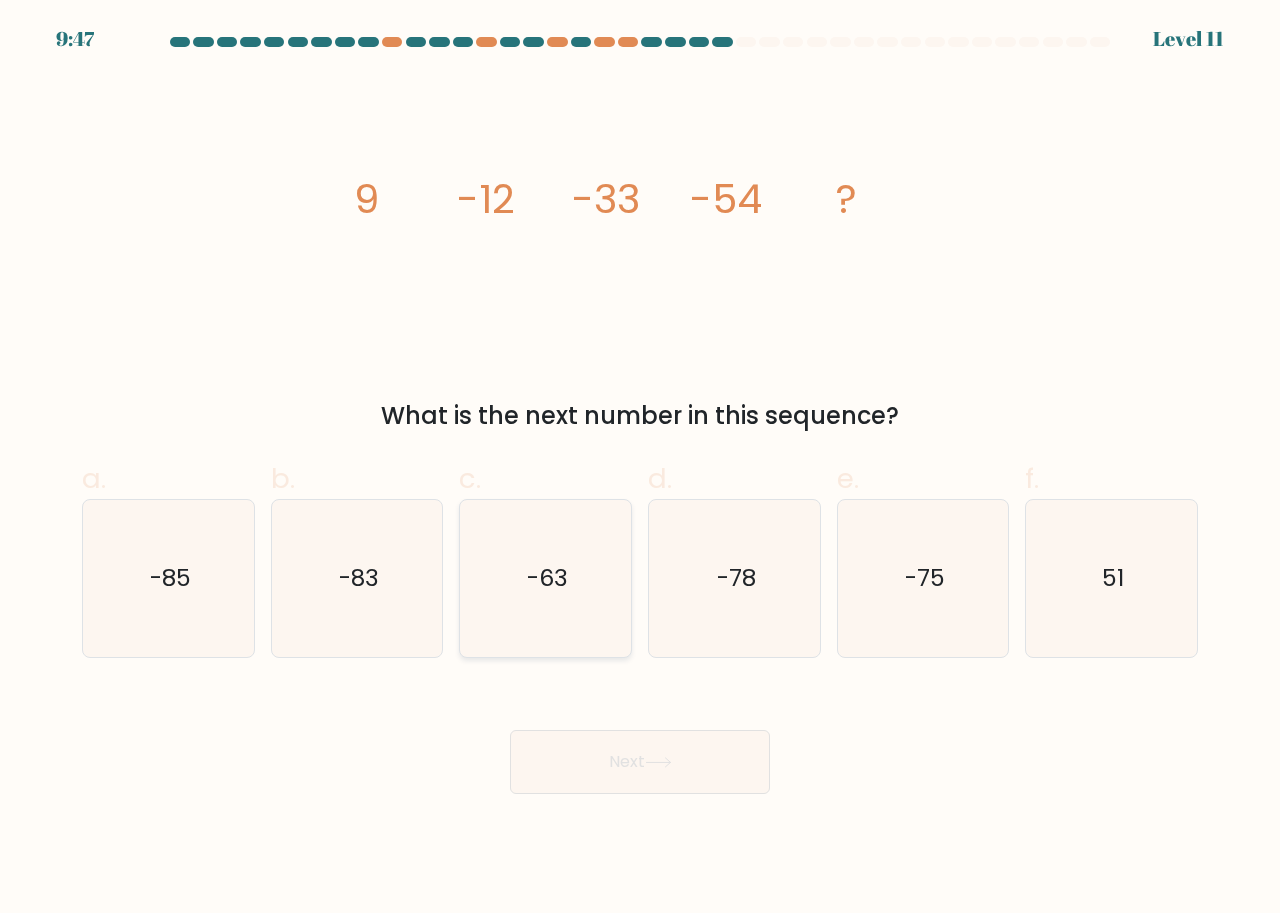 click on "-63" at bounding box center [547, 578] 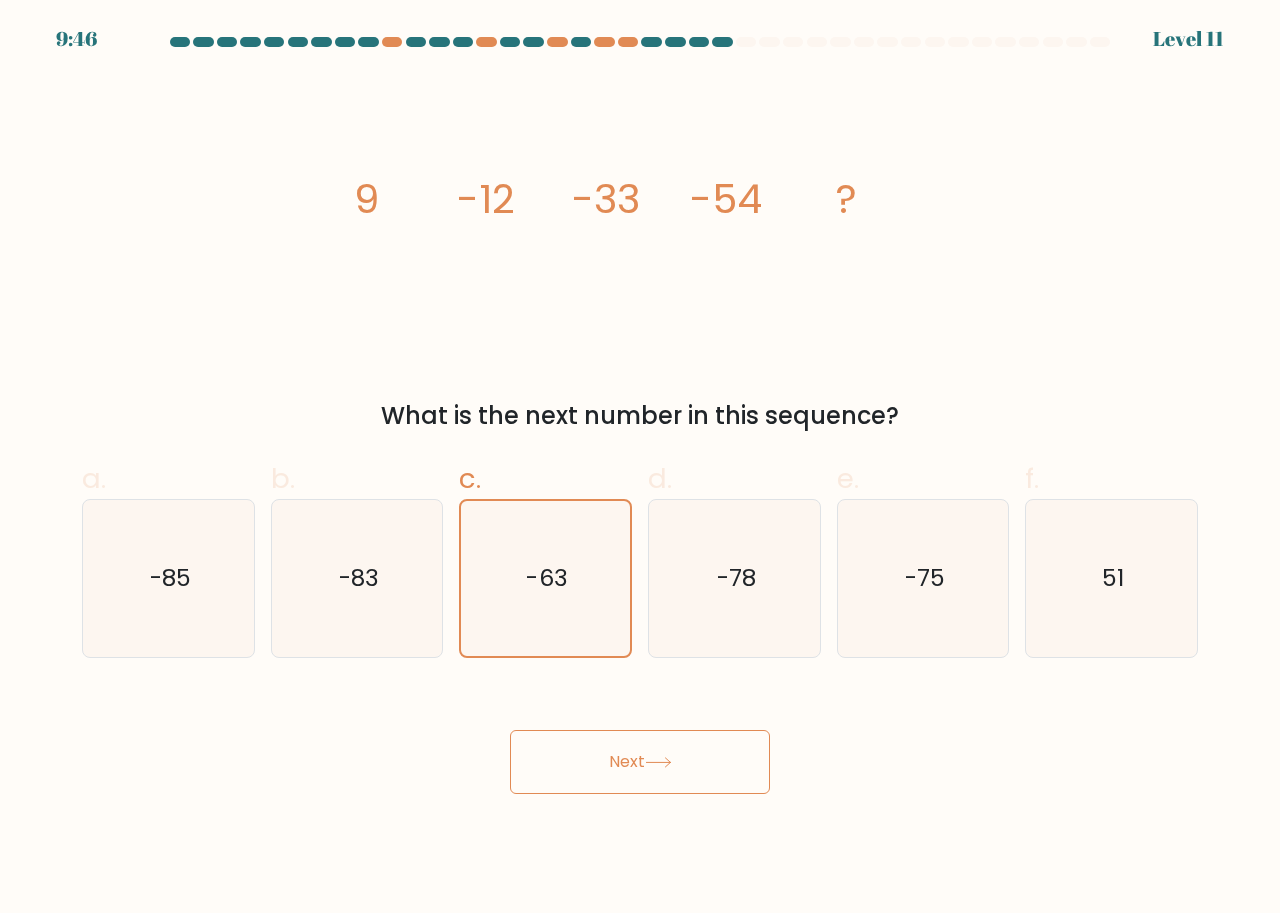 click on "Next" at bounding box center [640, 762] 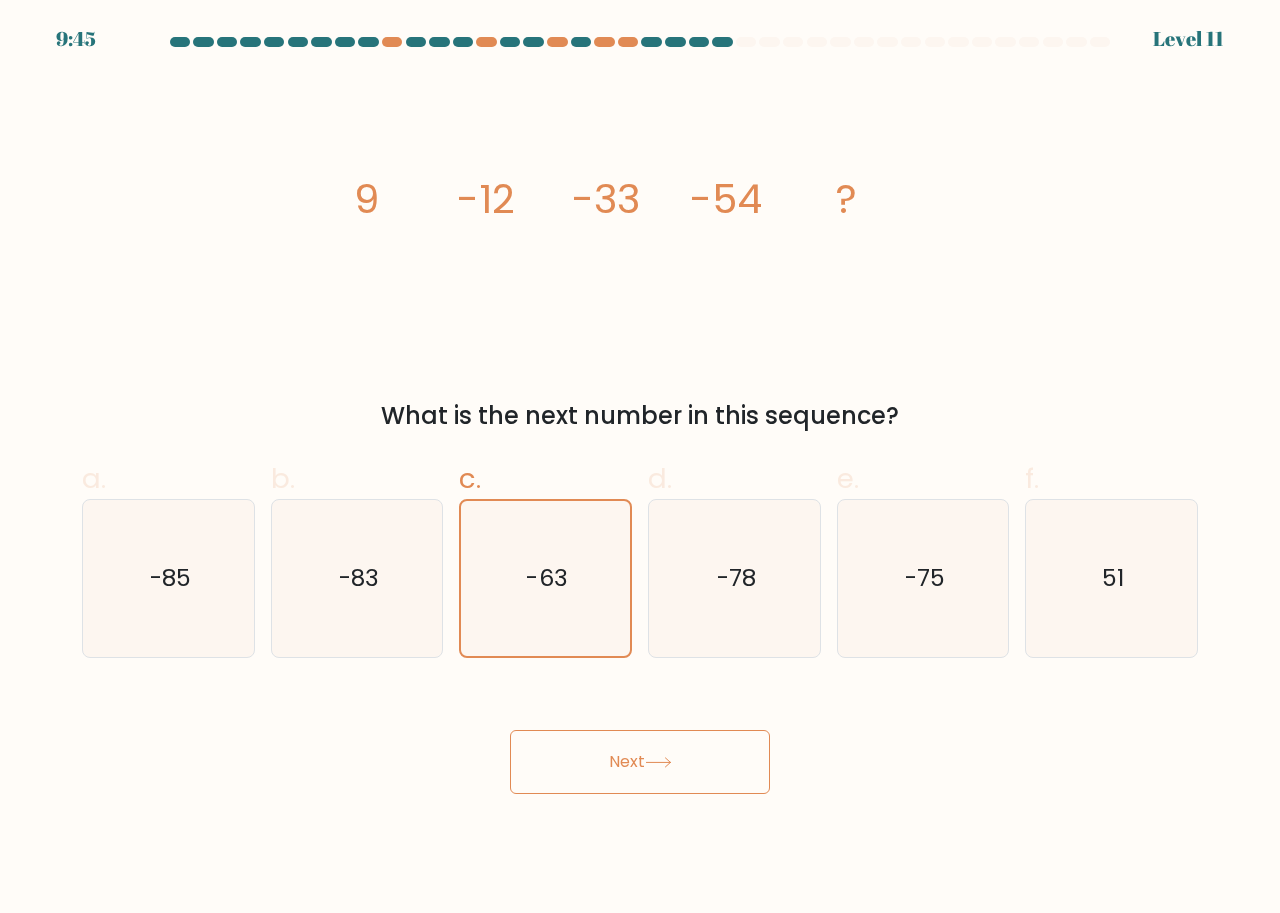 click on "Next" at bounding box center [640, 762] 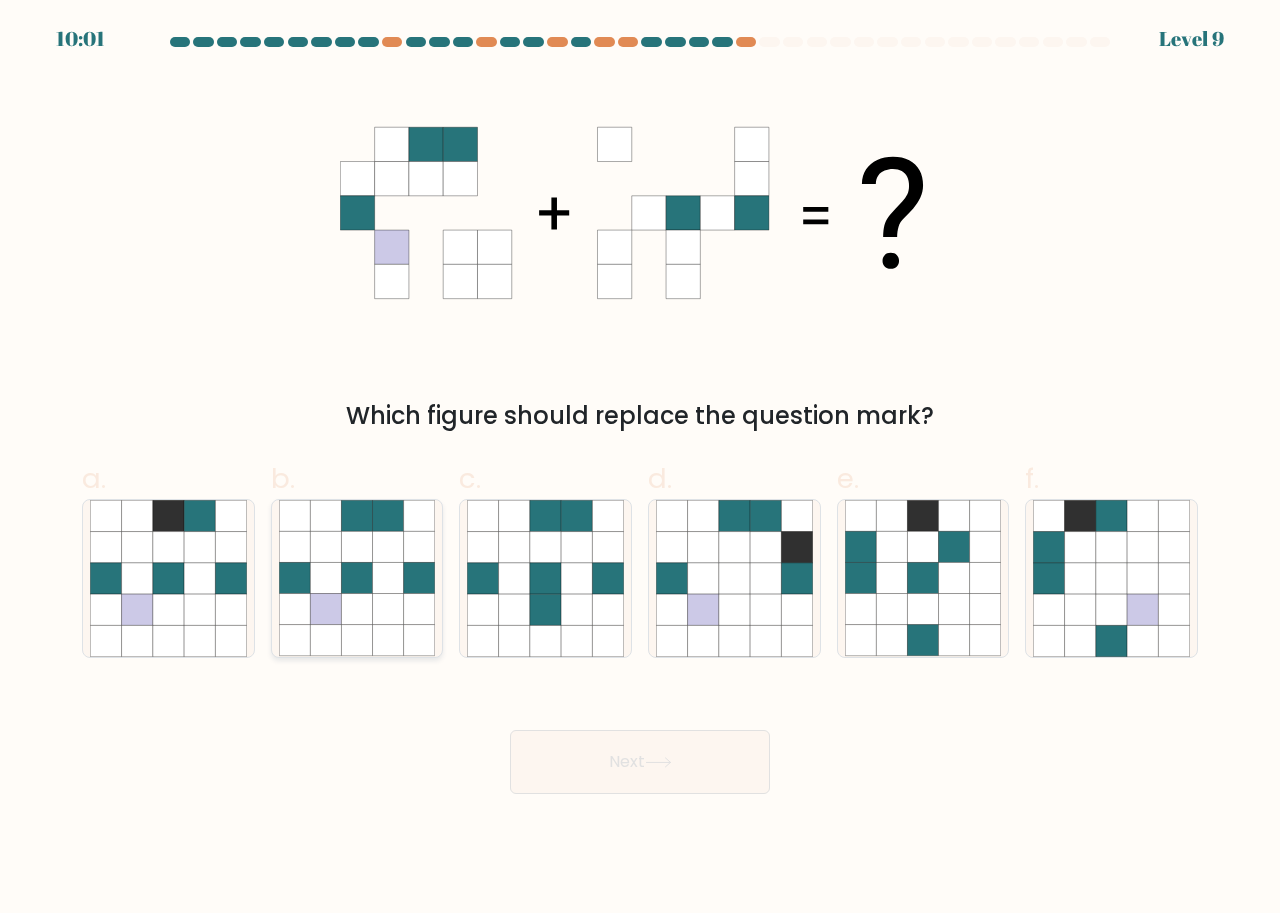 click at bounding box center (388, 578) 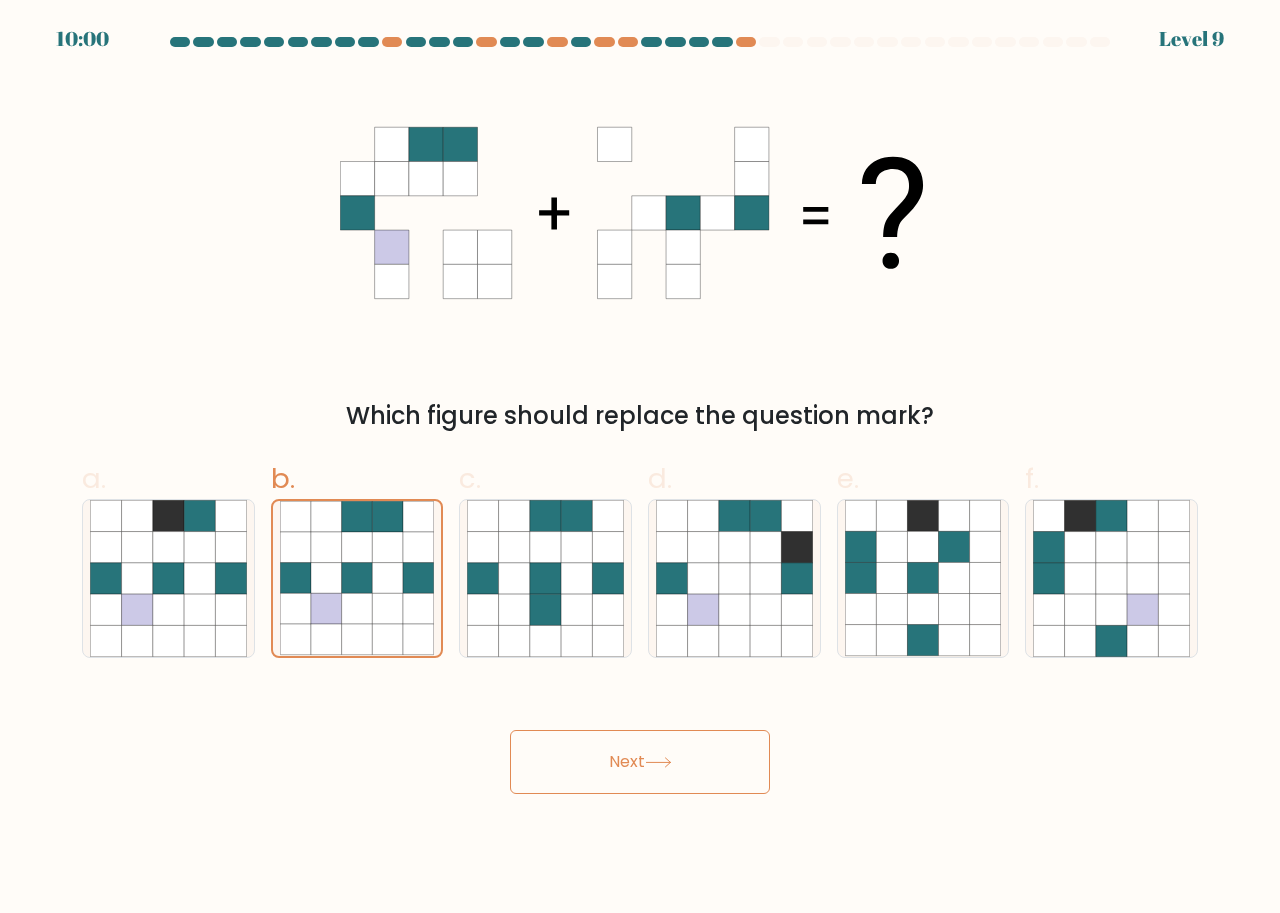 click on "Next" at bounding box center (640, 762) 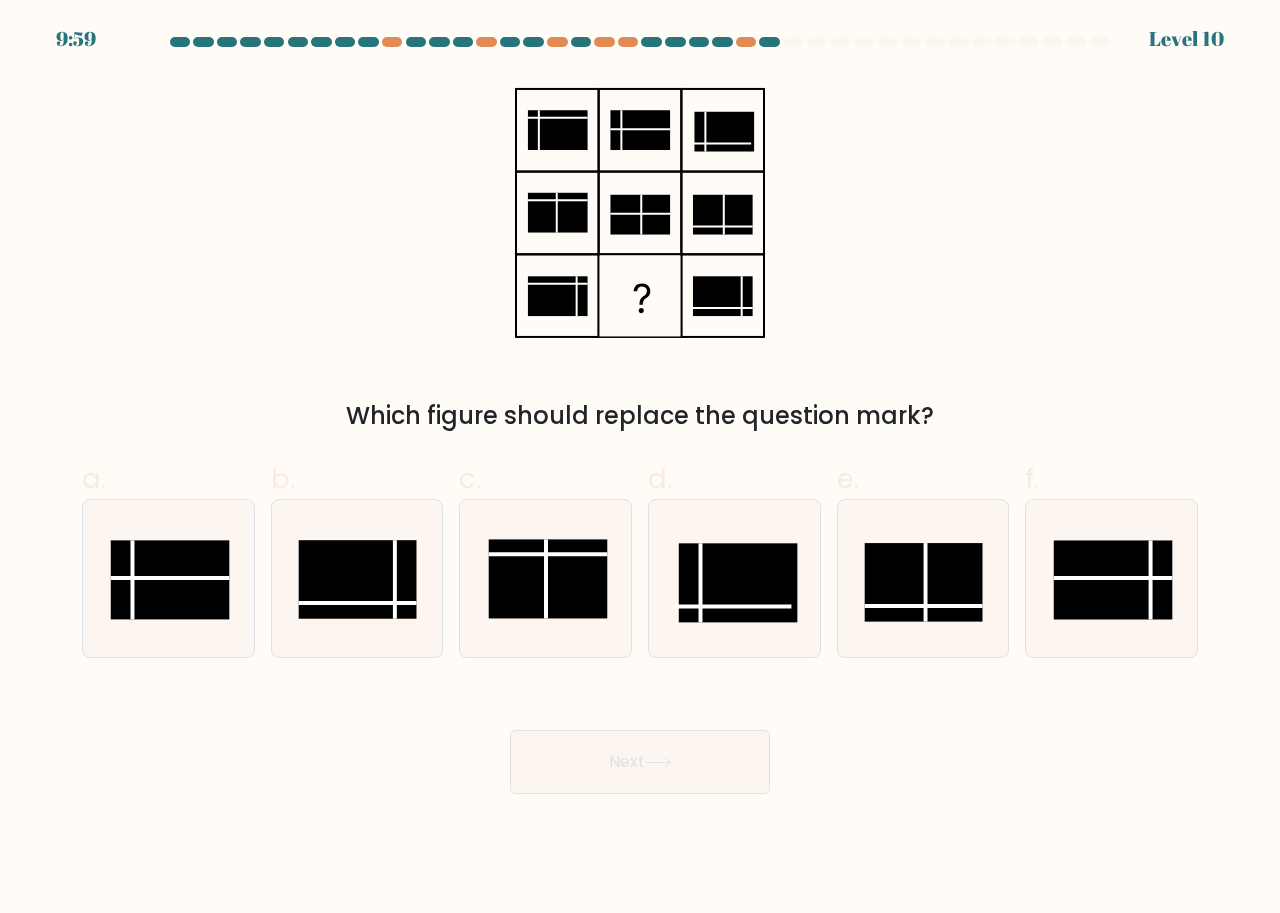 click on "Next" at bounding box center (640, 762) 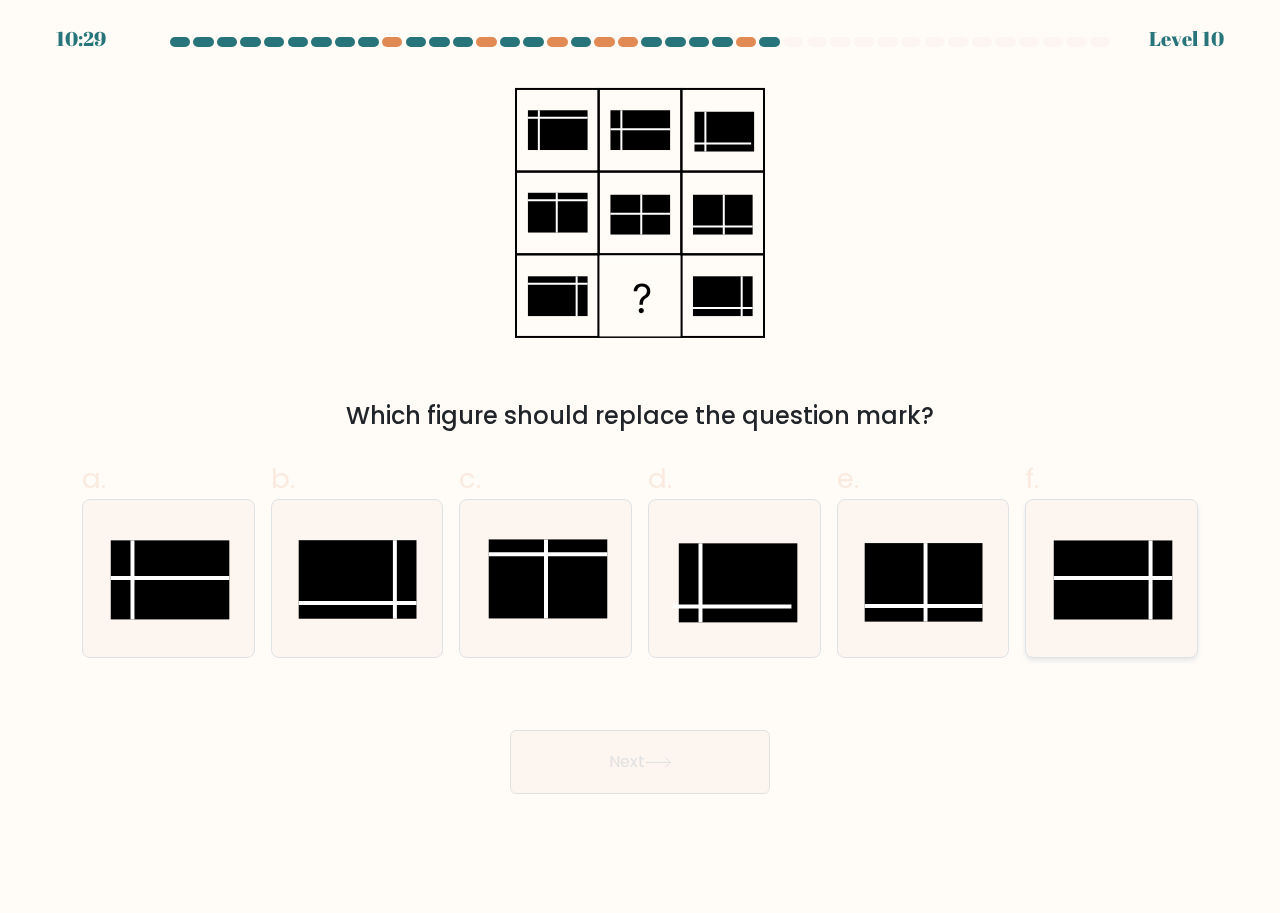 click at bounding box center (1113, 580) 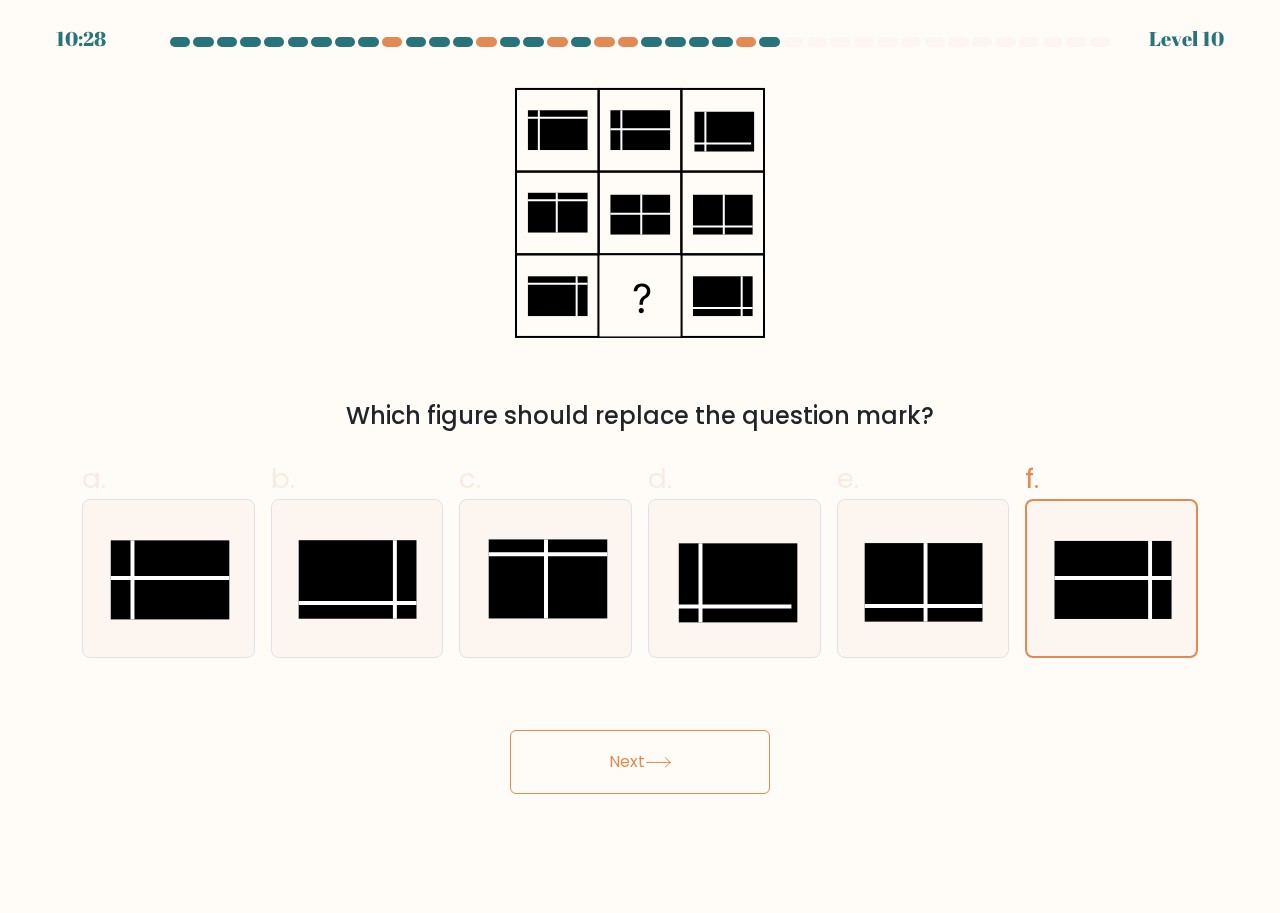 click on "Next" at bounding box center [640, 762] 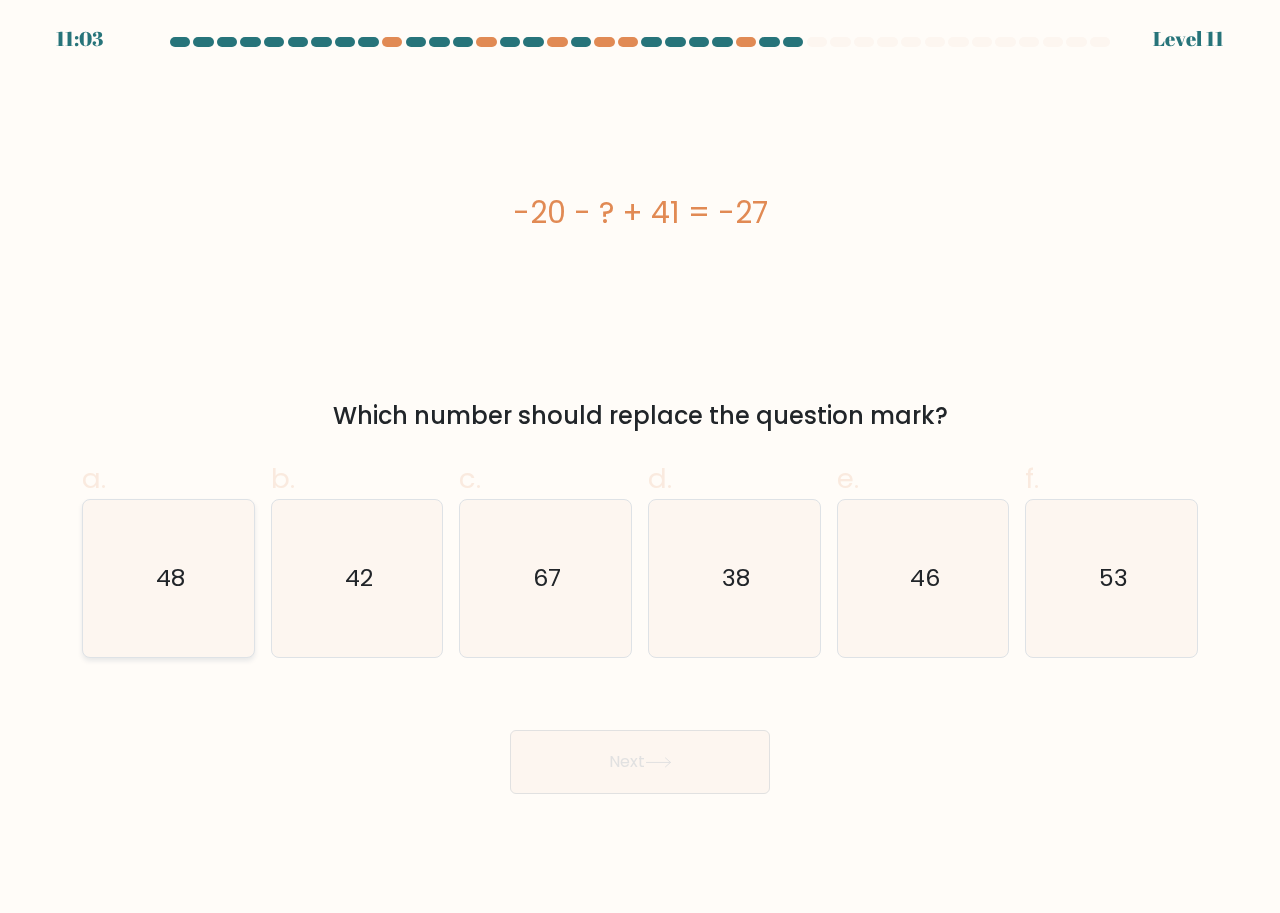 click on "48" at bounding box center [168, 578] 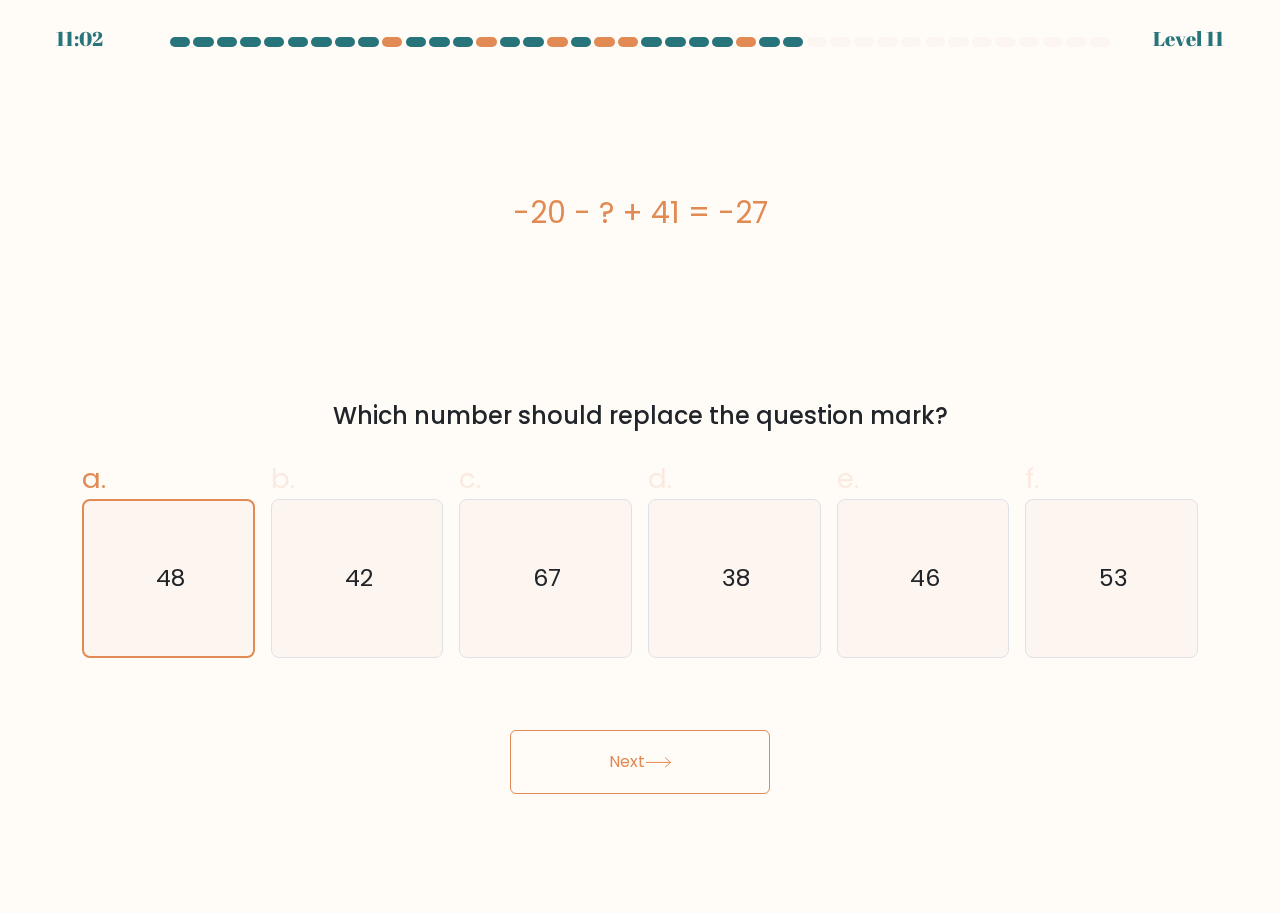 click on "Next" at bounding box center (640, 762) 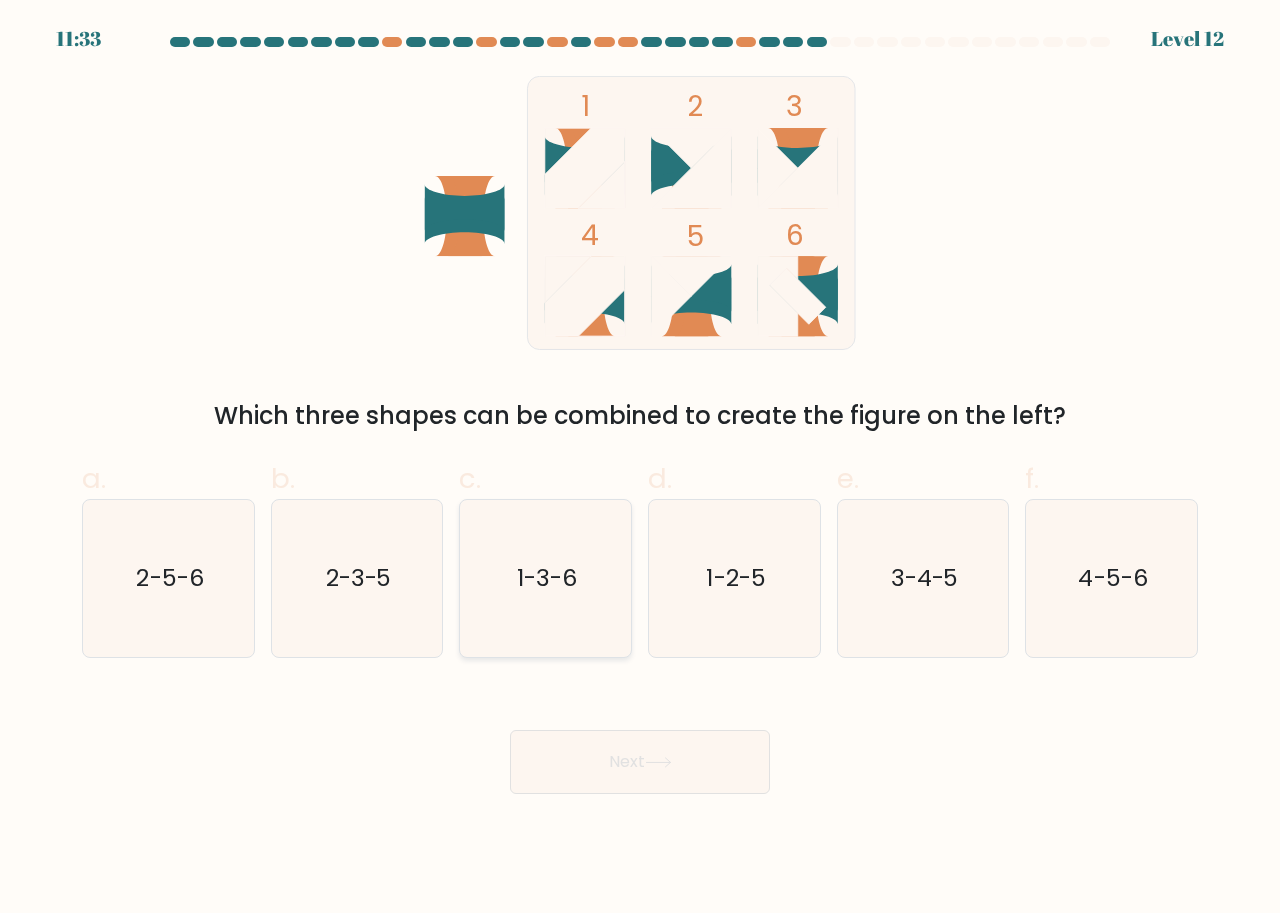 click on "1-3-6" at bounding box center (547, 578) 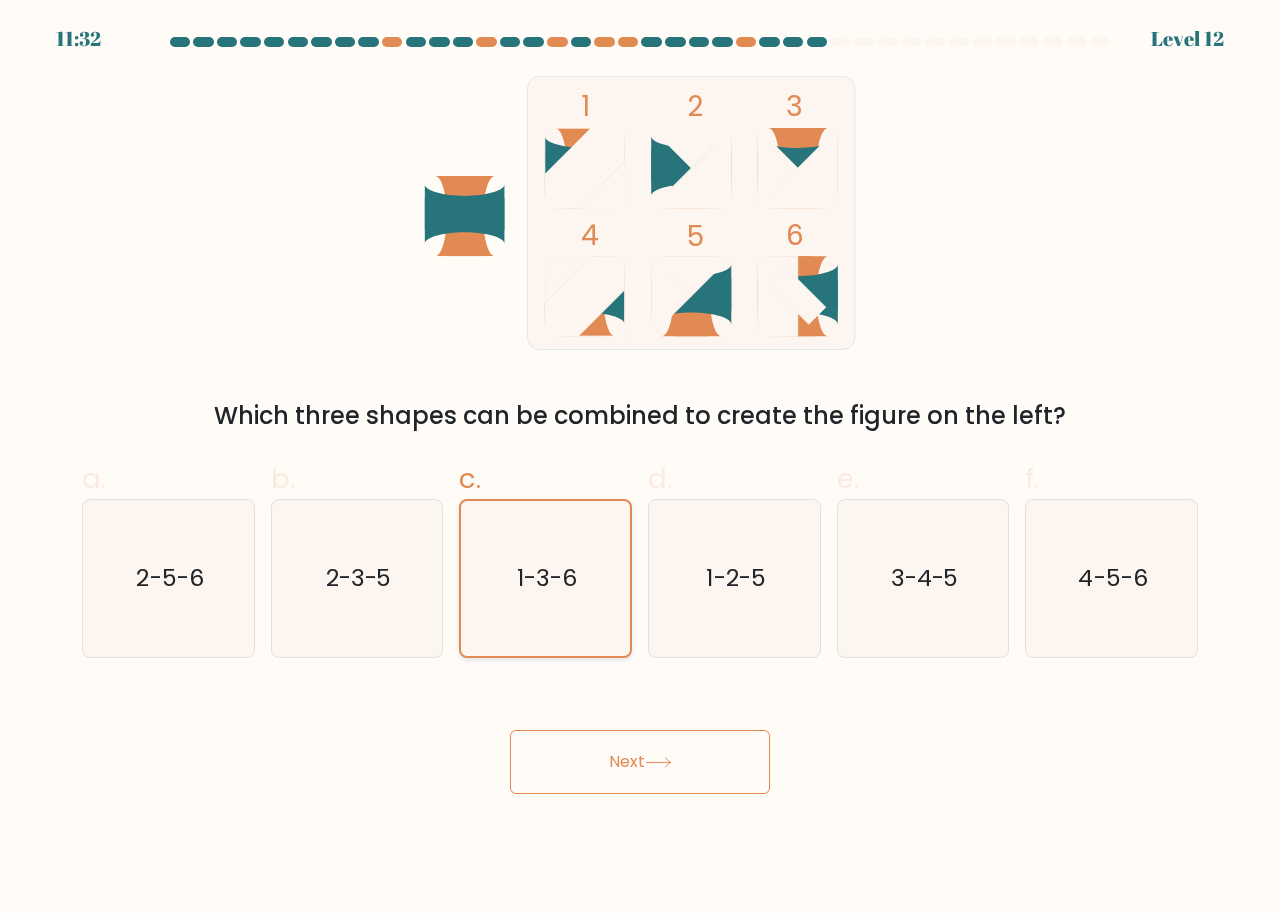 click on "1-3-6" at bounding box center (547, 578) 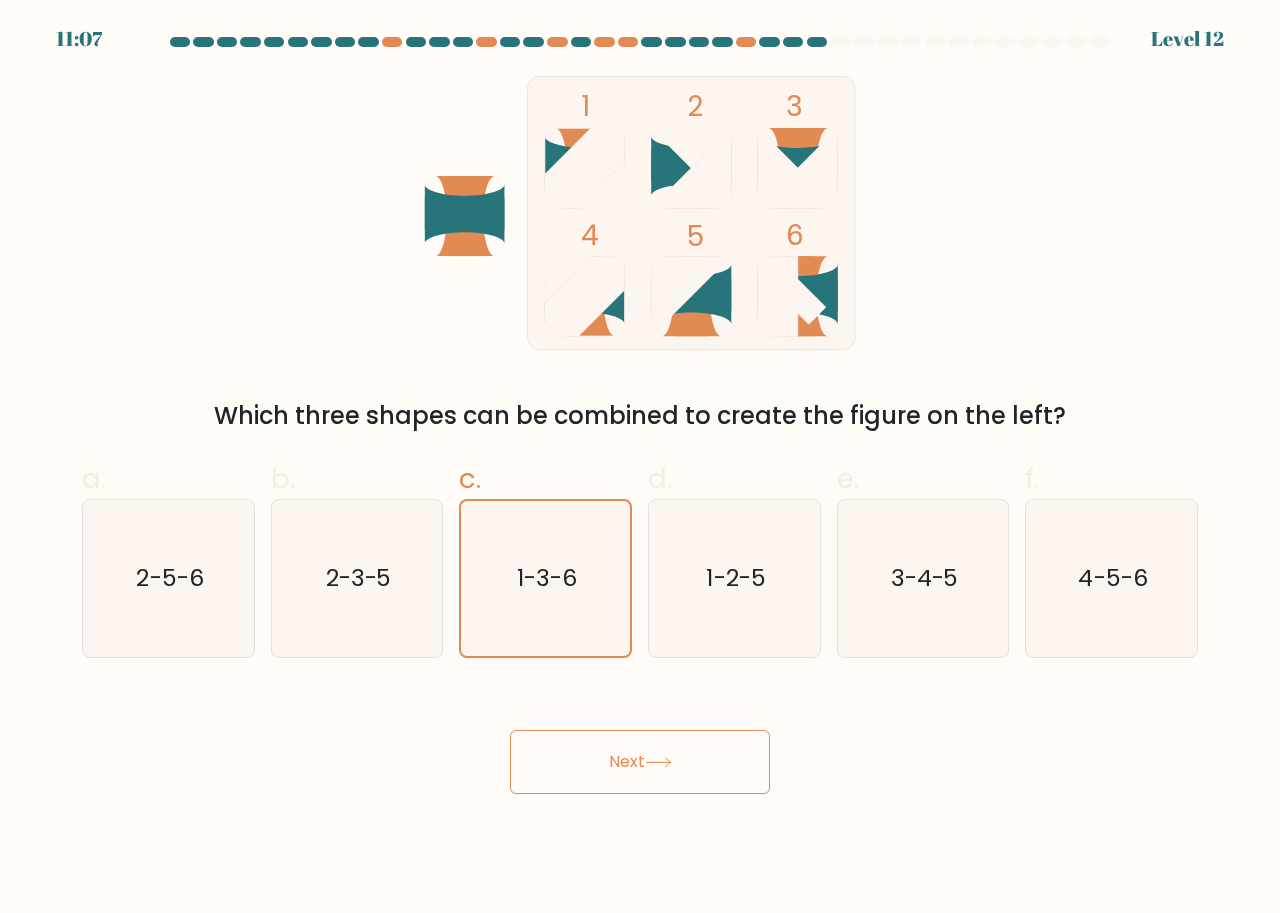 click on "Next" at bounding box center (640, 762) 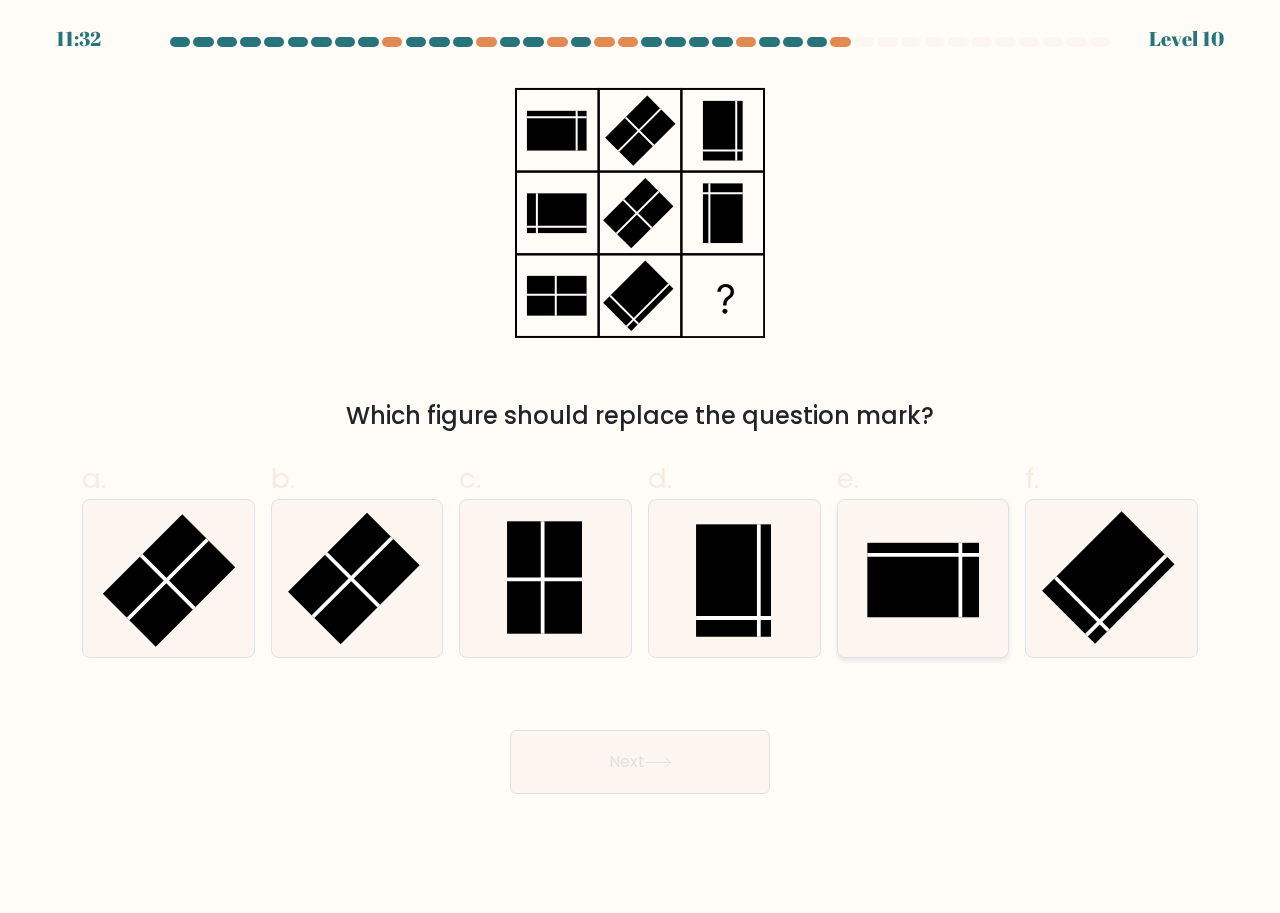 click at bounding box center [923, 580] 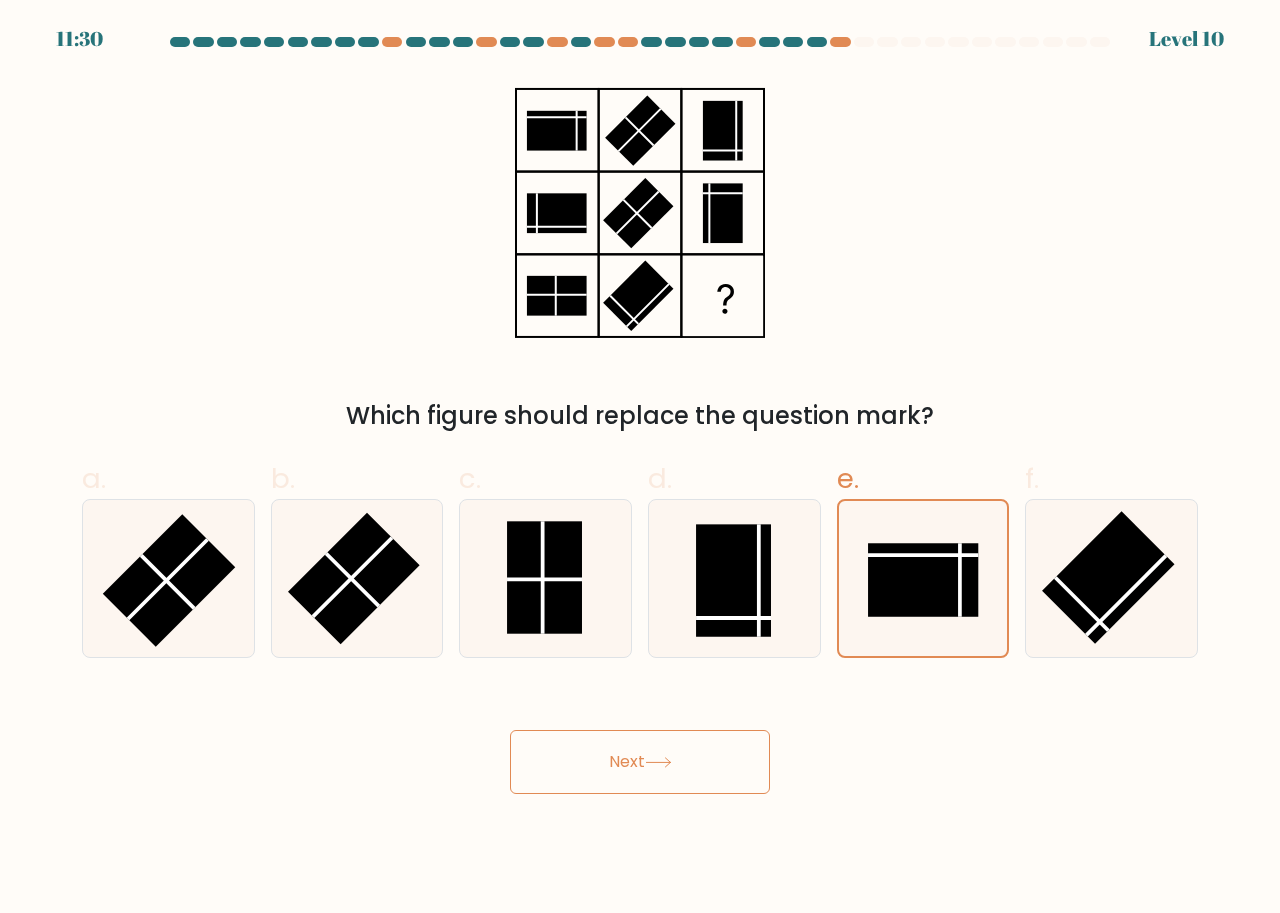 click on "Next" at bounding box center [640, 762] 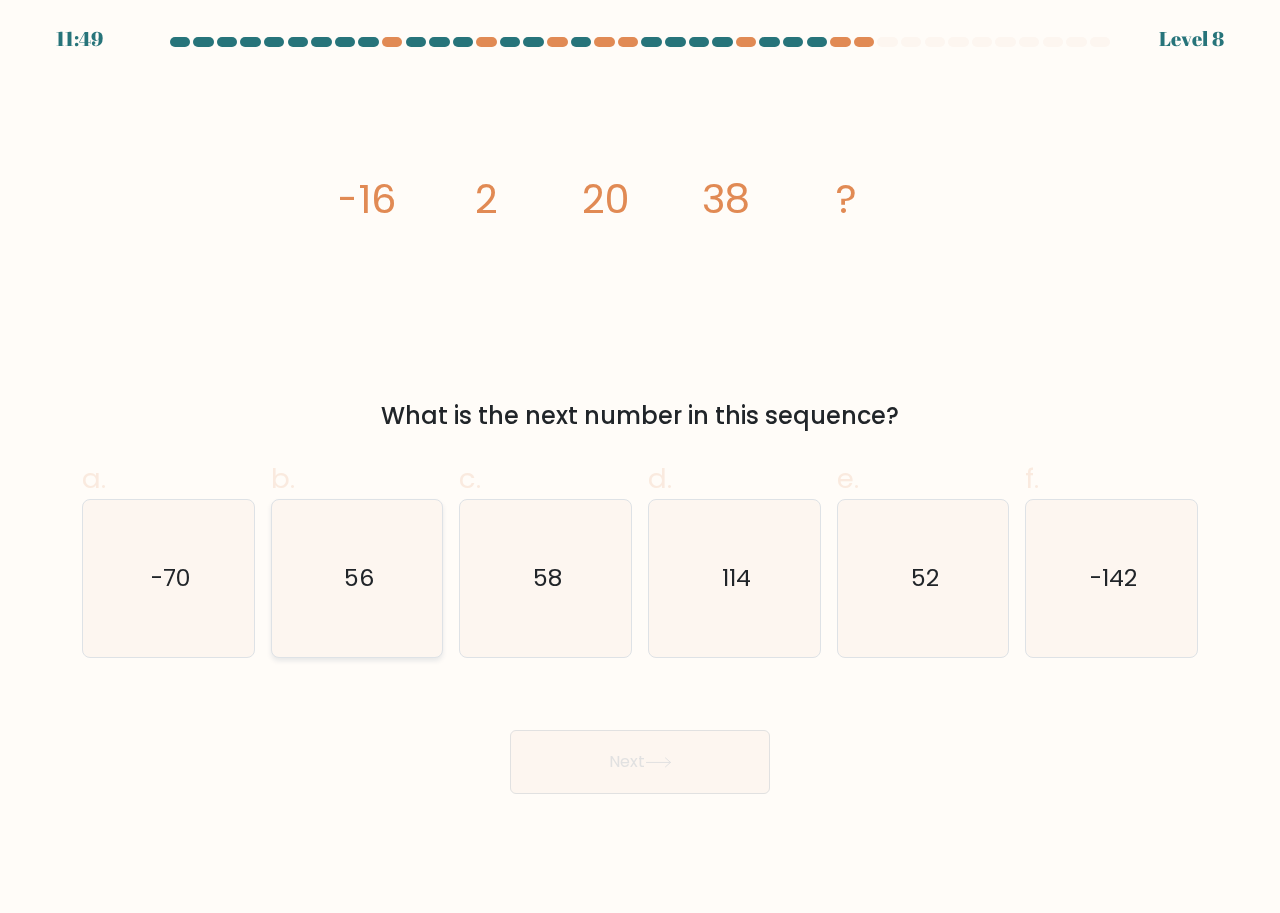 click on "56" at bounding box center (357, 578) 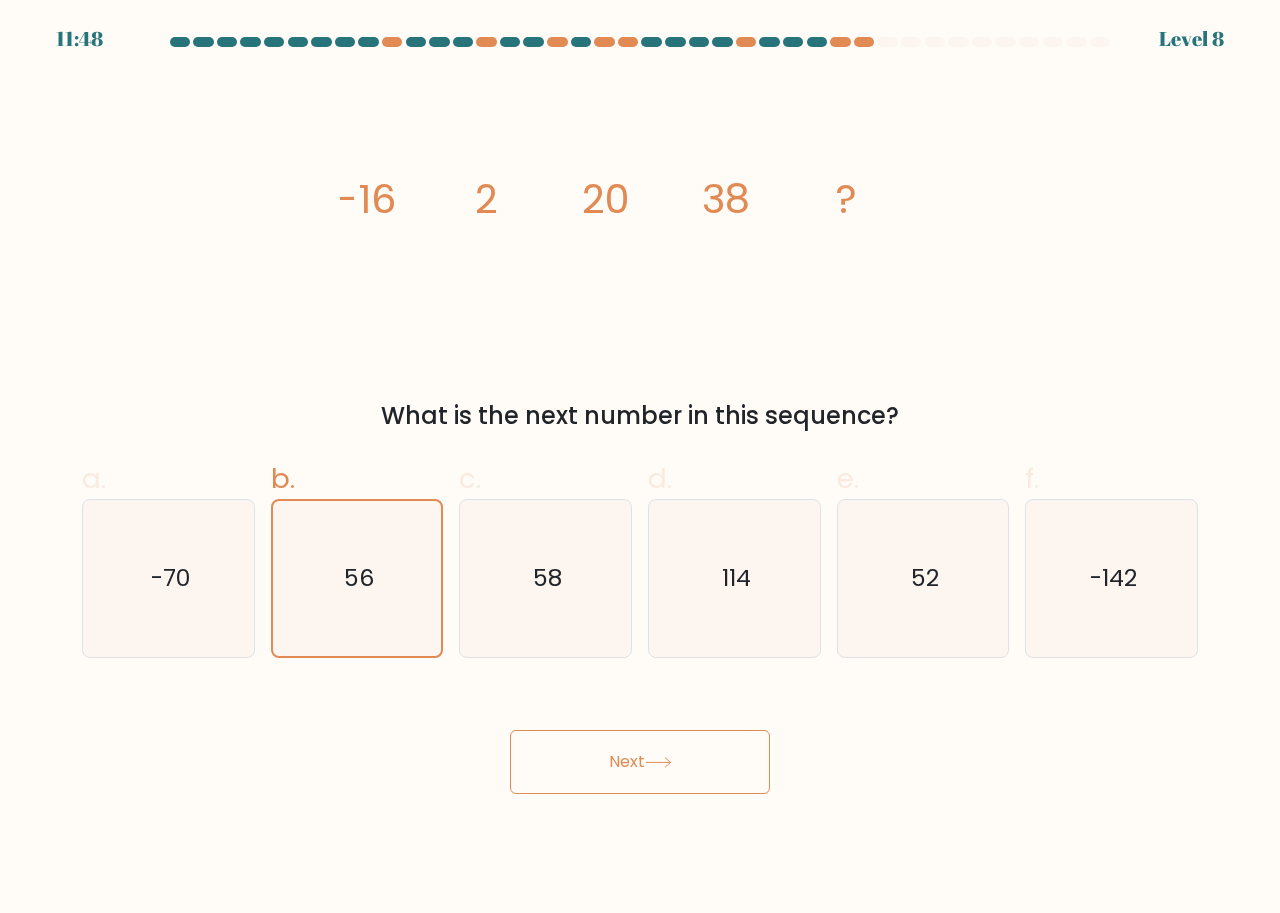 click on "Next" at bounding box center [640, 762] 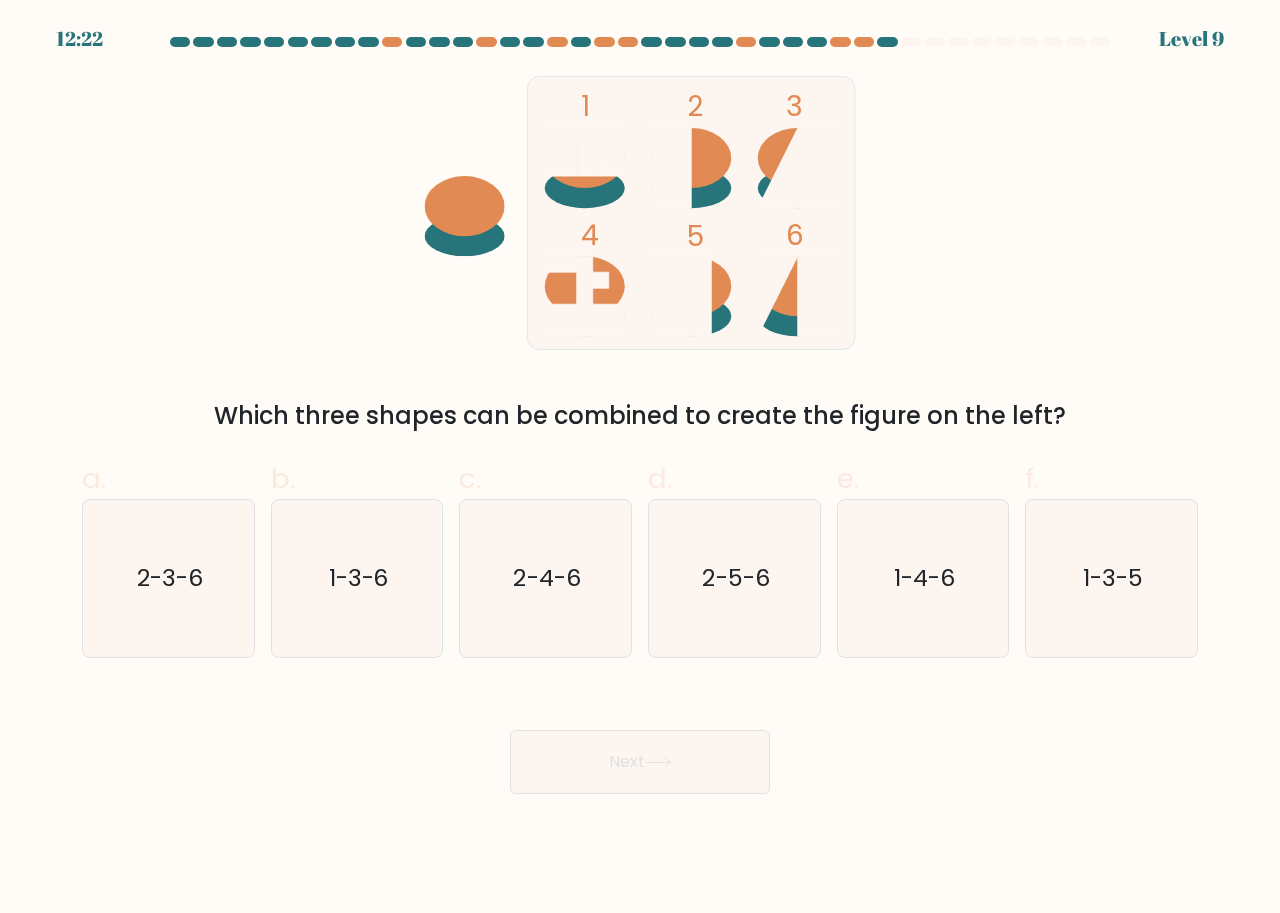 click on "a.
2-3-6" at bounding box center [168, 558] 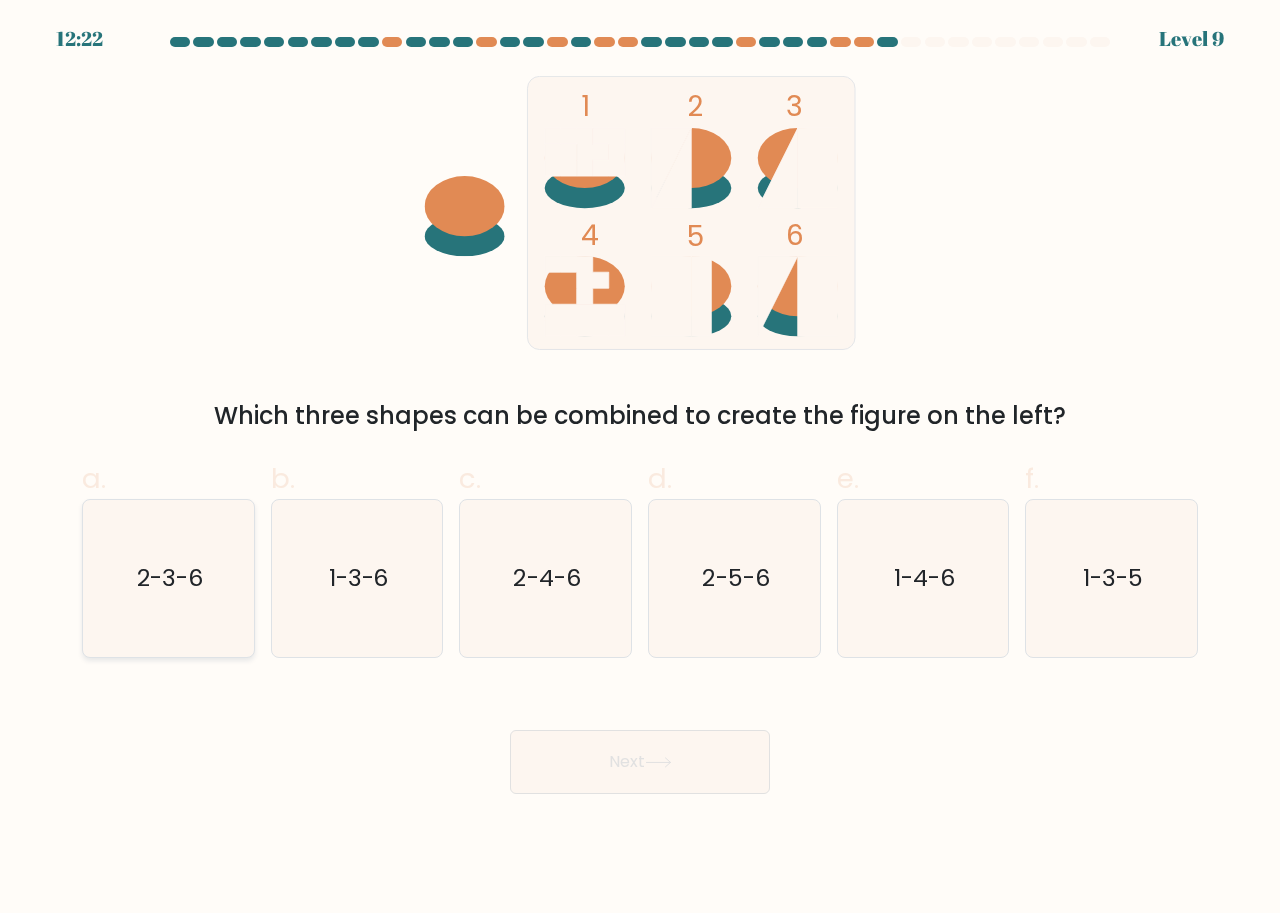 click on "2-3-6" at bounding box center [168, 578] 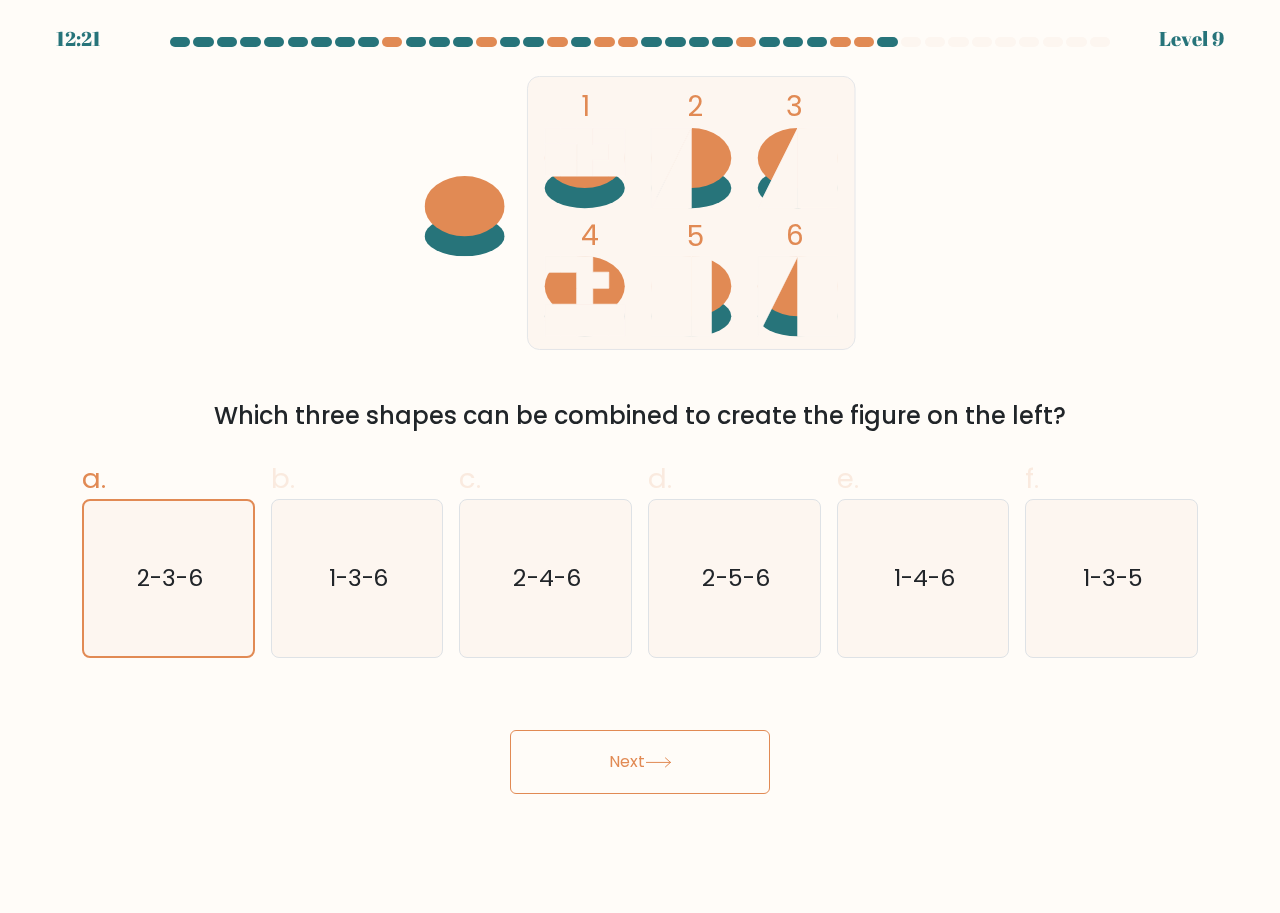 click on "Next" at bounding box center (640, 762) 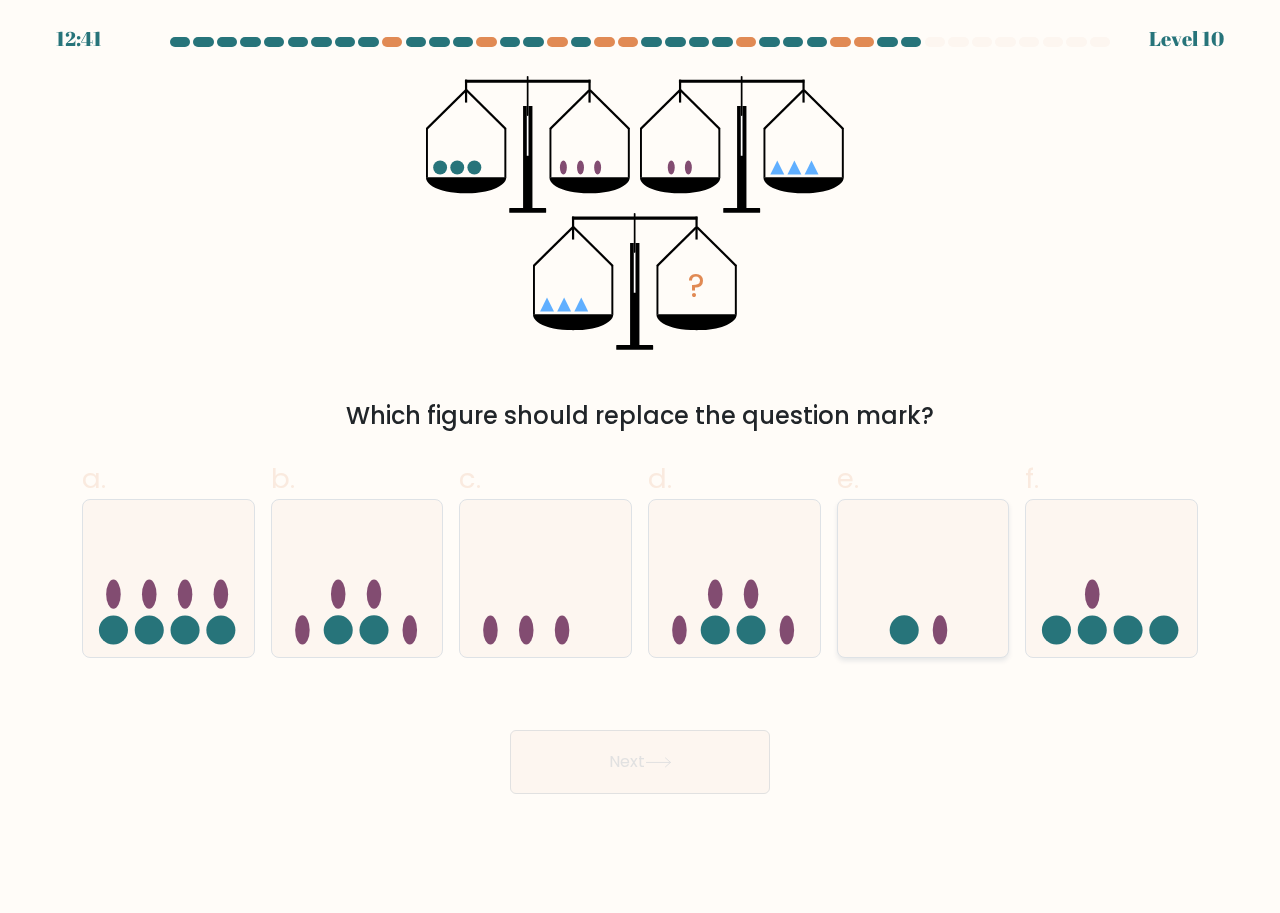 click at bounding box center [903, 630] 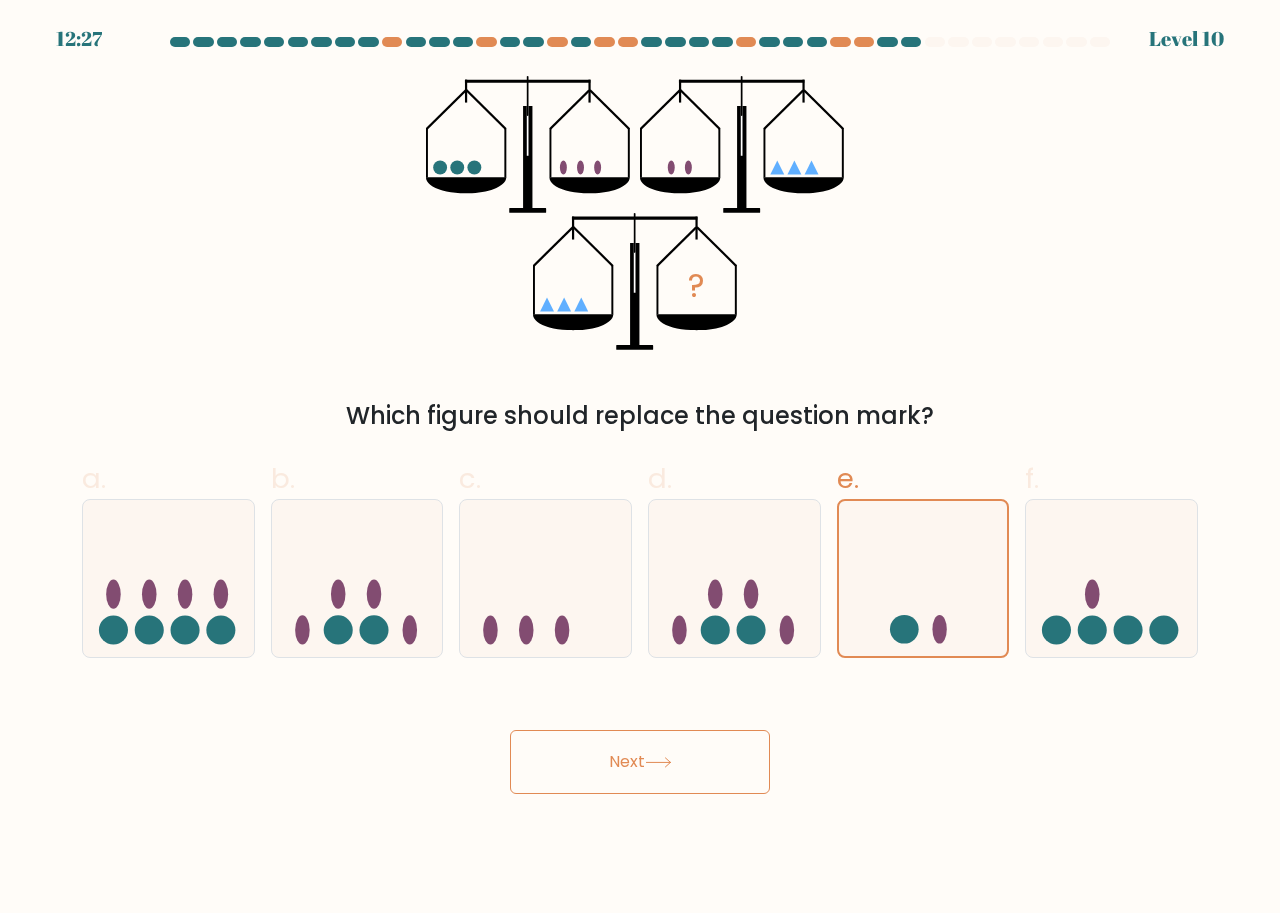 click on "Next" at bounding box center (640, 762) 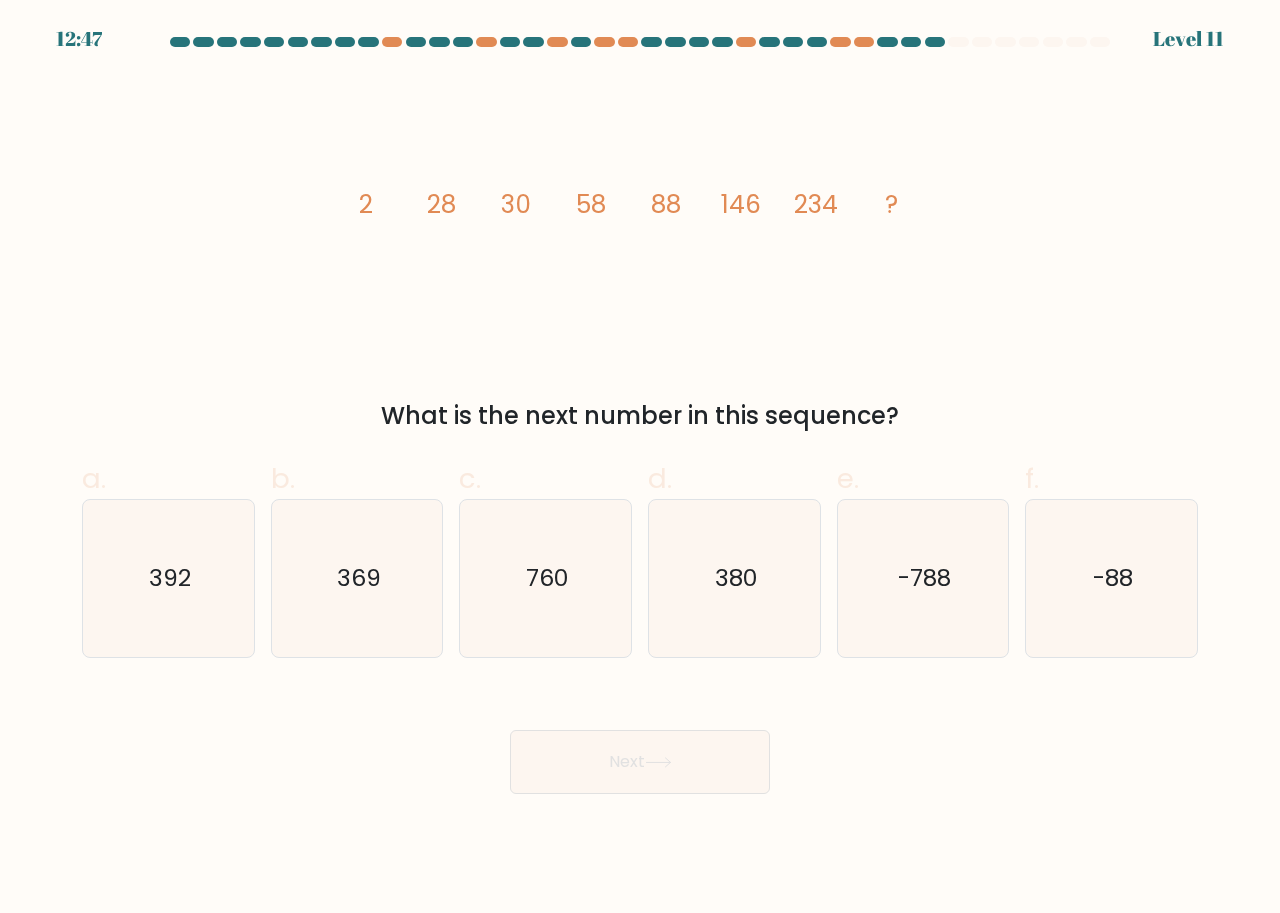 drag, startPoint x: 175, startPoint y: 595, endPoint x: 409, endPoint y: 666, distance: 244.53426 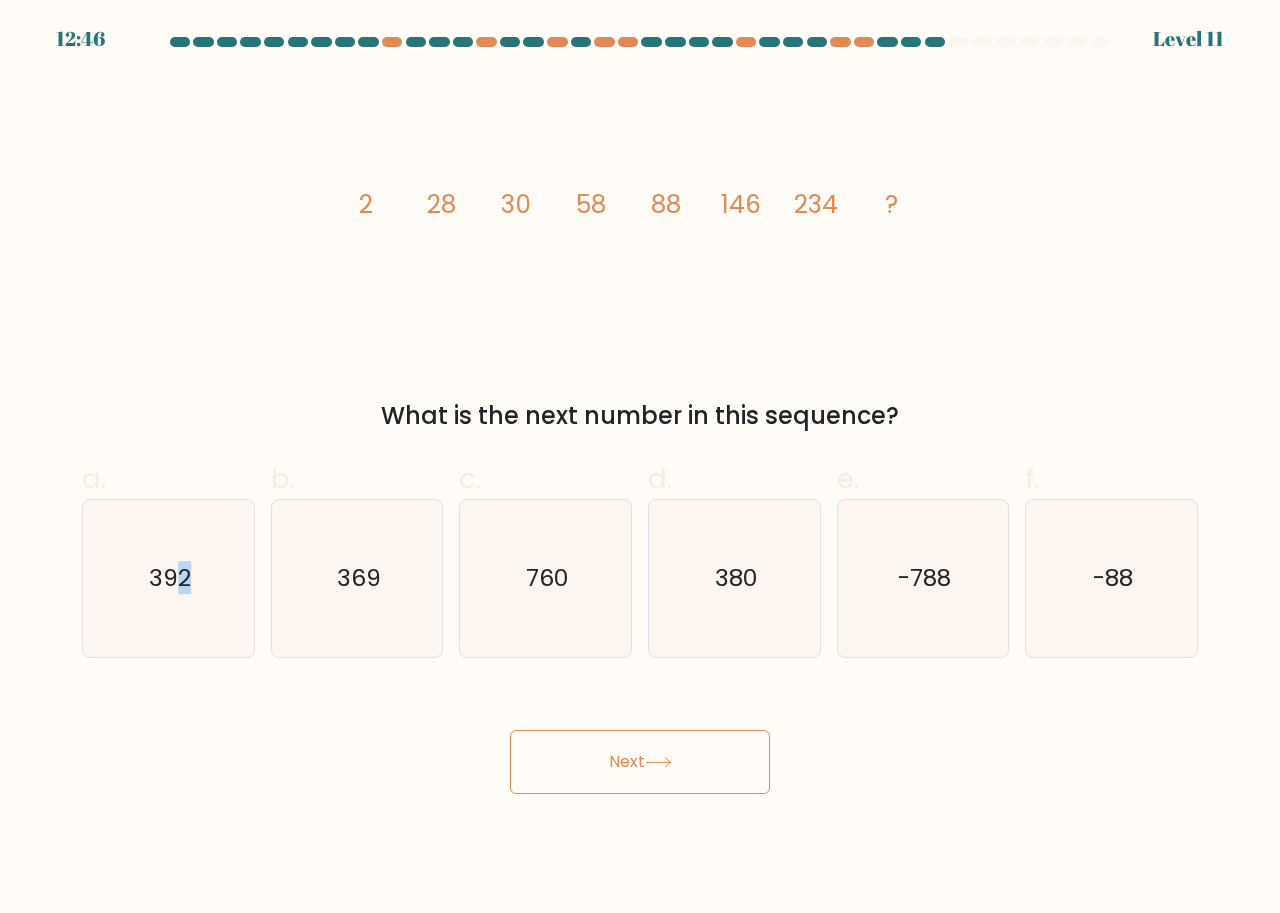 click on "Next" at bounding box center (640, 762) 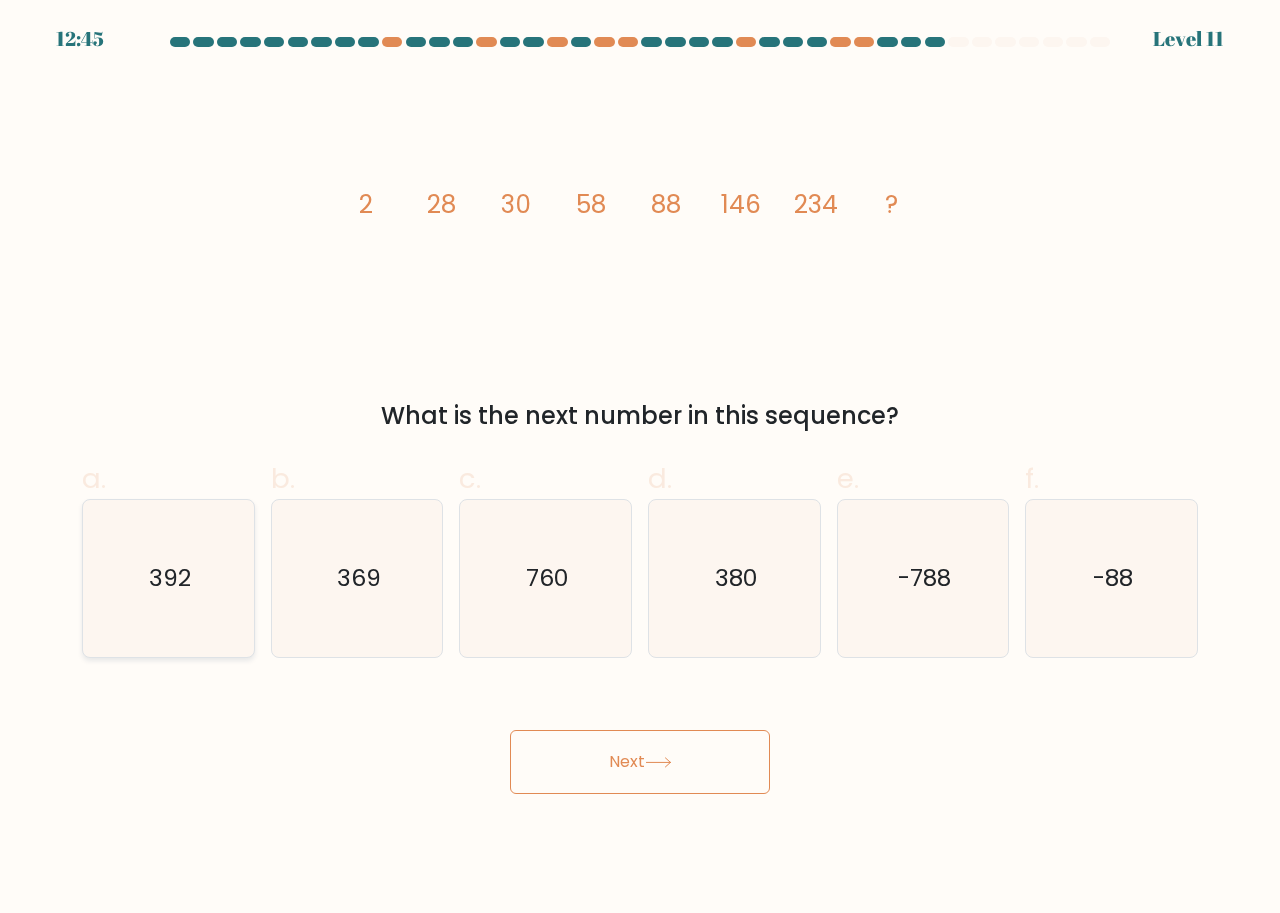 click on "392" at bounding box center (170, 578) 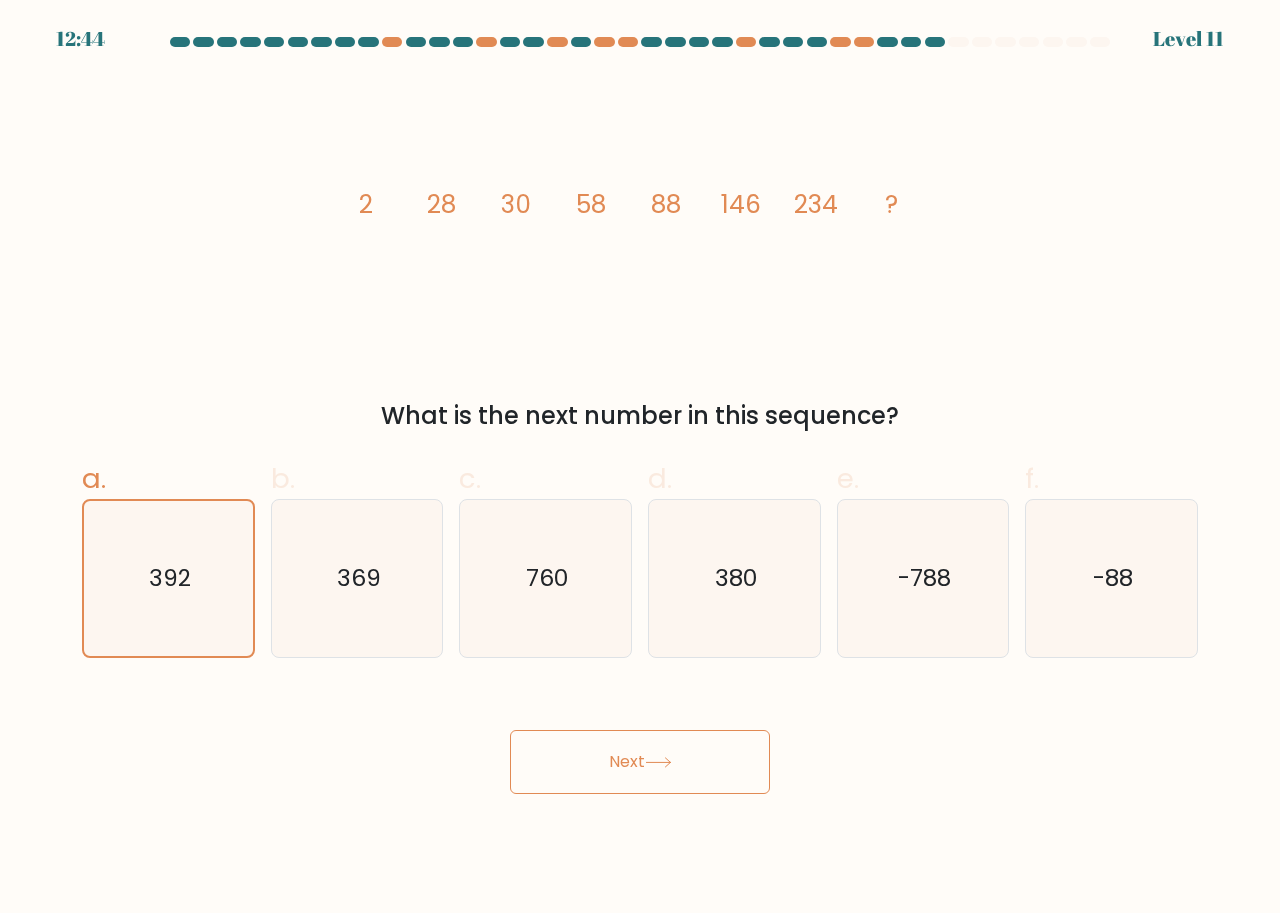 click on "Next" at bounding box center [640, 762] 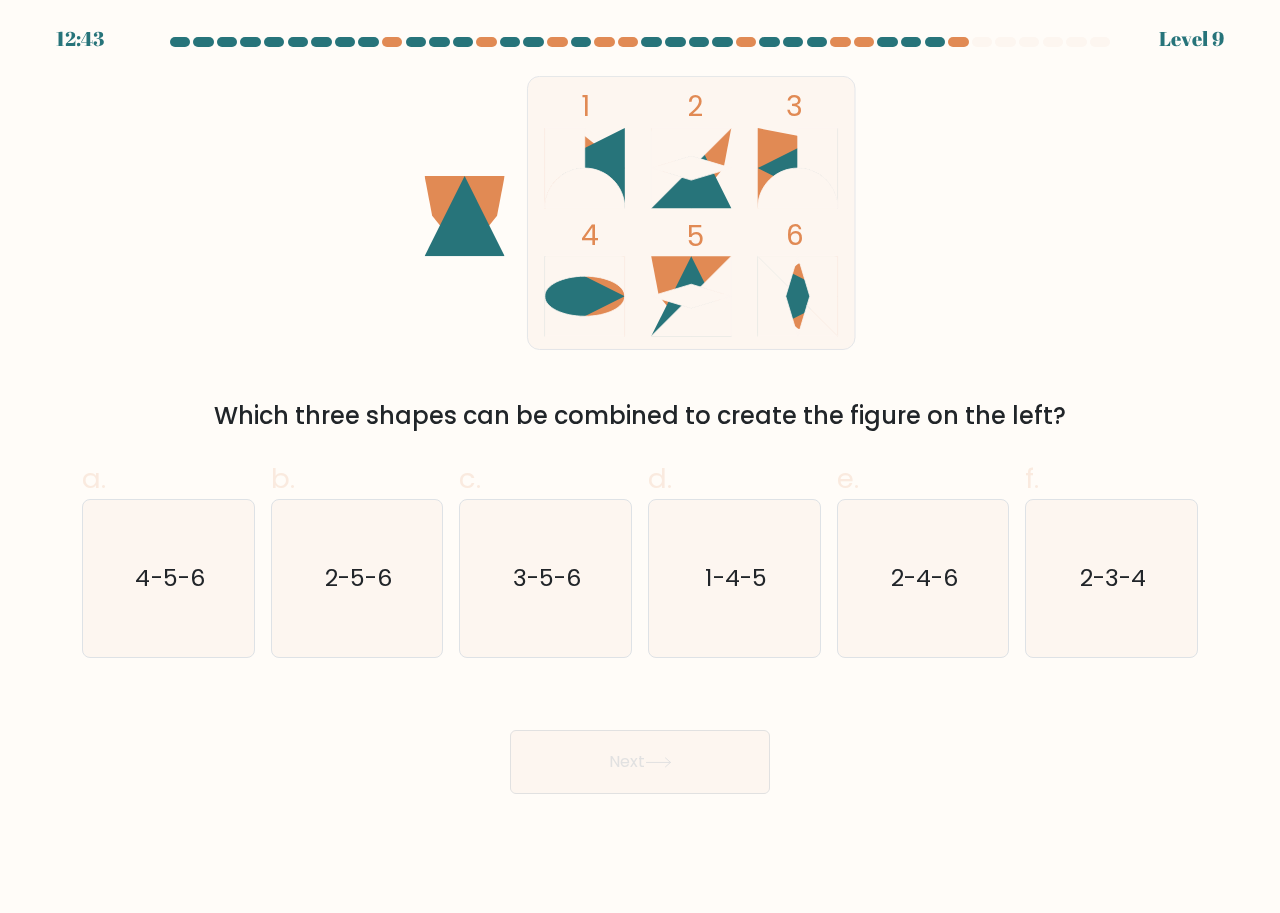 click on "Next" at bounding box center (640, 762) 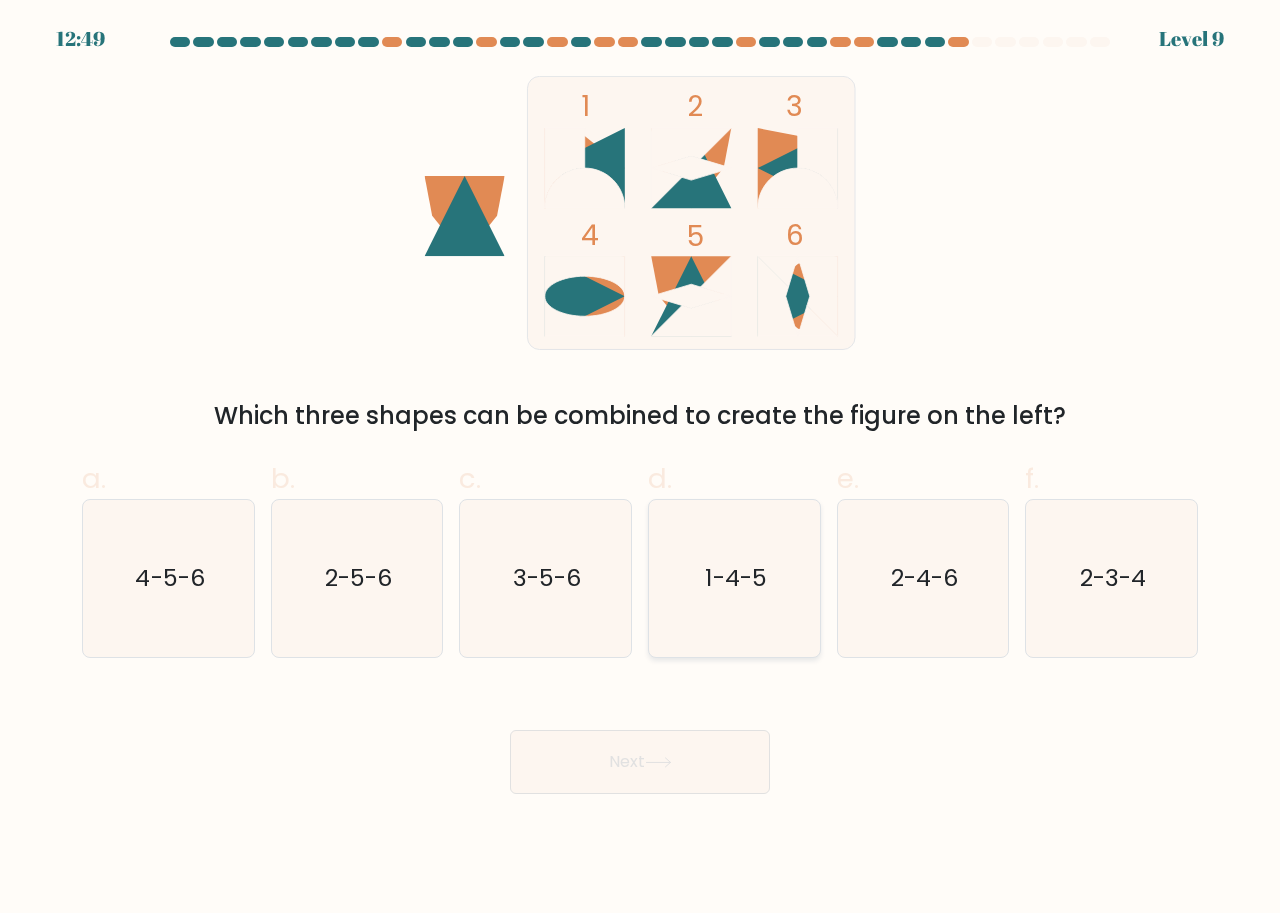 click on "1-4-5" at bounding box center [734, 578] 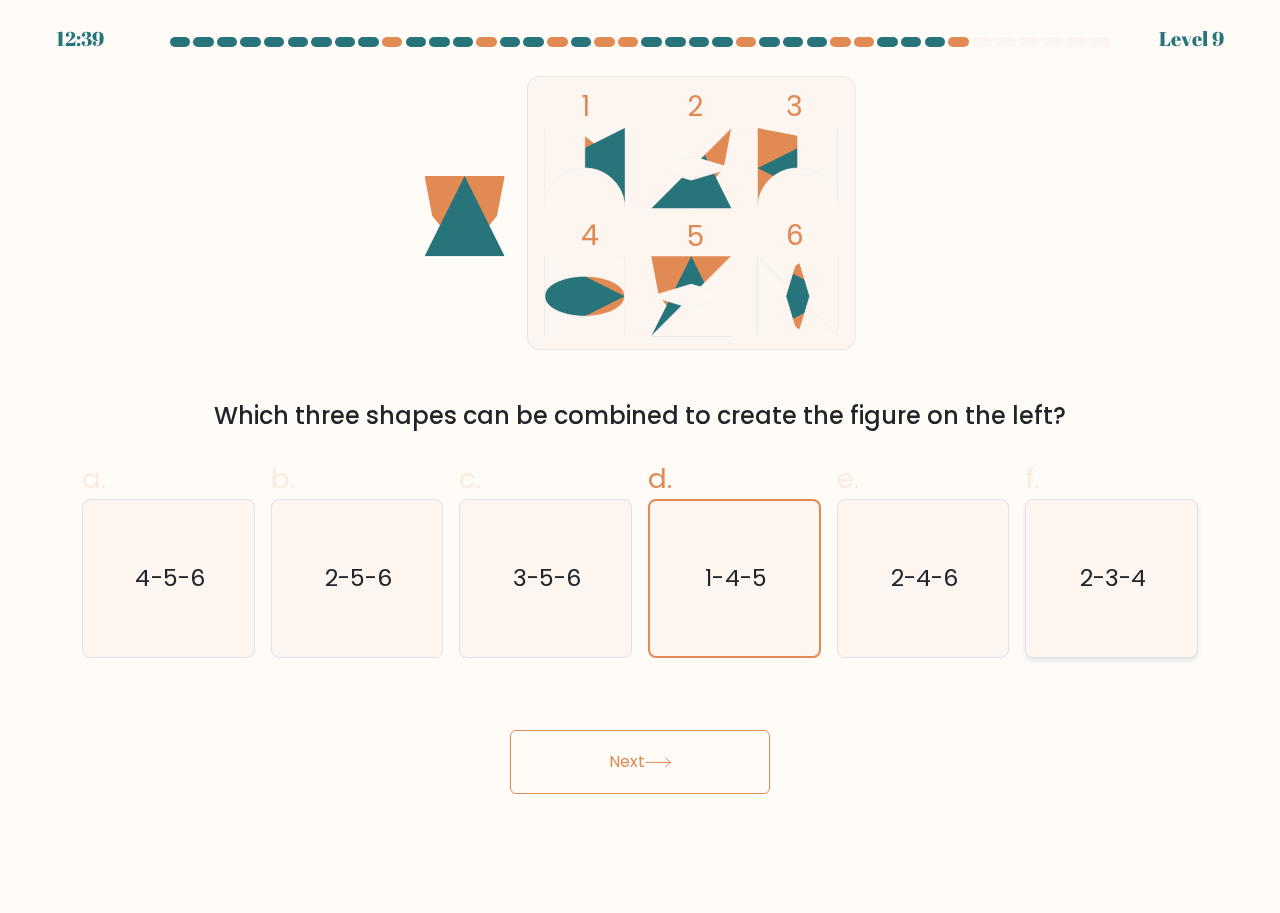 click on "2-3-4" at bounding box center (1111, 578) 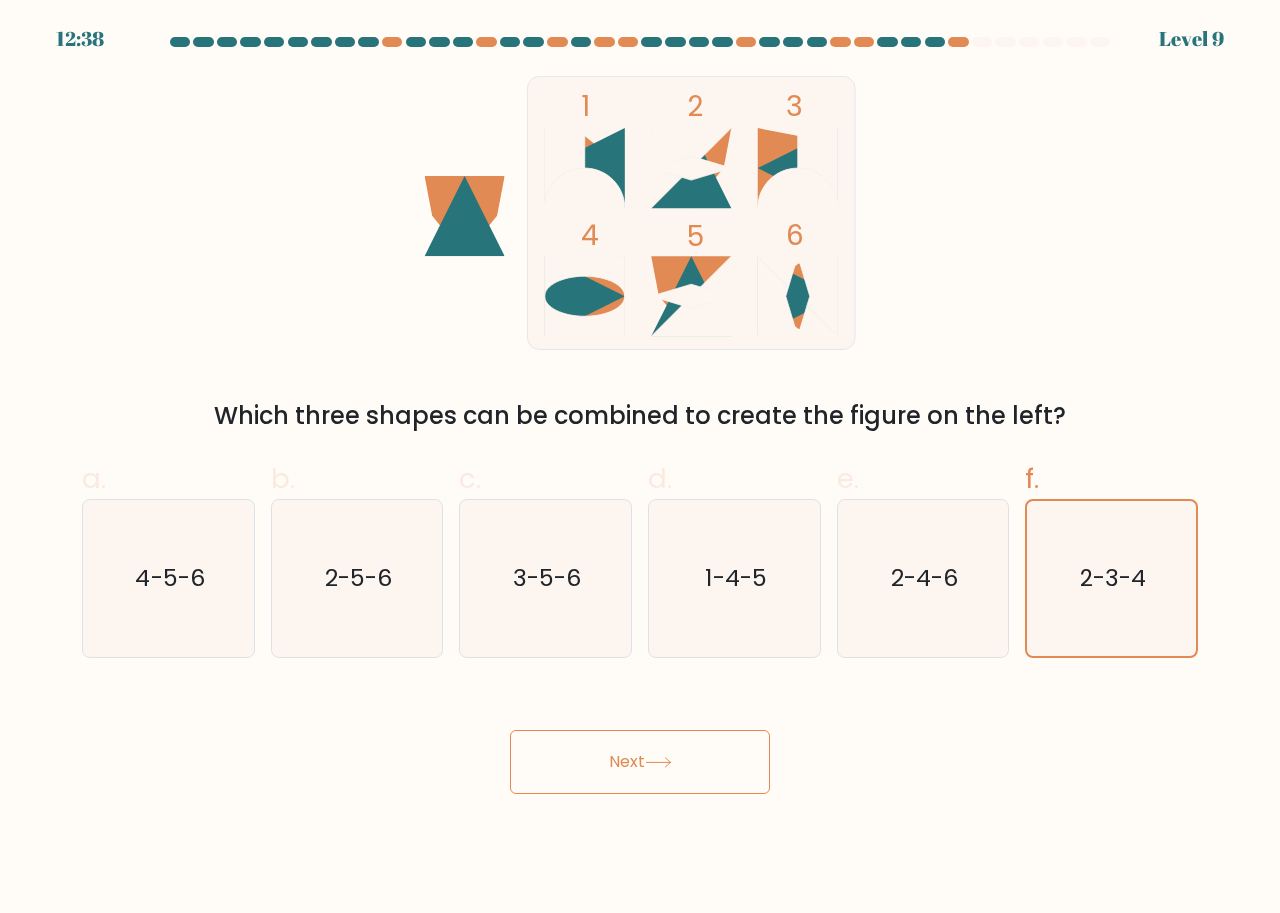 click on "Next" at bounding box center [640, 762] 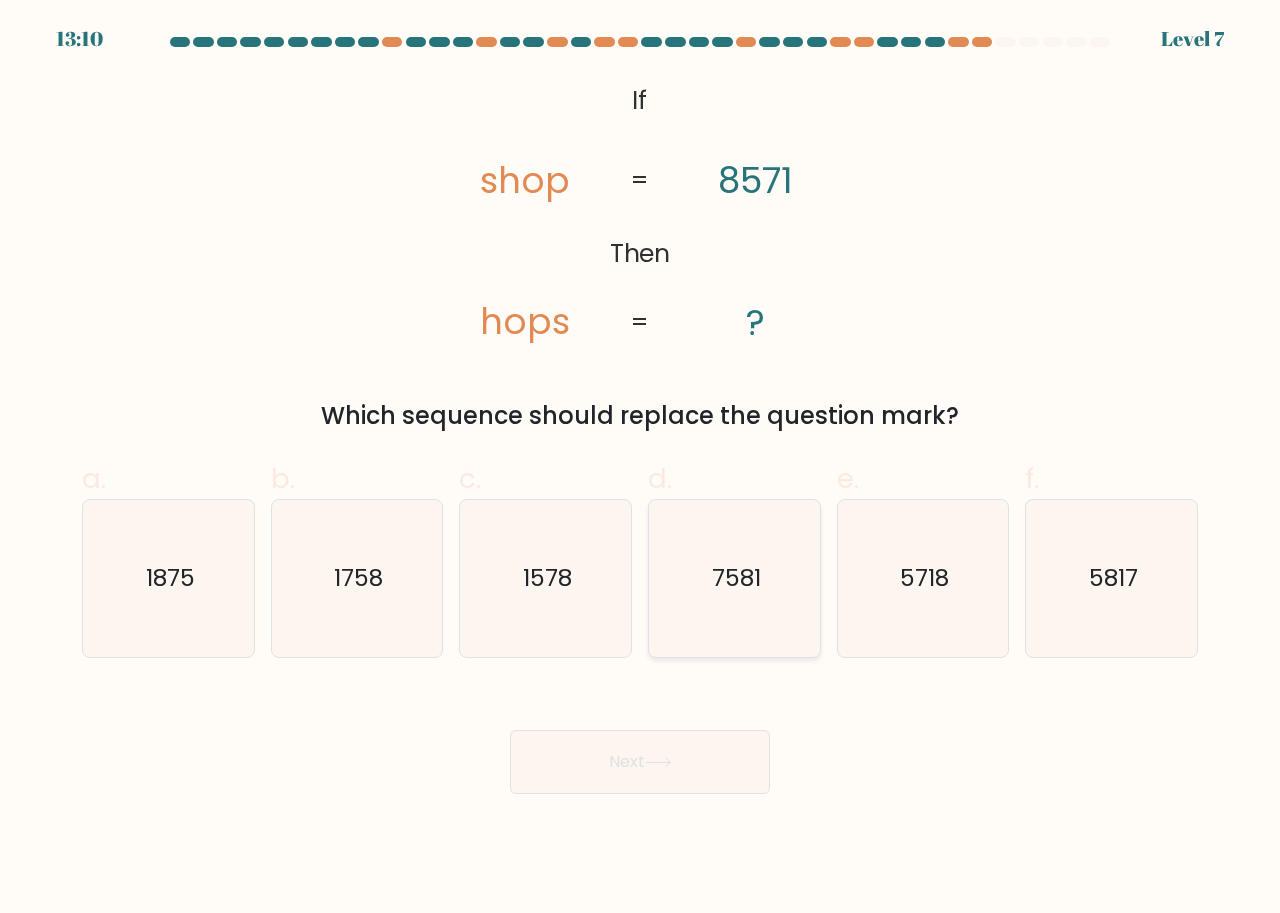 click on "7581" at bounding box center [734, 578] 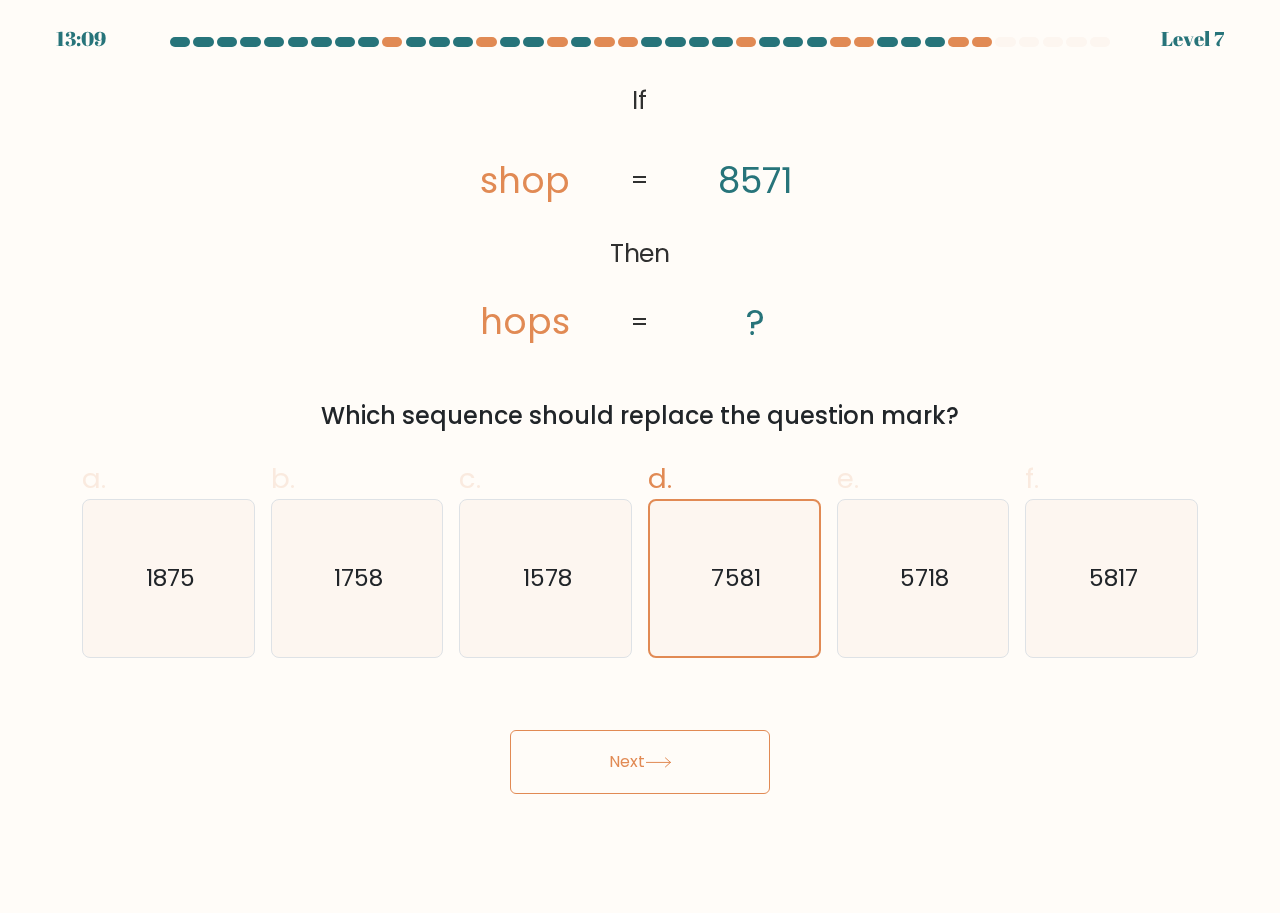 click on "Next" at bounding box center [640, 762] 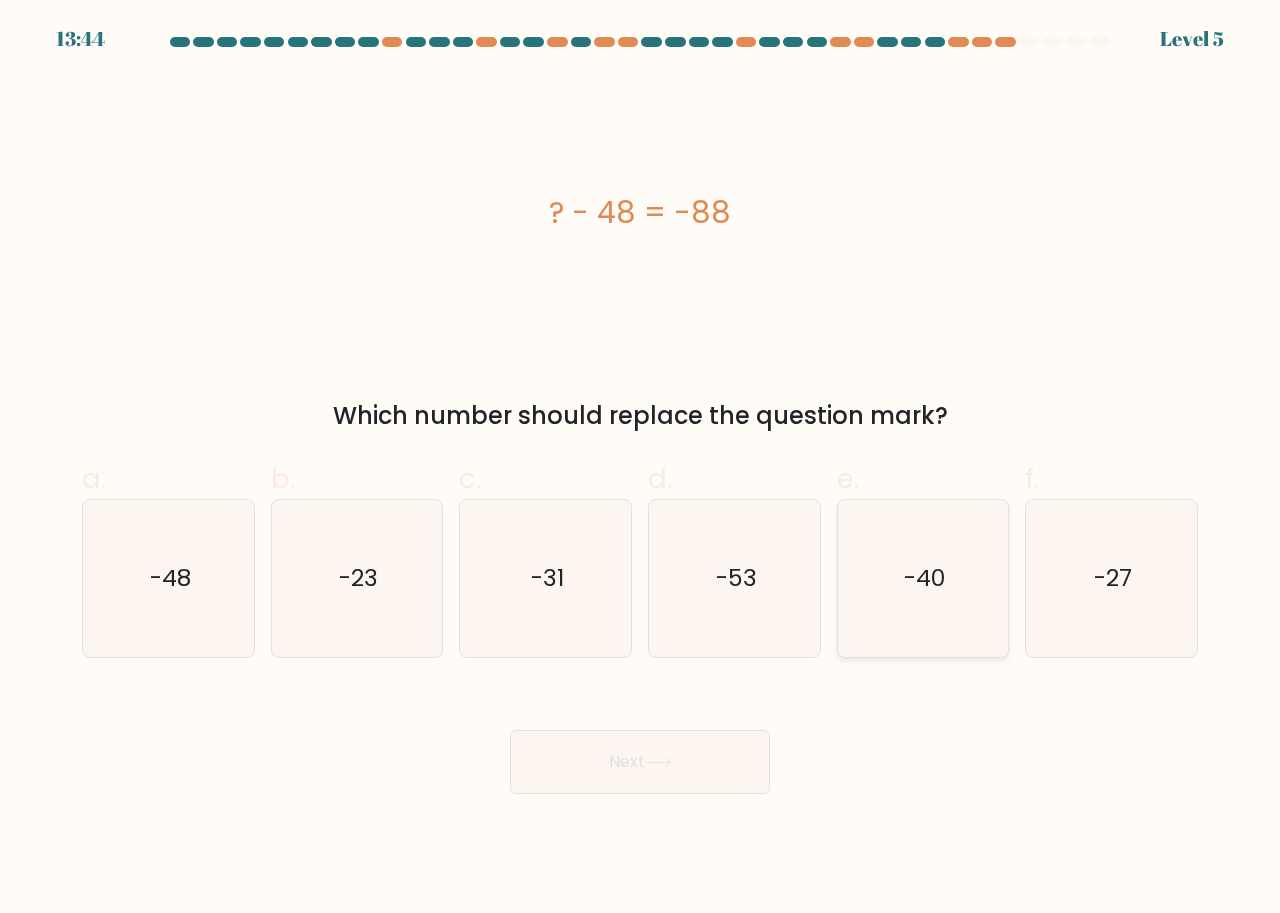click on "-40" at bounding box center (923, 578) 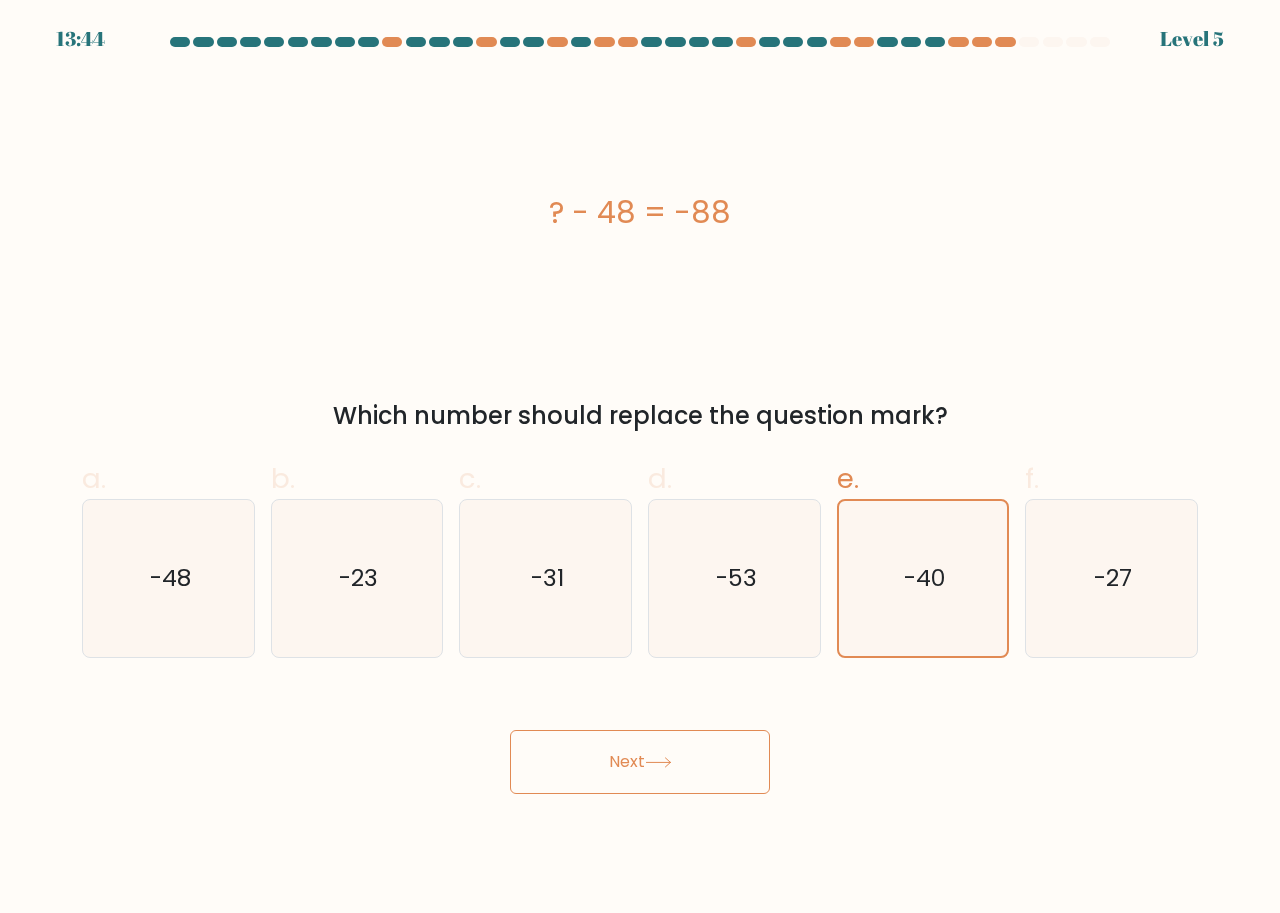 click on "Next" at bounding box center (640, 762) 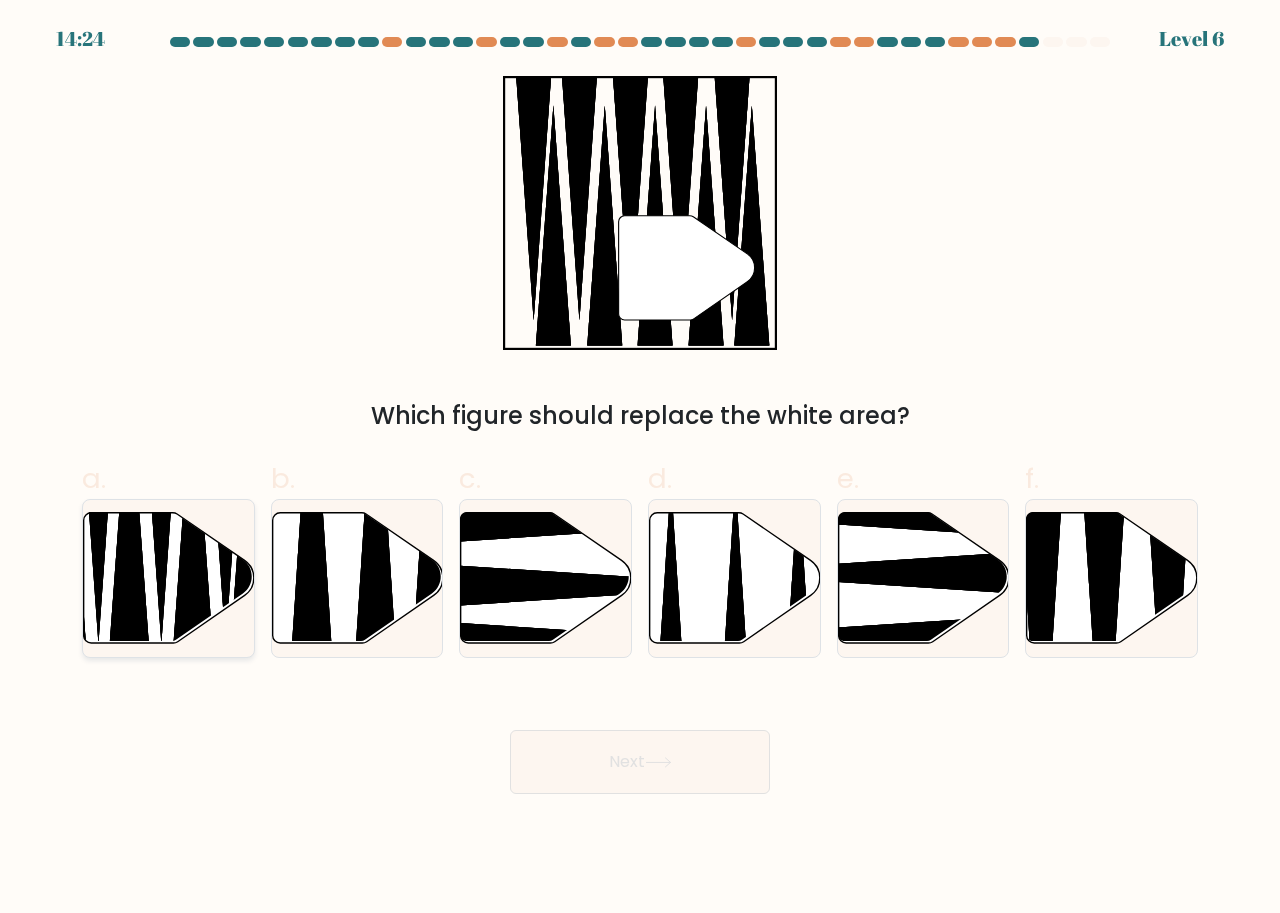 click at bounding box center [169, 578] 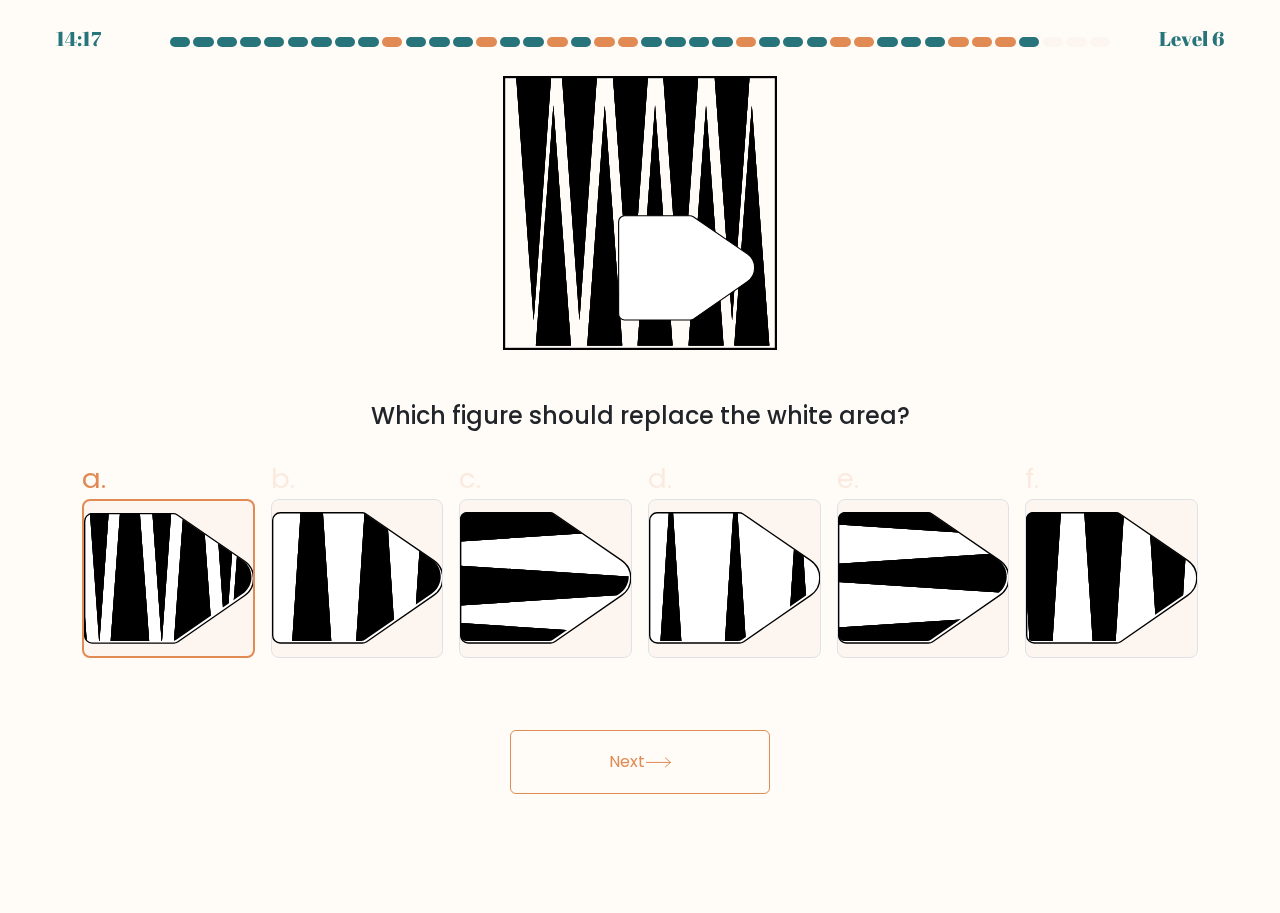 click on "Next" at bounding box center (640, 762) 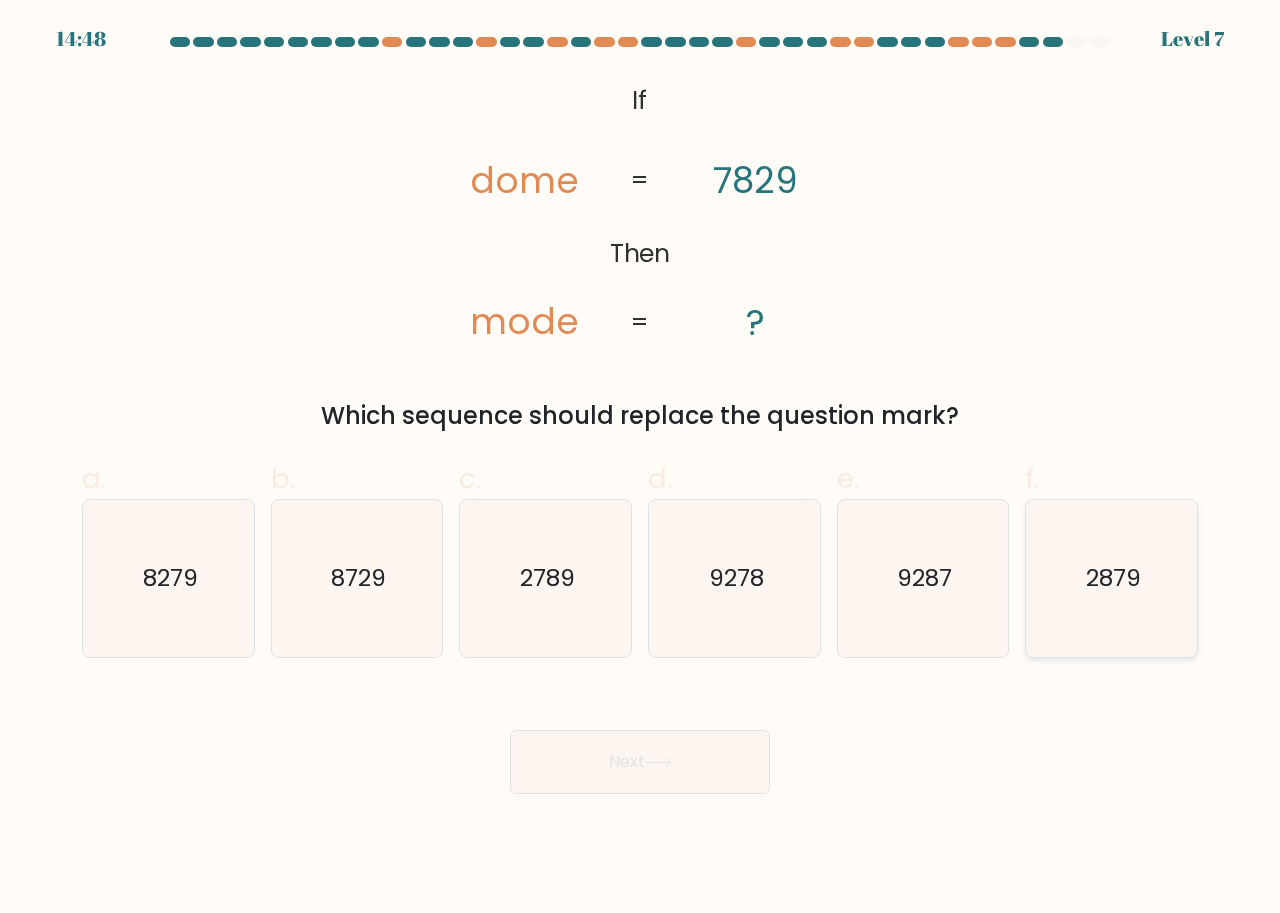 click on "2879" at bounding box center (1113, 578) 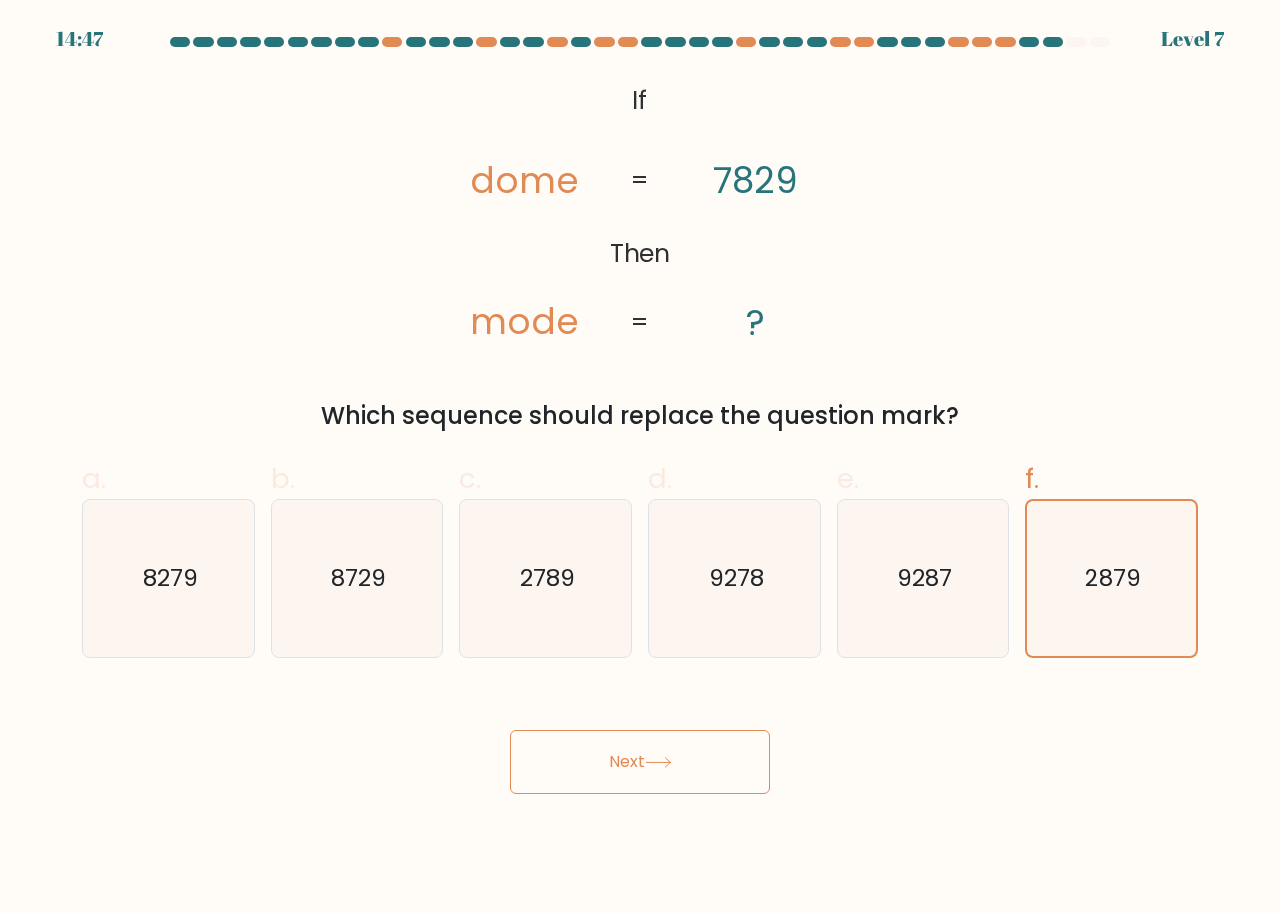 click on "Next" at bounding box center (640, 762) 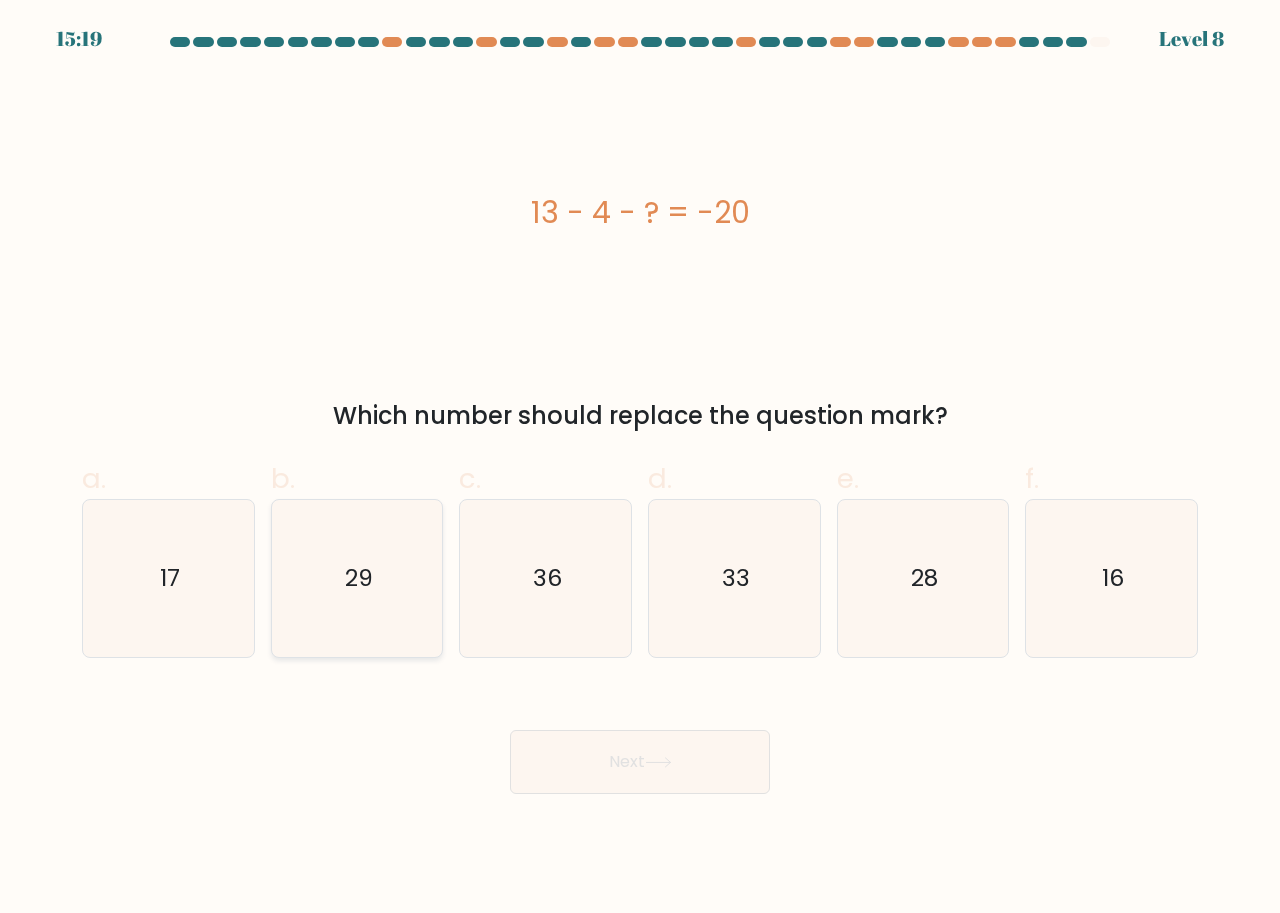 click on "29" at bounding box center (357, 578) 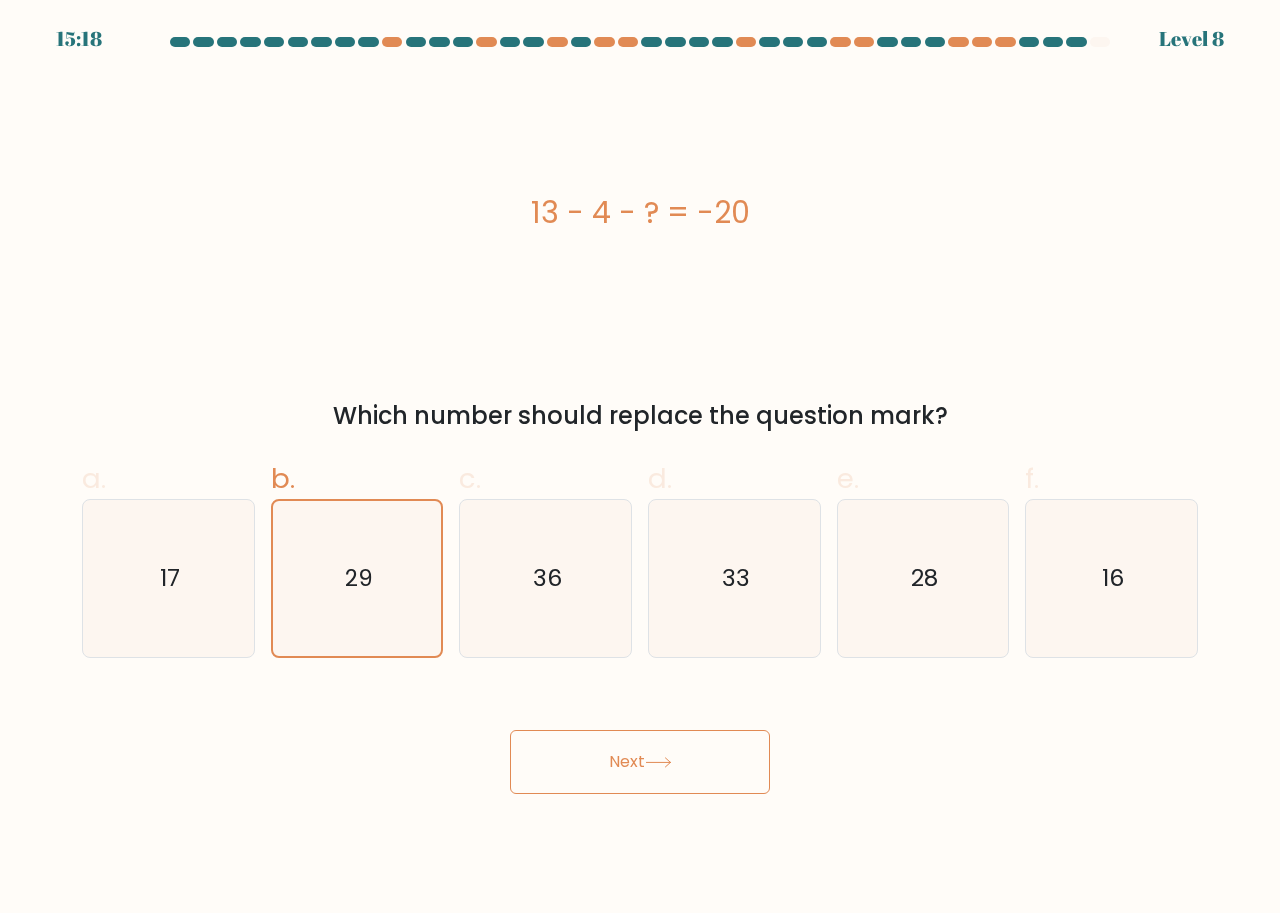 click on "Next" at bounding box center (640, 762) 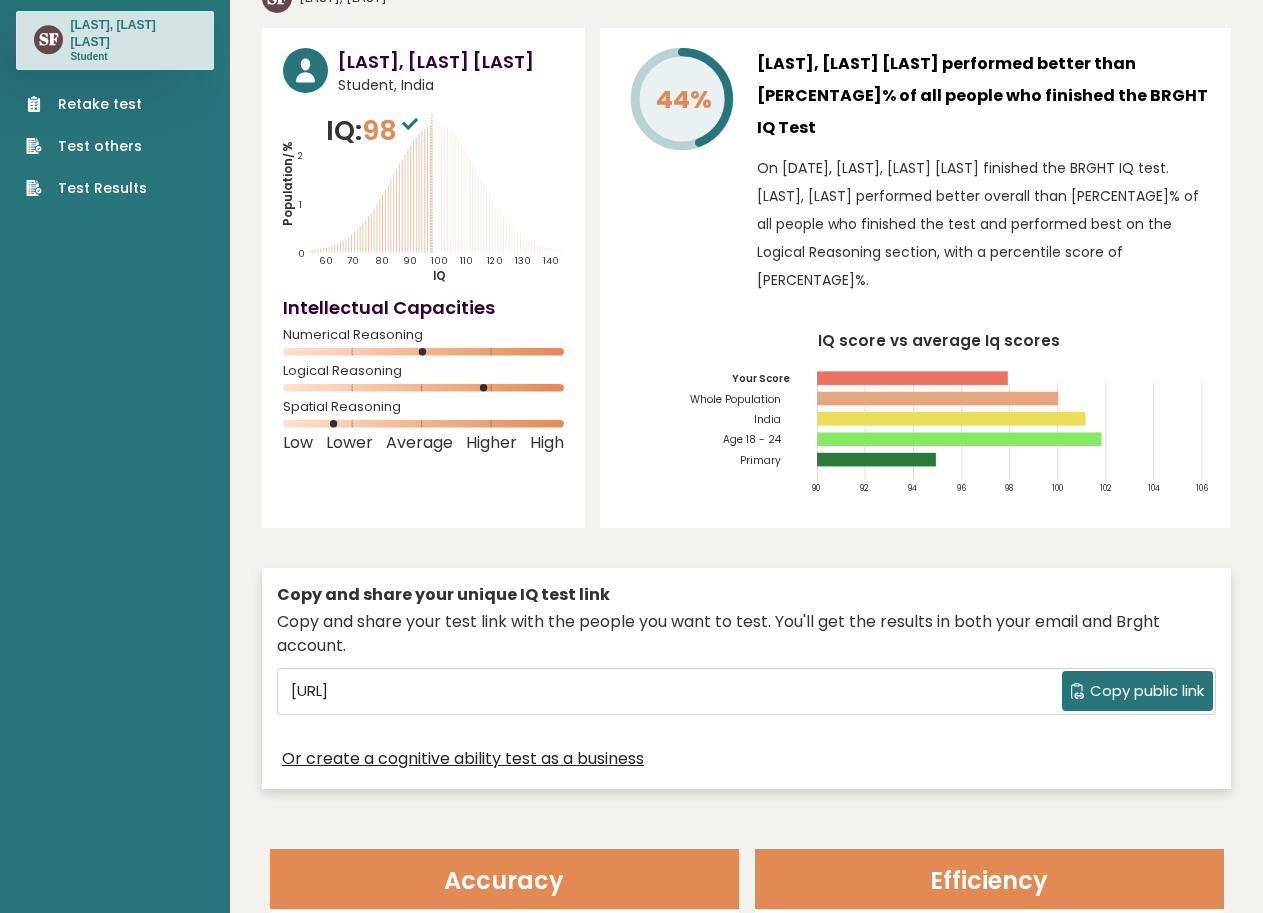 scroll, scrollTop: 0, scrollLeft: 0, axis: both 